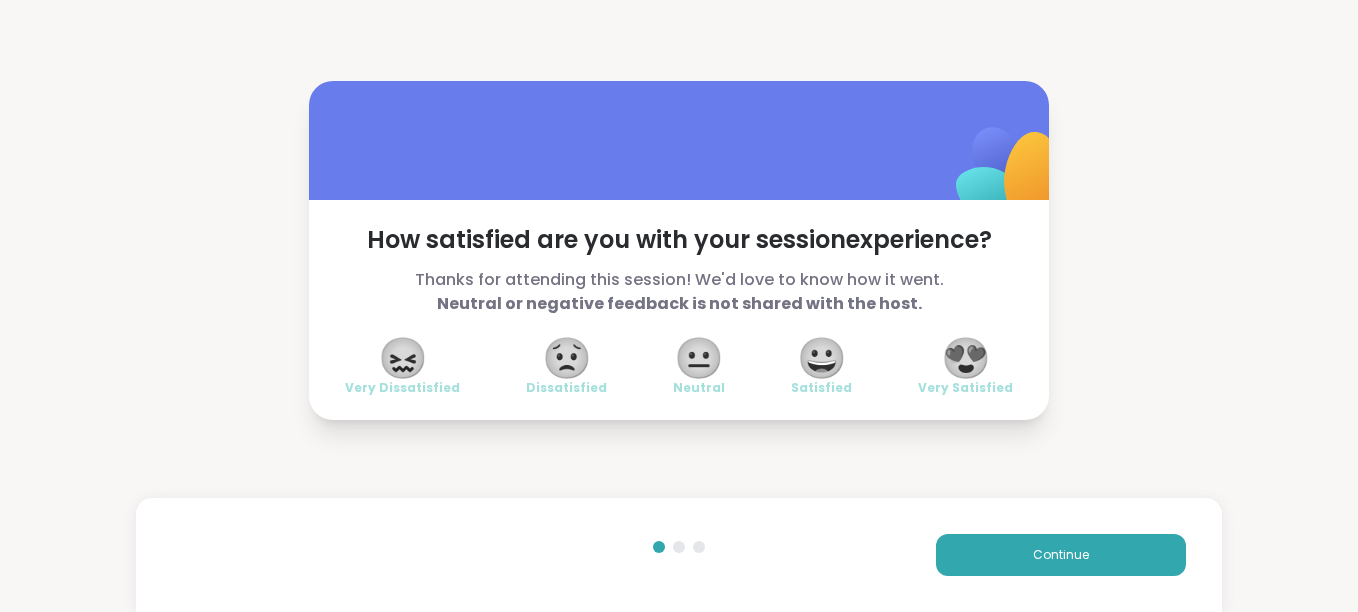 scroll, scrollTop: 0, scrollLeft: 0, axis: both 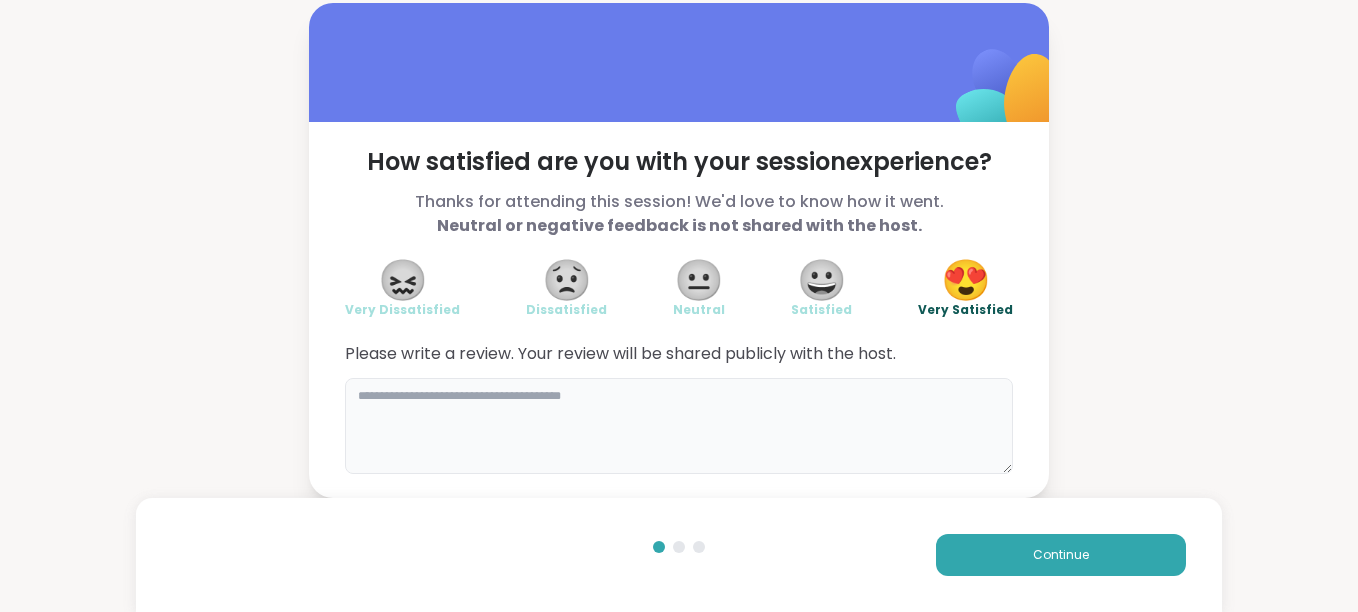 click at bounding box center (679, 426) 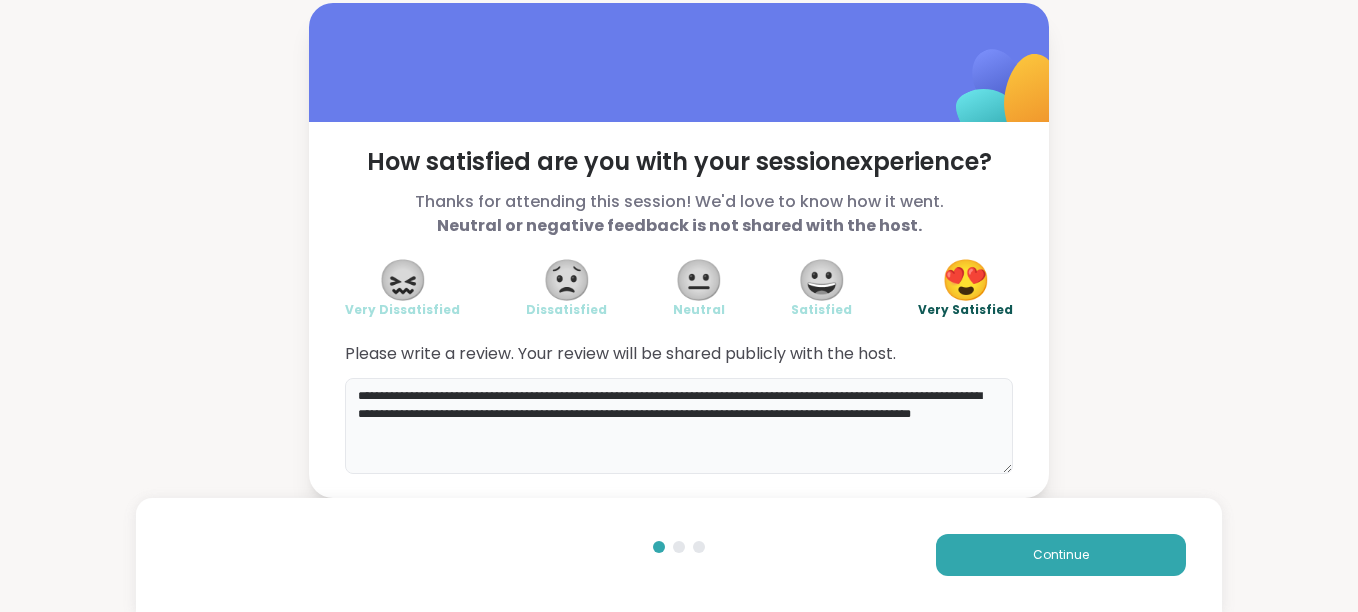 click on "**********" at bounding box center [679, 426] 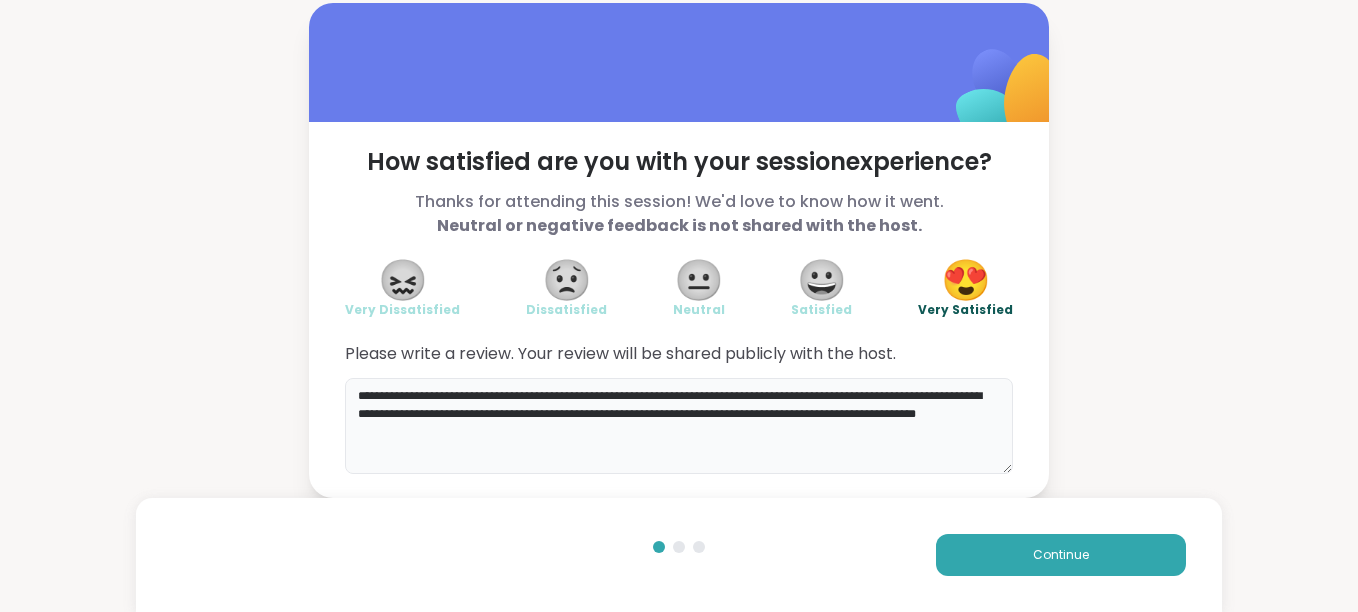 click on "**********" at bounding box center (679, 426) 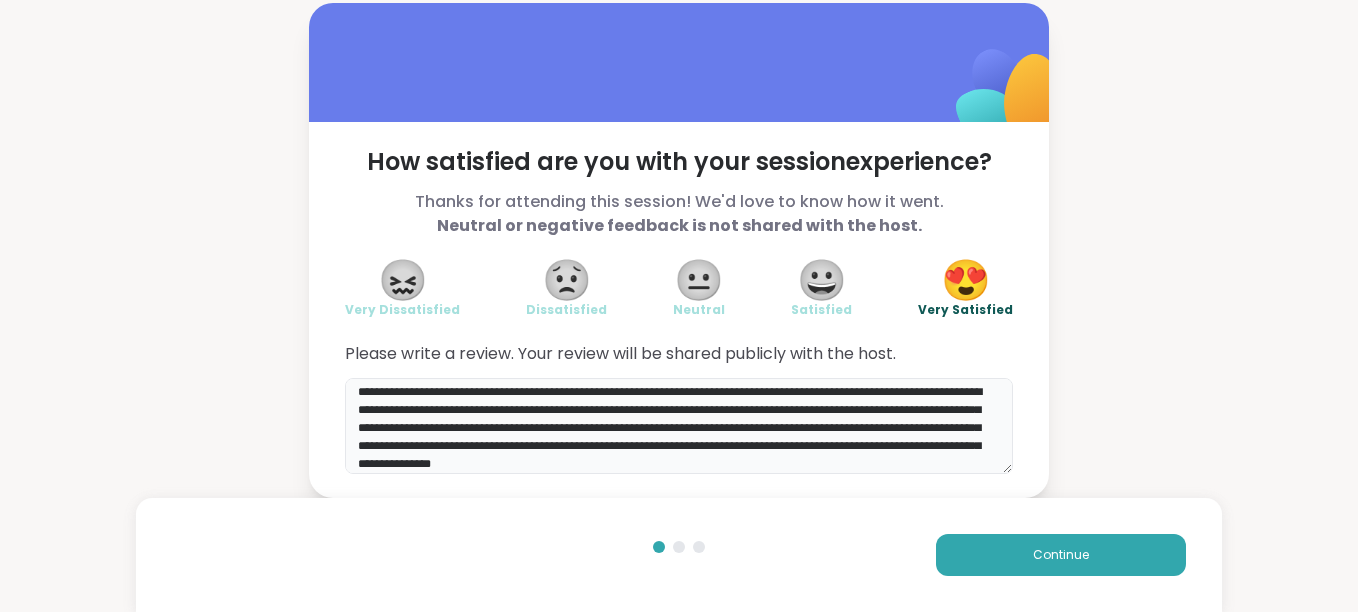 scroll, scrollTop: 22, scrollLeft: 0, axis: vertical 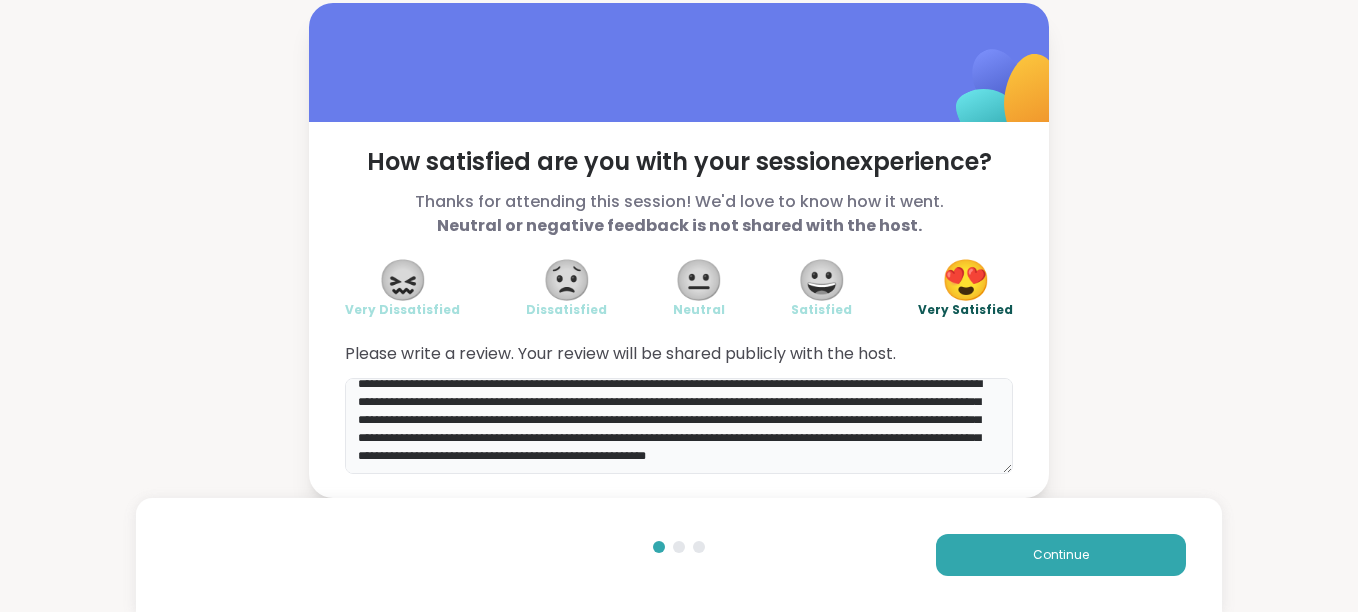 click on "**********" at bounding box center (679, 426) 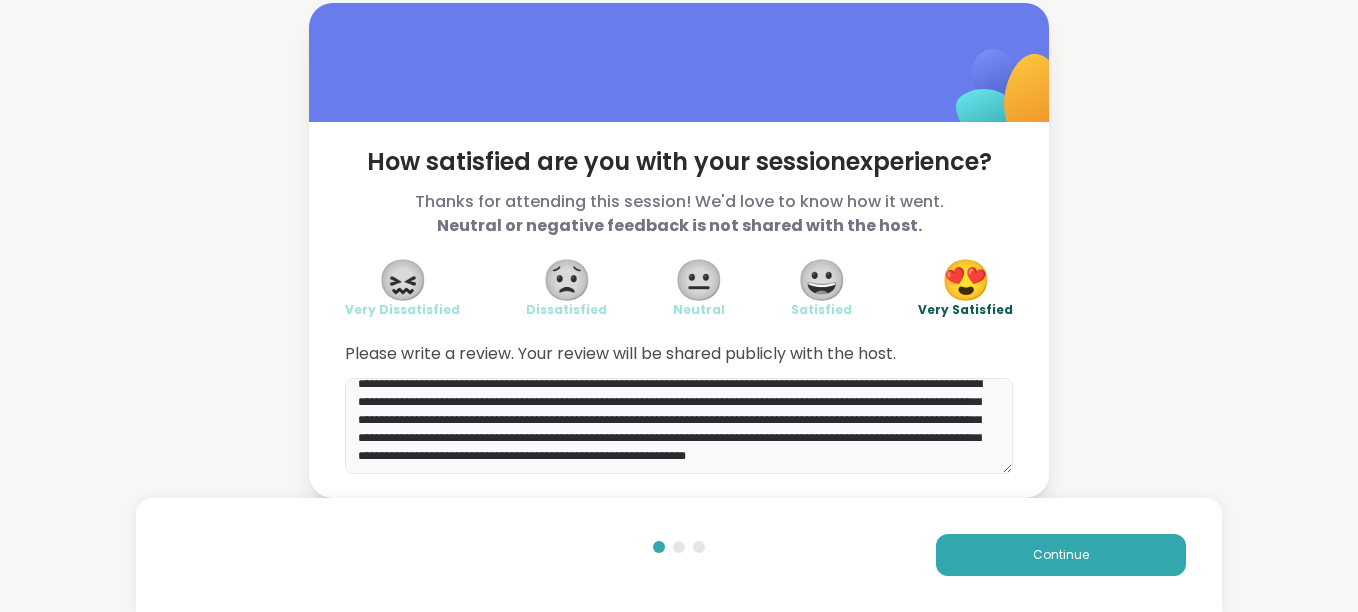 click on "**********" at bounding box center (679, 426) 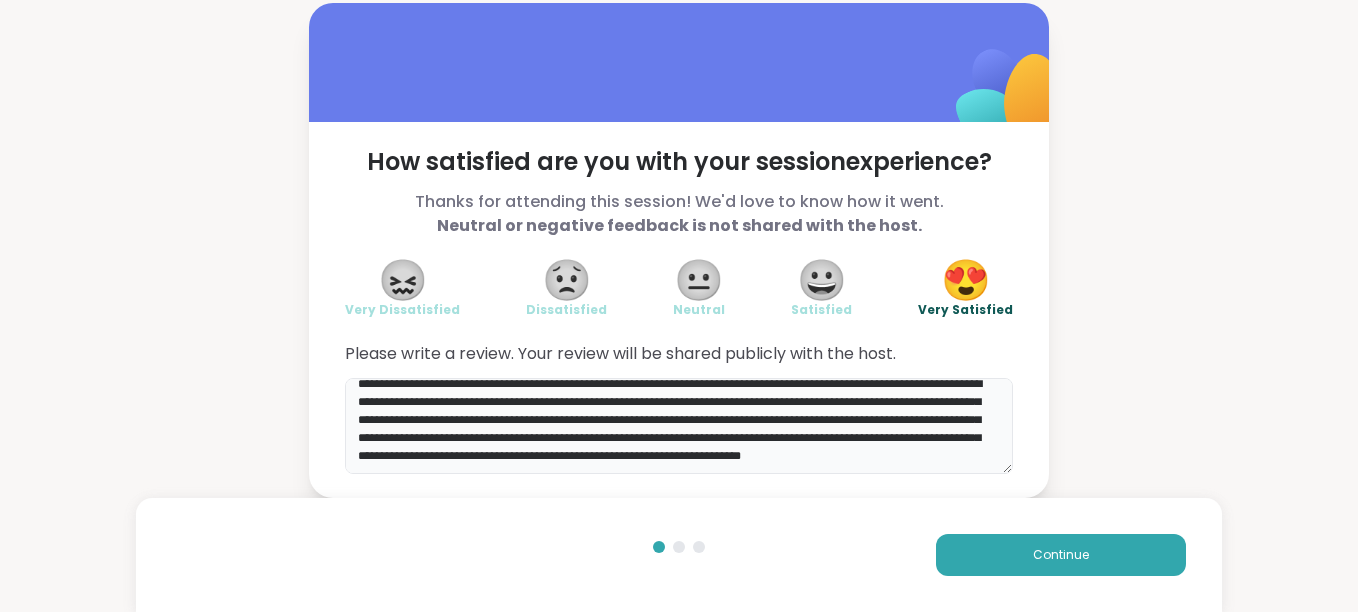 click on "**********" at bounding box center [679, 426] 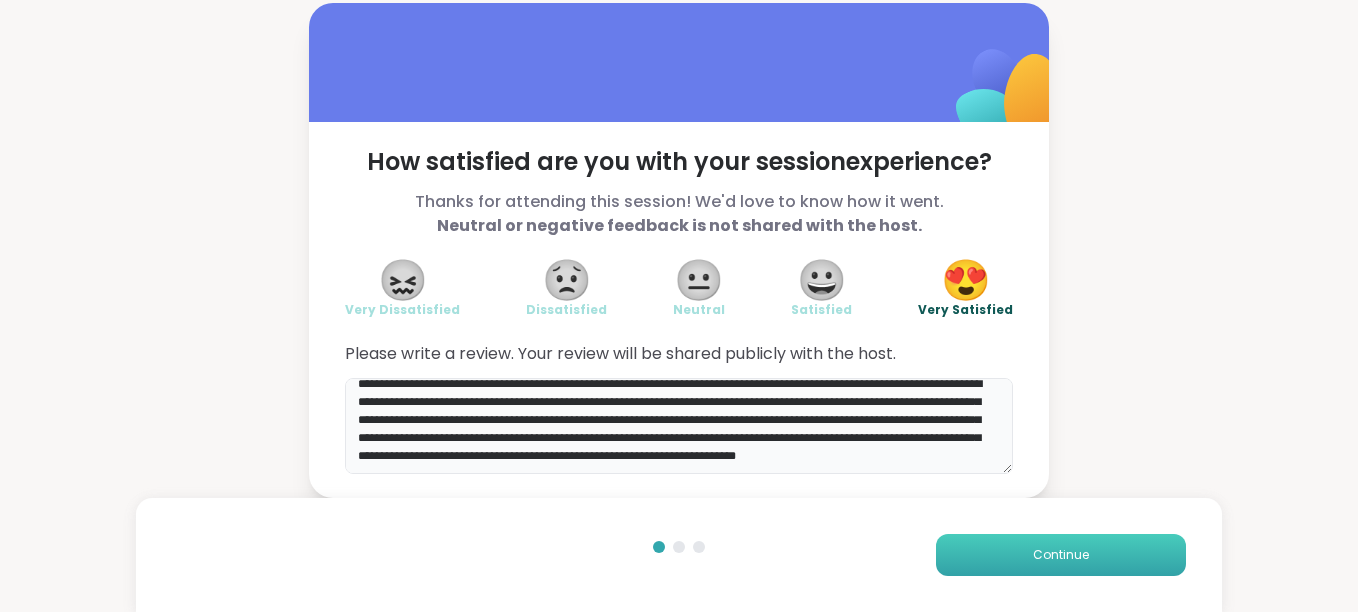 type on "**********" 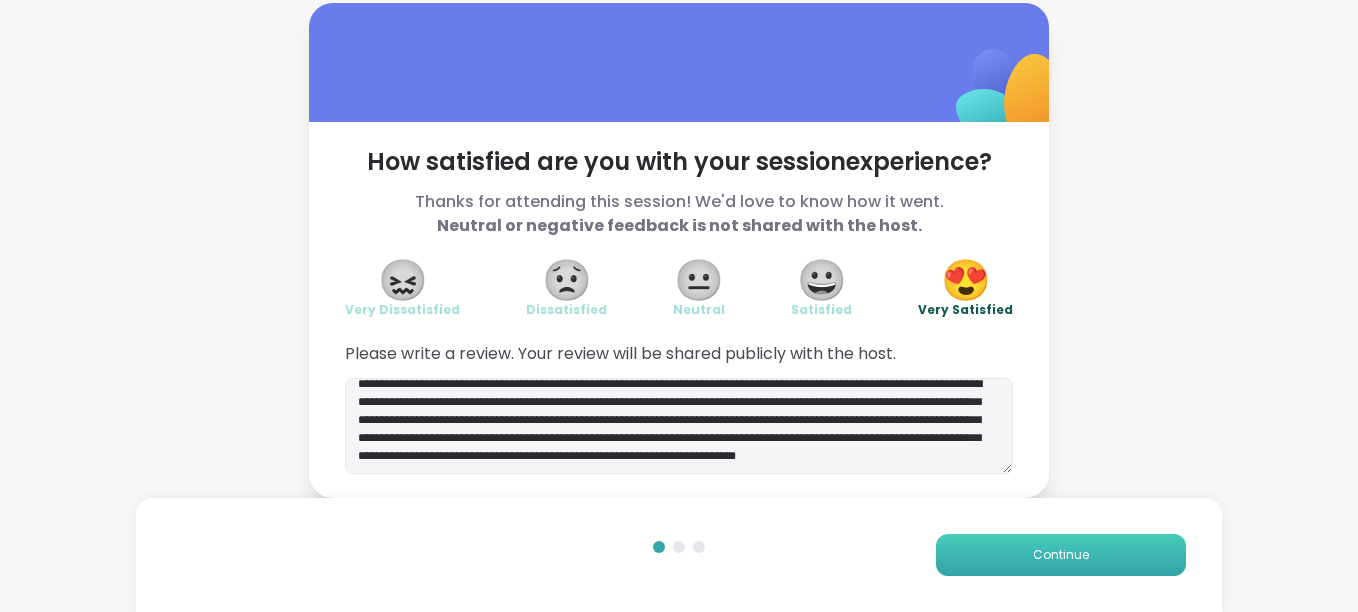 click on "Continue" at bounding box center [1061, 555] 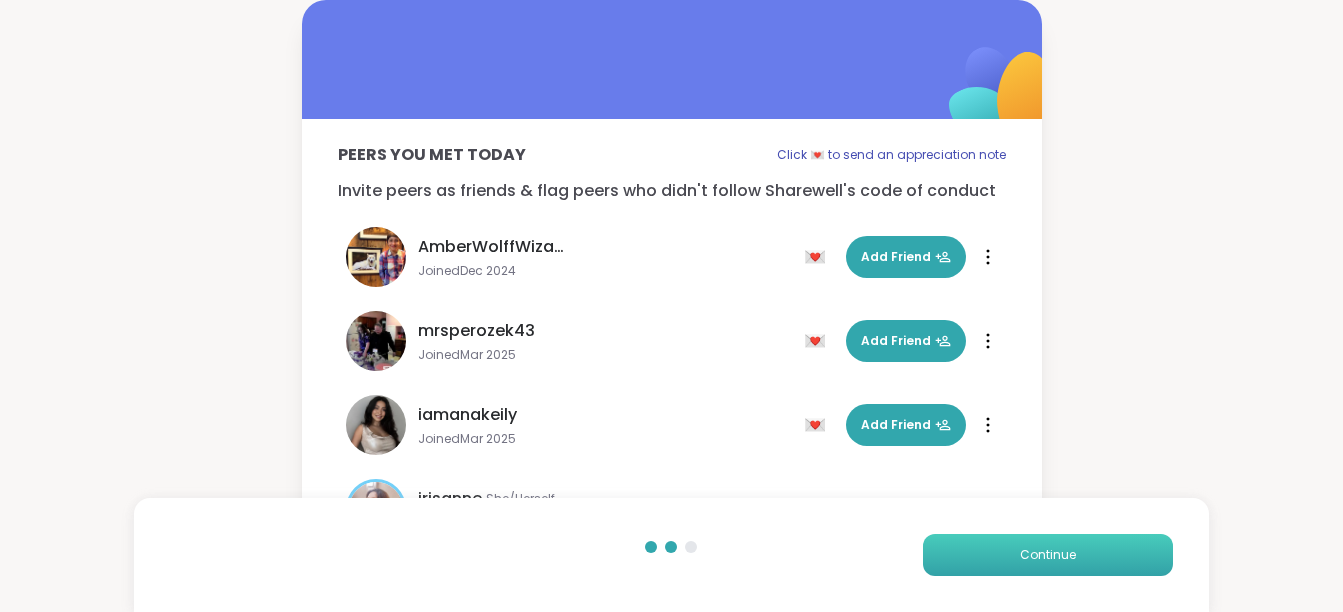 click on "Continue" at bounding box center (1048, 555) 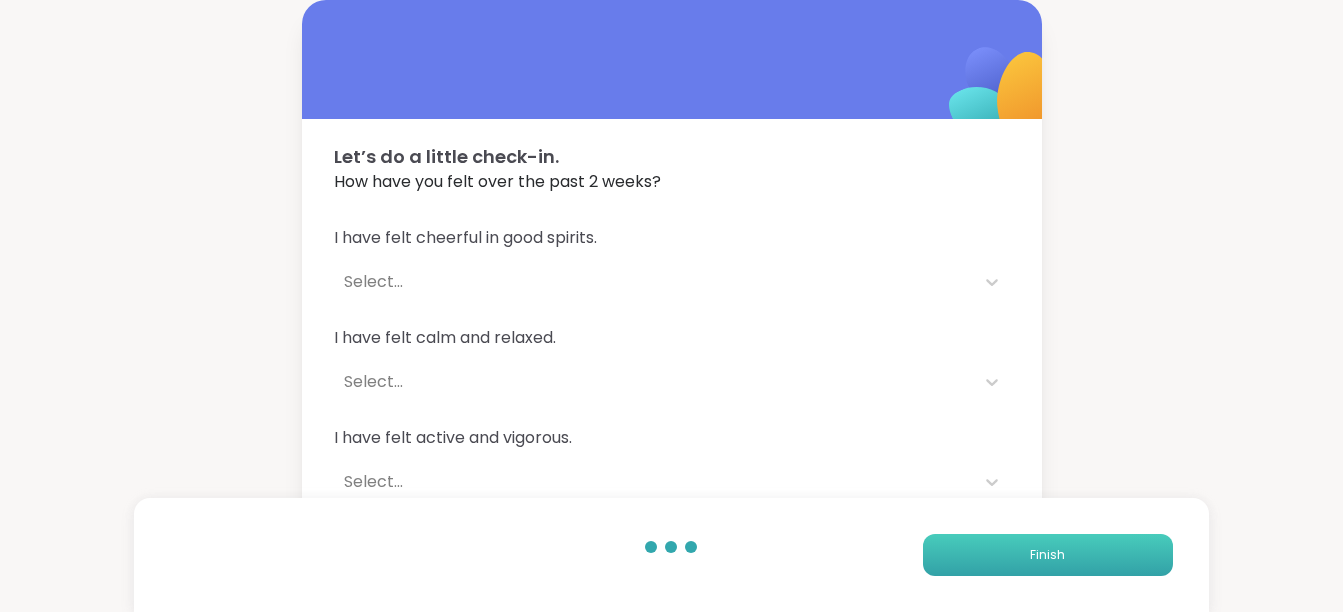 click on "Finish" at bounding box center [1048, 555] 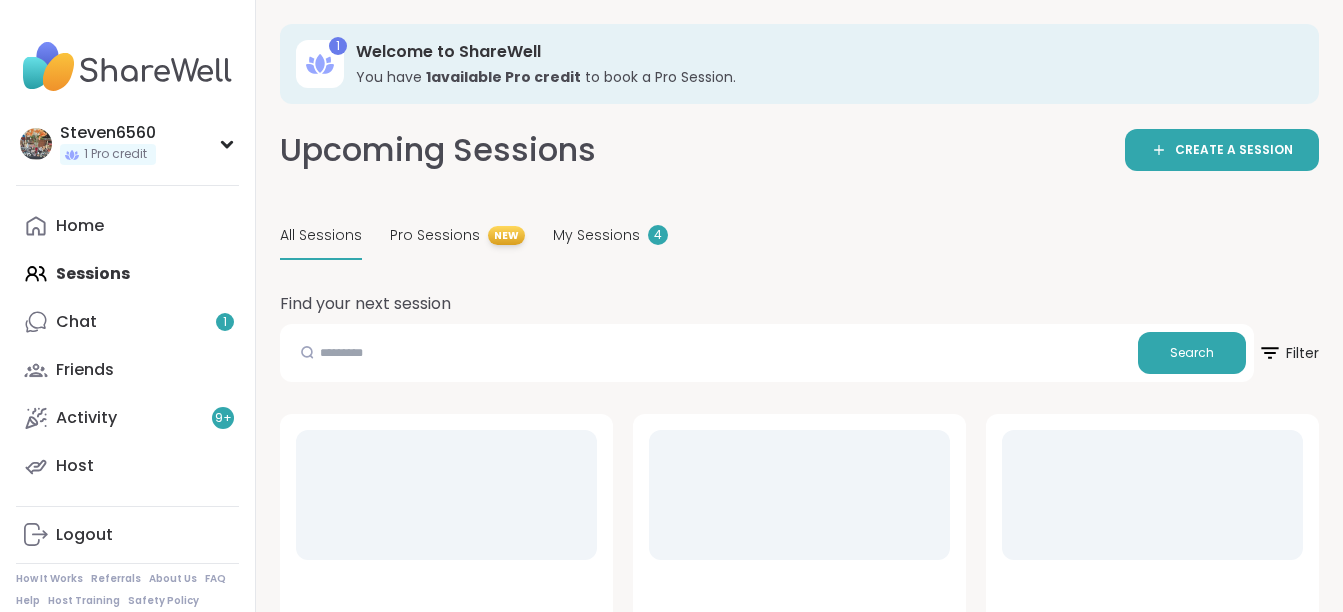 click at bounding box center [1152, 495] 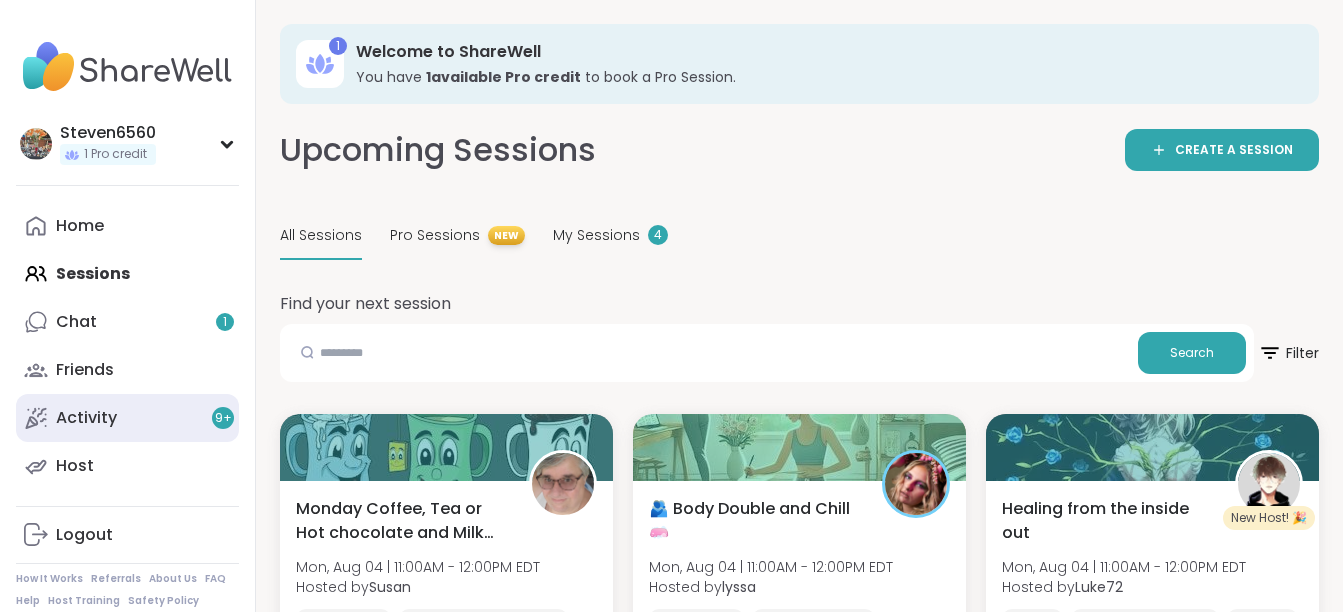 click on "Activity 9 +" at bounding box center [86, 418] 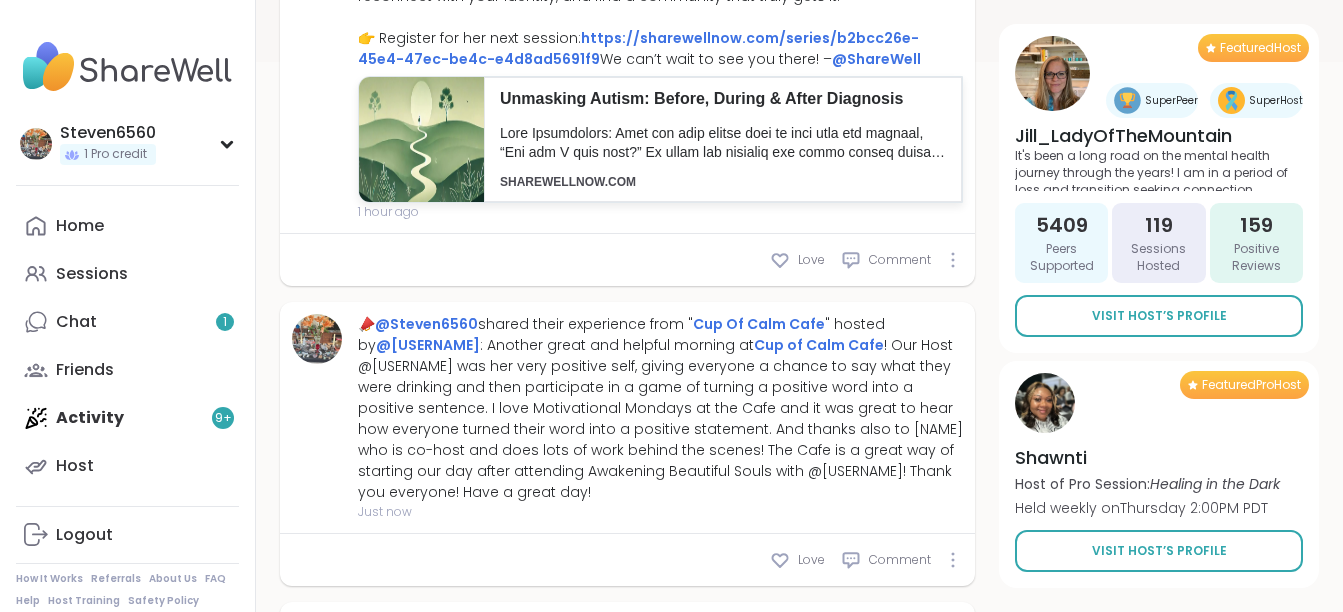 scroll, scrollTop: 613, scrollLeft: 0, axis: vertical 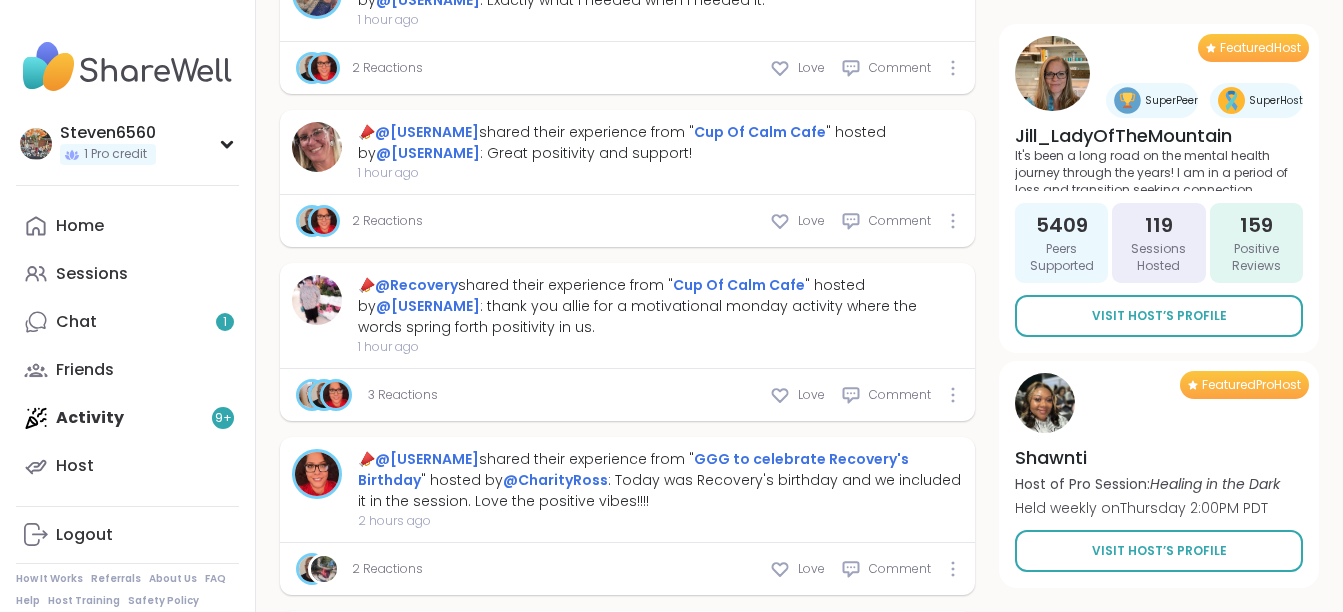 type on "*" 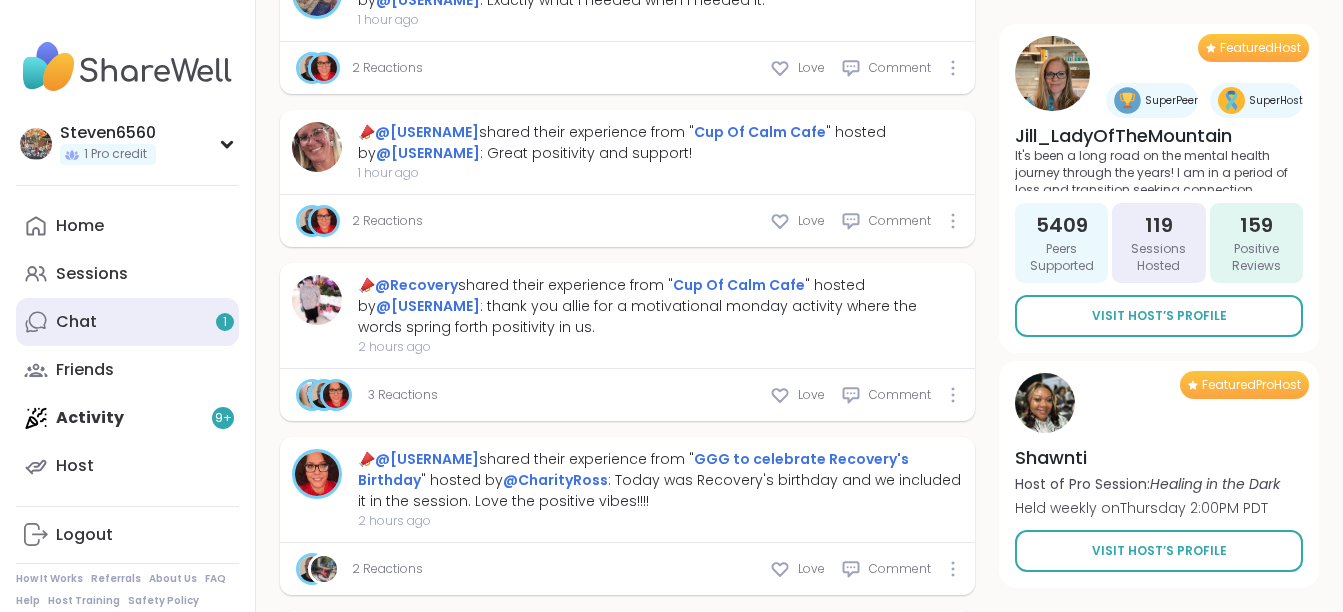 click on "1" at bounding box center [225, 322] 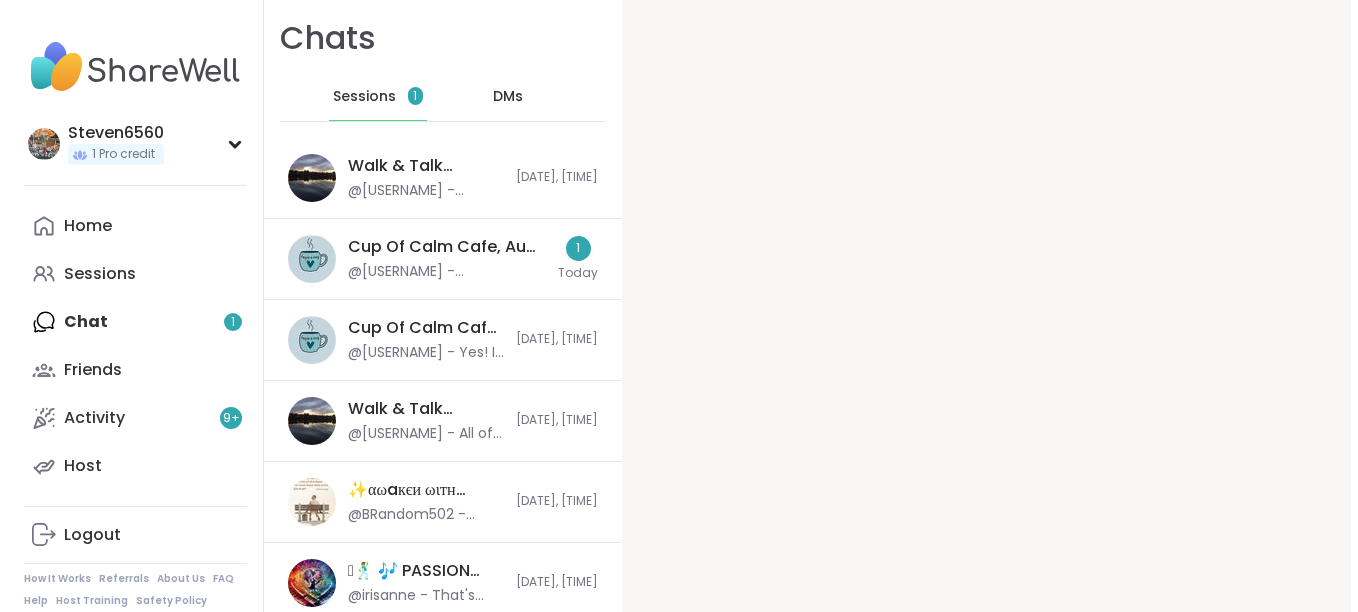 scroll, scrollTop: 0, scrollLeft: 0, axis: both 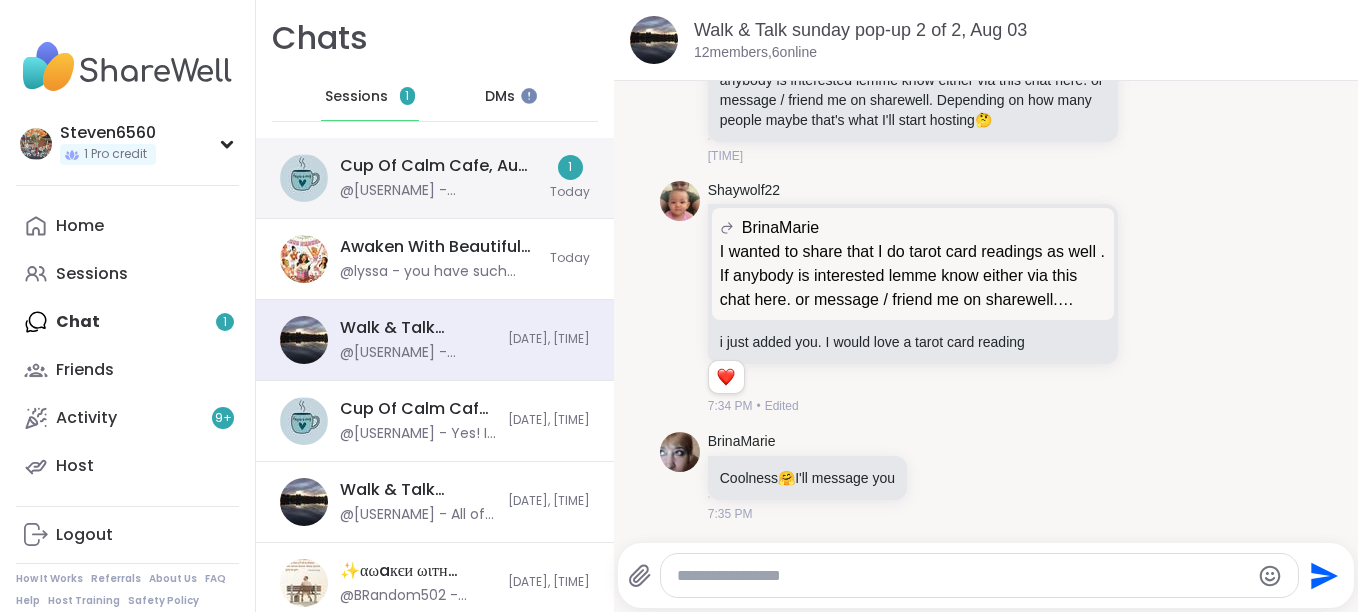 click on "@Allie_P - @lyssa I like guided meditations through nature...forest, beach, rose garden etc." at bounding box center [439, 191] 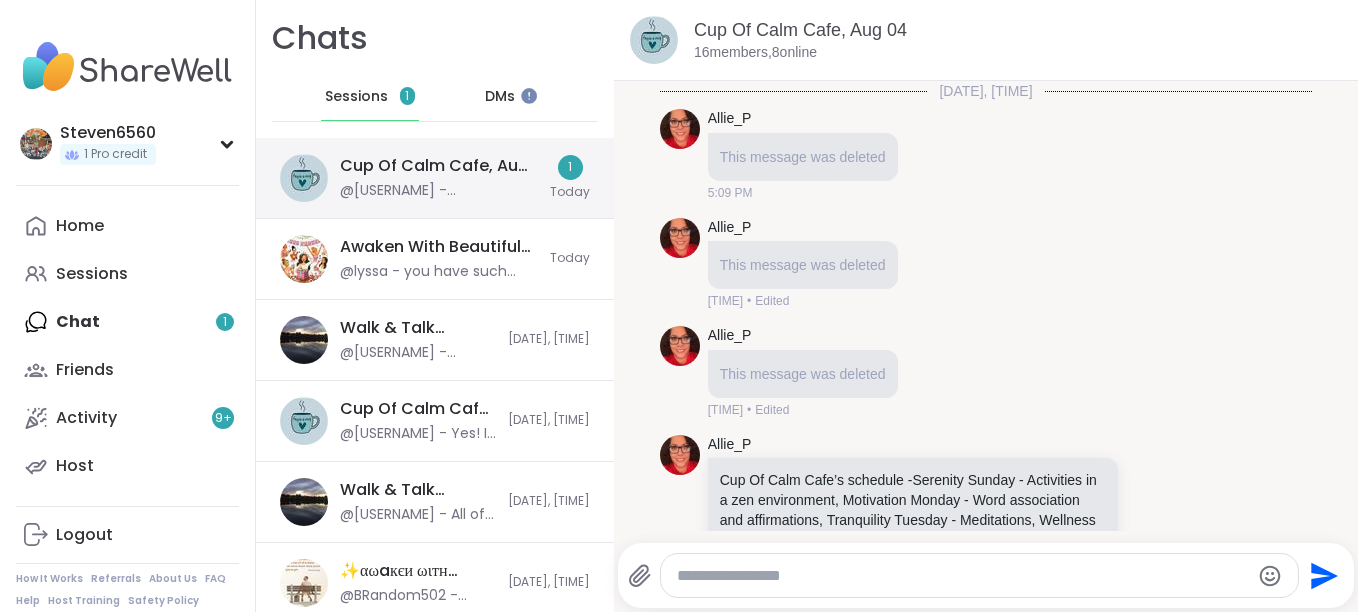scroll, scrollTop: 3883, scrollLeft: 0, axis: vertical 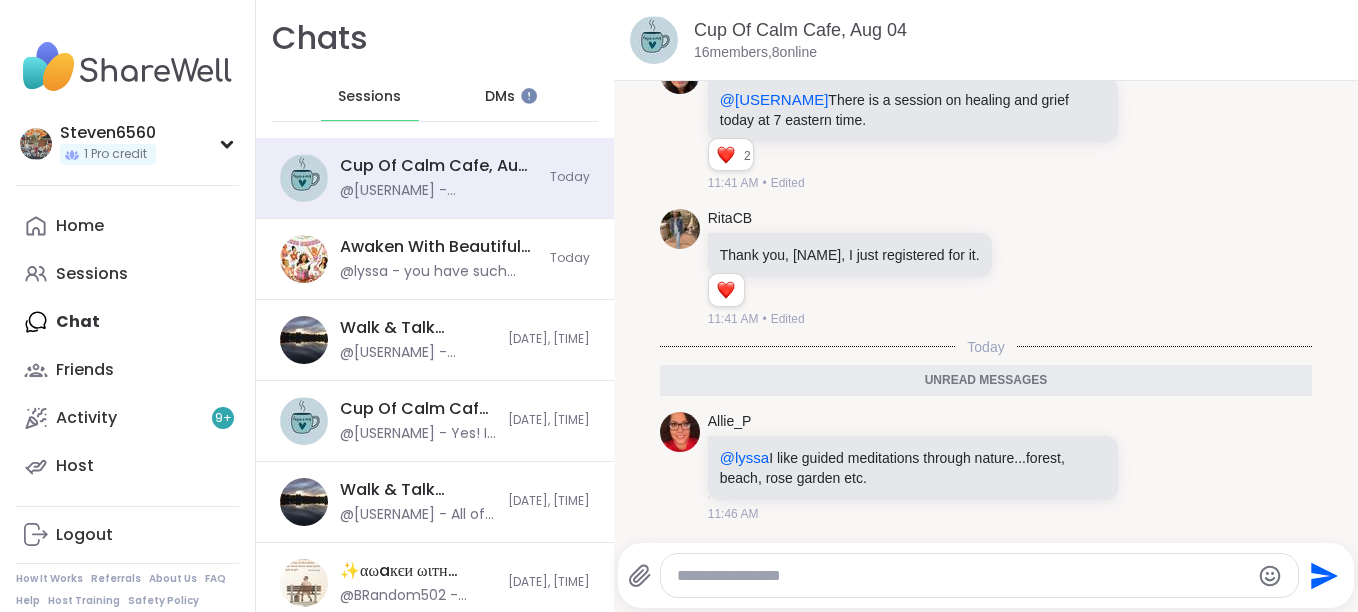 click at bounding box center (963, 576) 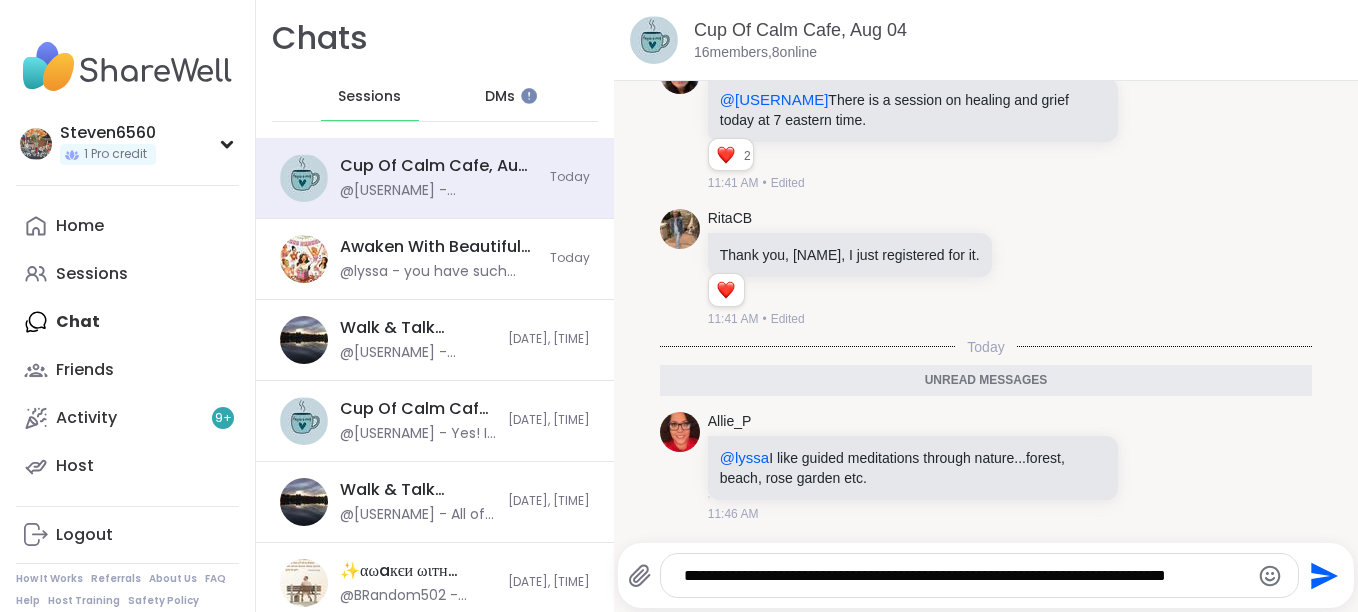 click on "**********" at bounding box center [962, 576] 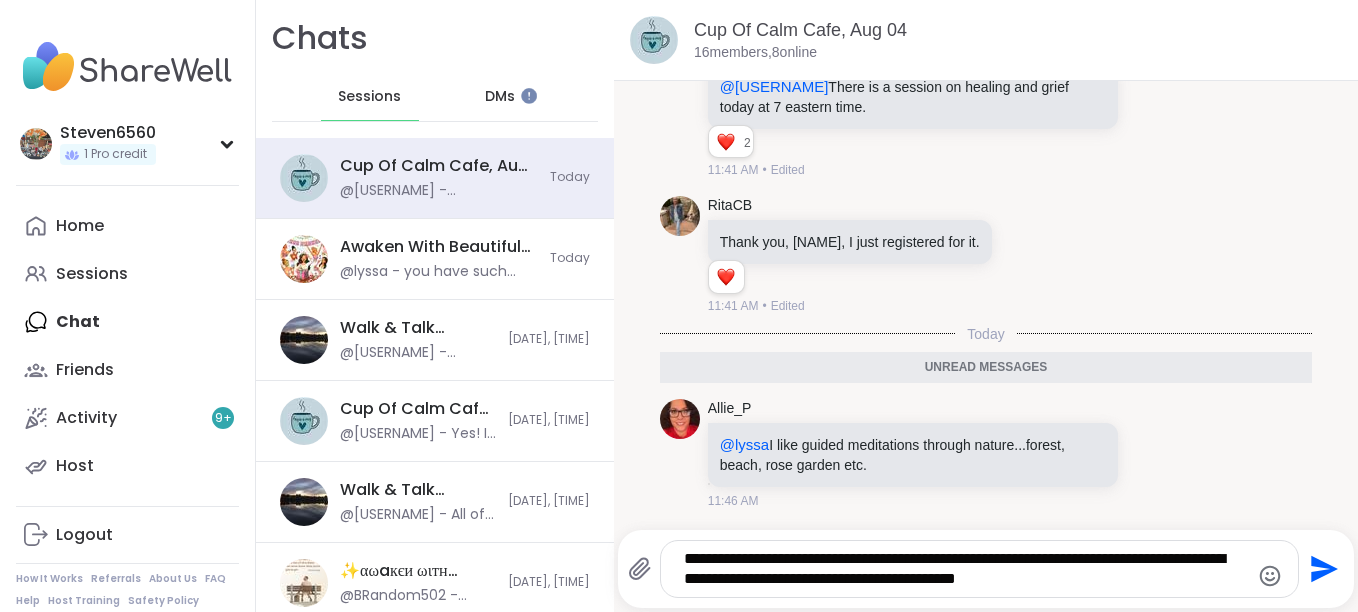 click on "**********" at bounding box center [962, 569] 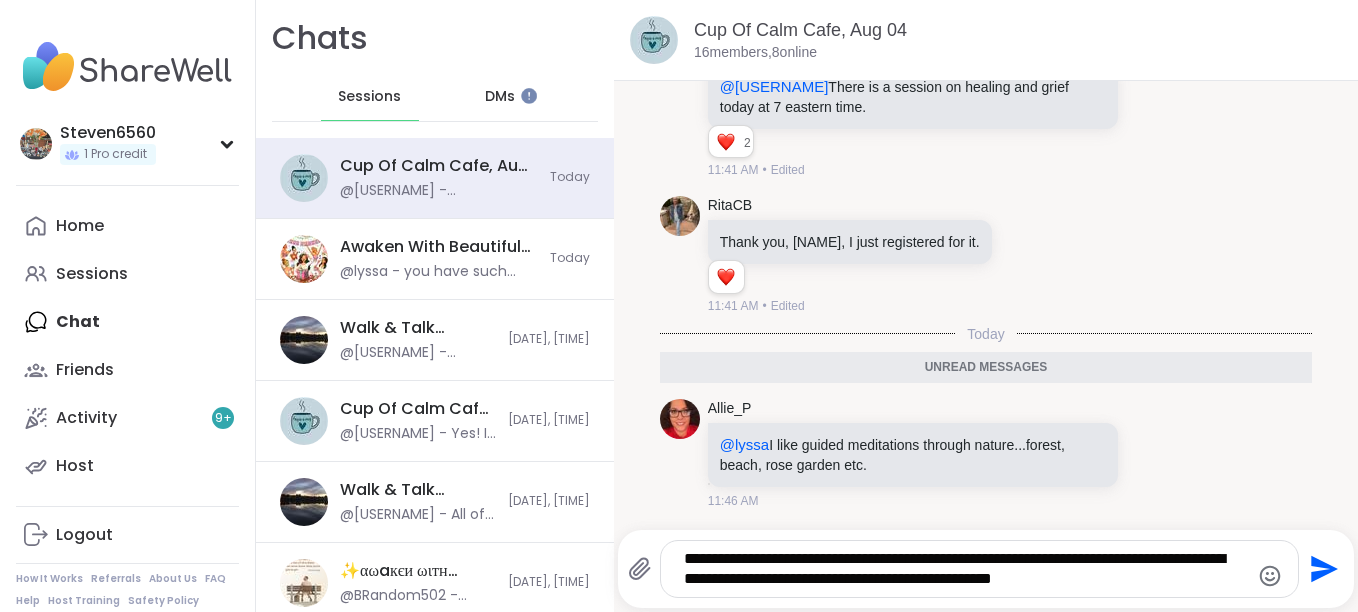 click on "**********" at bounding box center (962, 569) 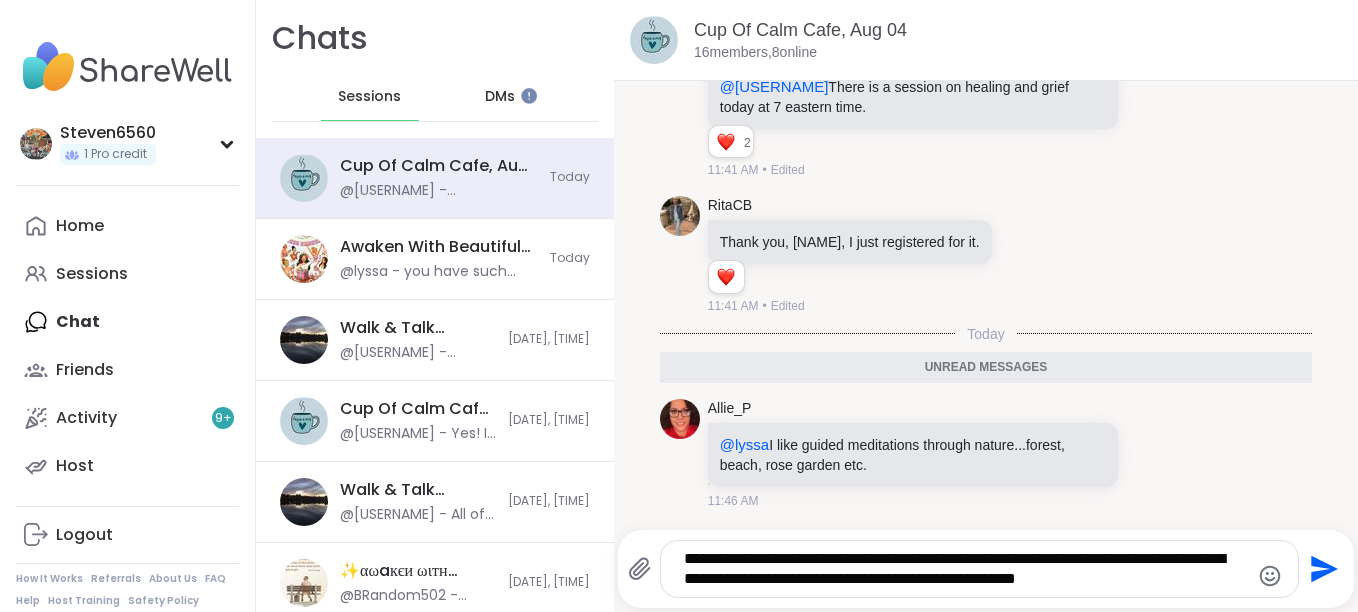 click on "**********" at bounding box center (962, 569) 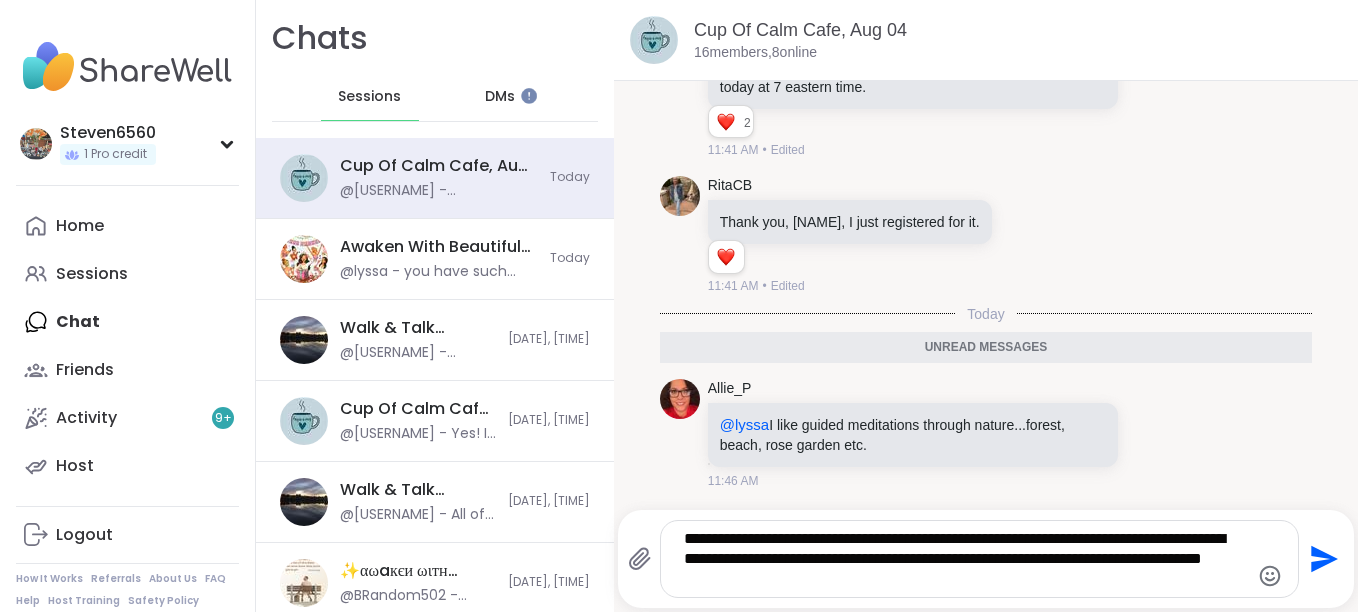 type on "**********" 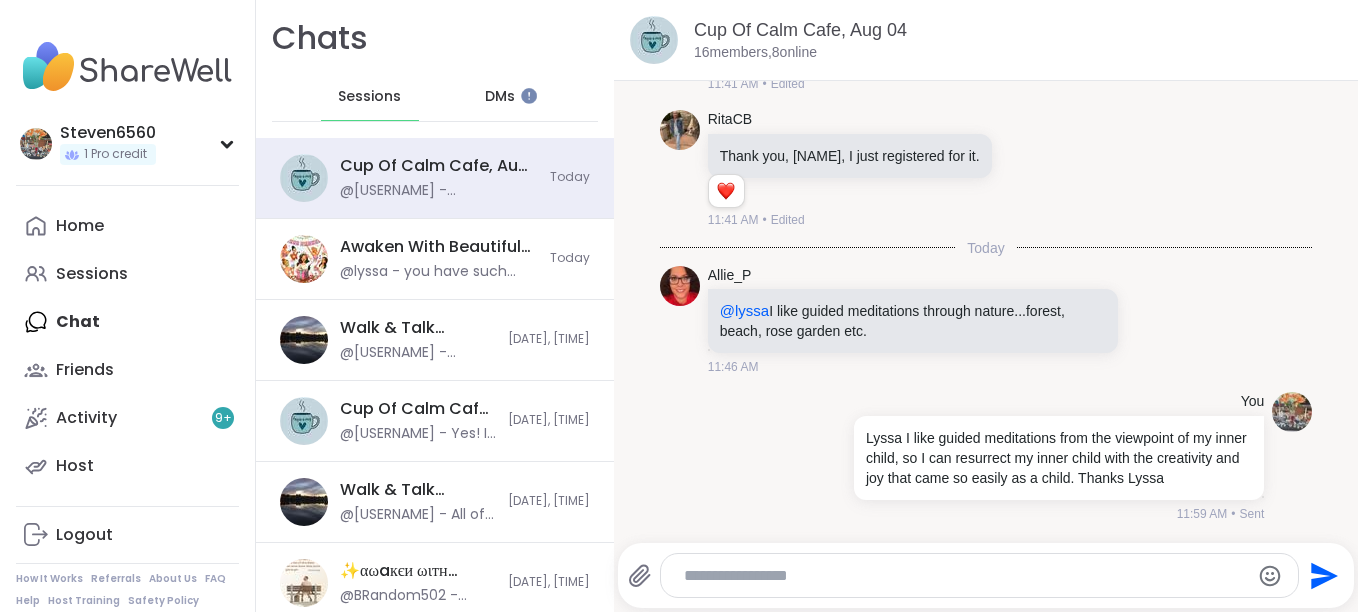 scroll, scrollTop: 4002, scrollLeft: 0, axis: vertical 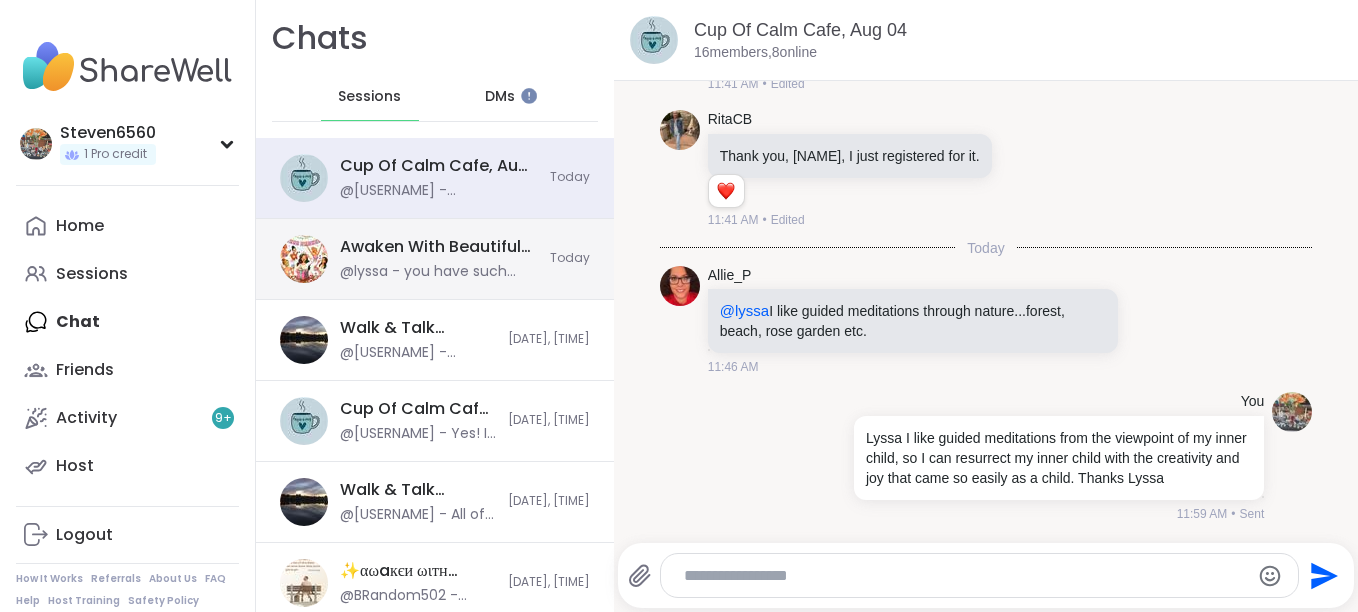 click on "@lyssa - you have such power to you even when your silent!" at bounding box center [439, 272] 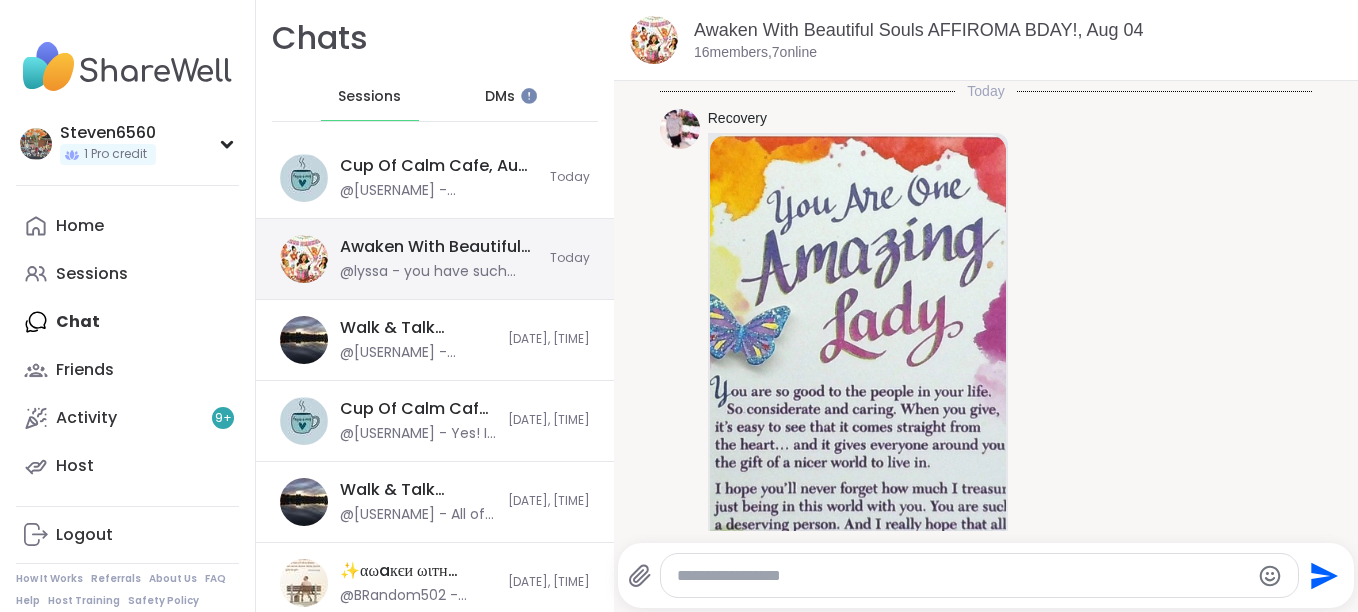 scroll, scrollTop: 12015, scrollLeft: 0, axis: vertical 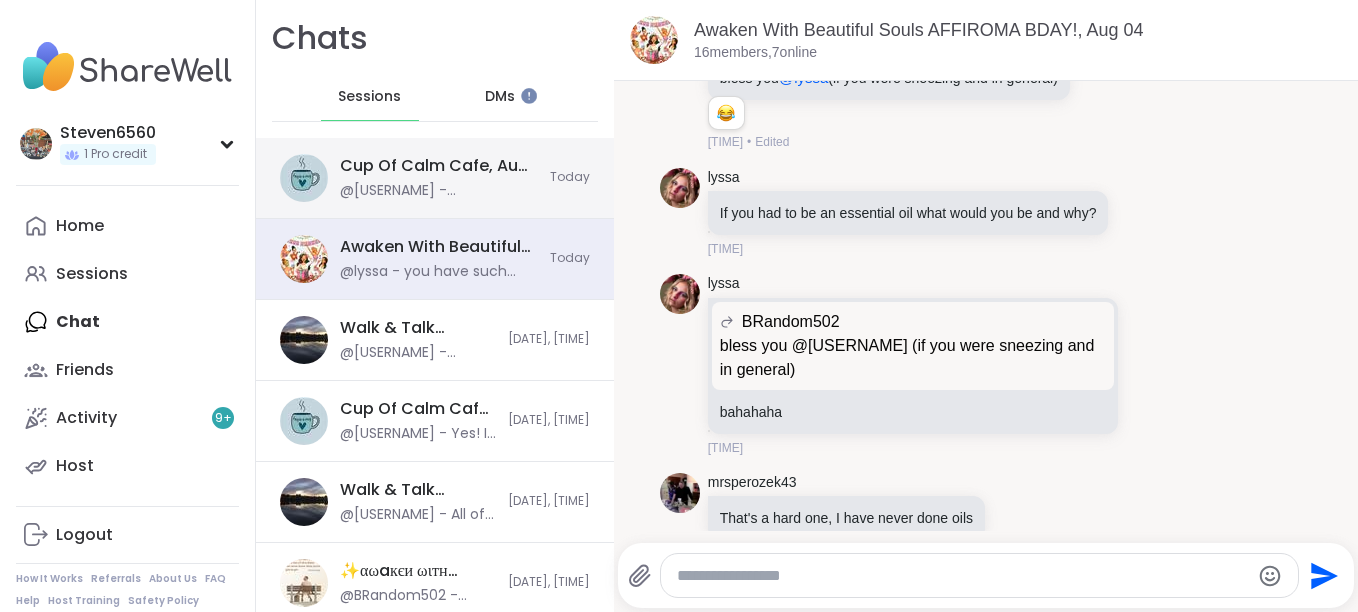 click on "Cup Of Calm Cafe, Aug 04" at bounding box center (439, 166) 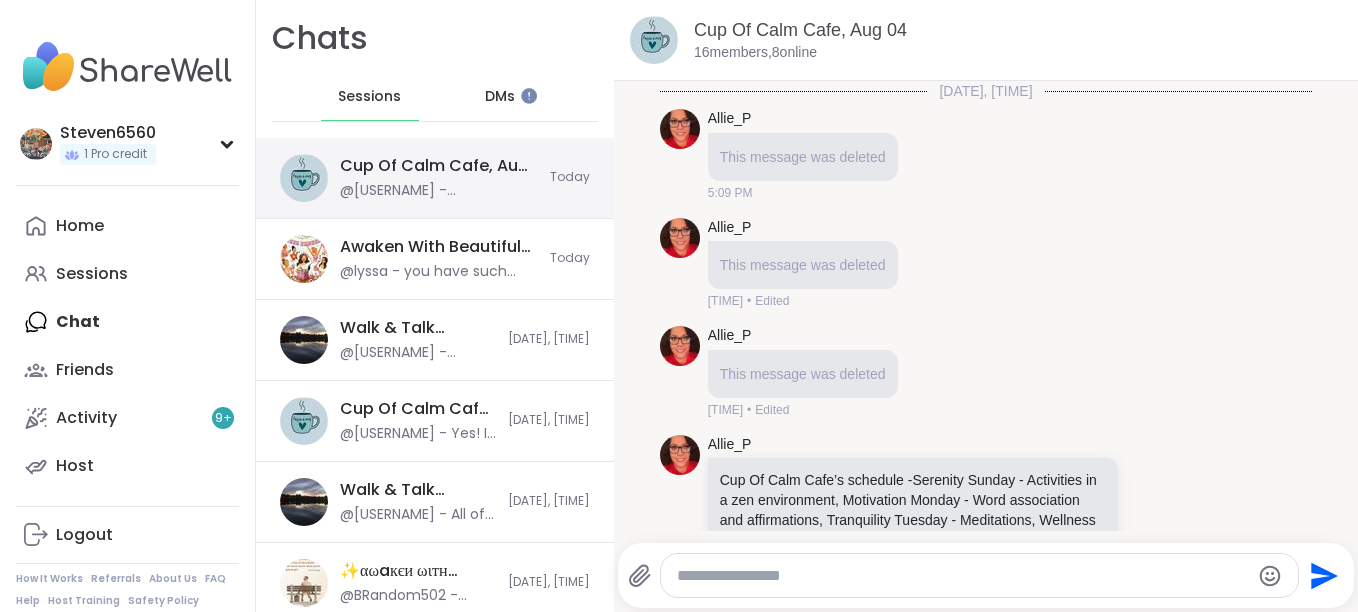 scroll, scrollTop: 3982, scrollLeft: 0, axis: vertical 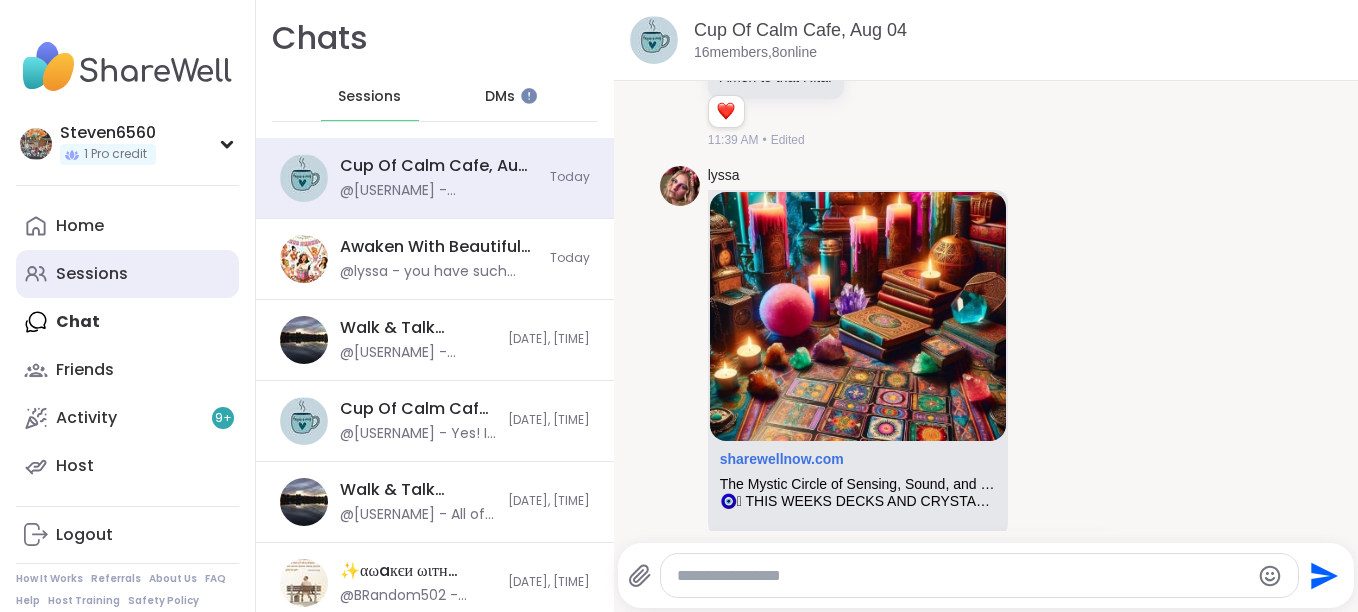 click on "Sessions" at bounding box center [92, 274] 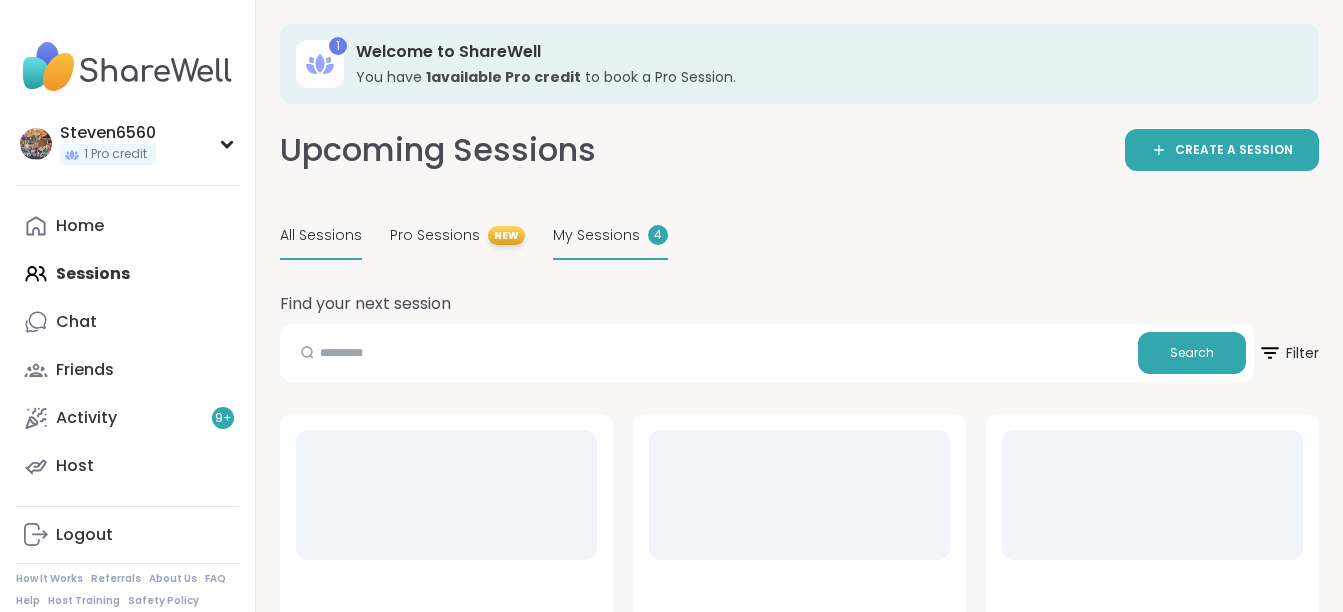 click on "My Sessions" at bounding box center [596, 235] 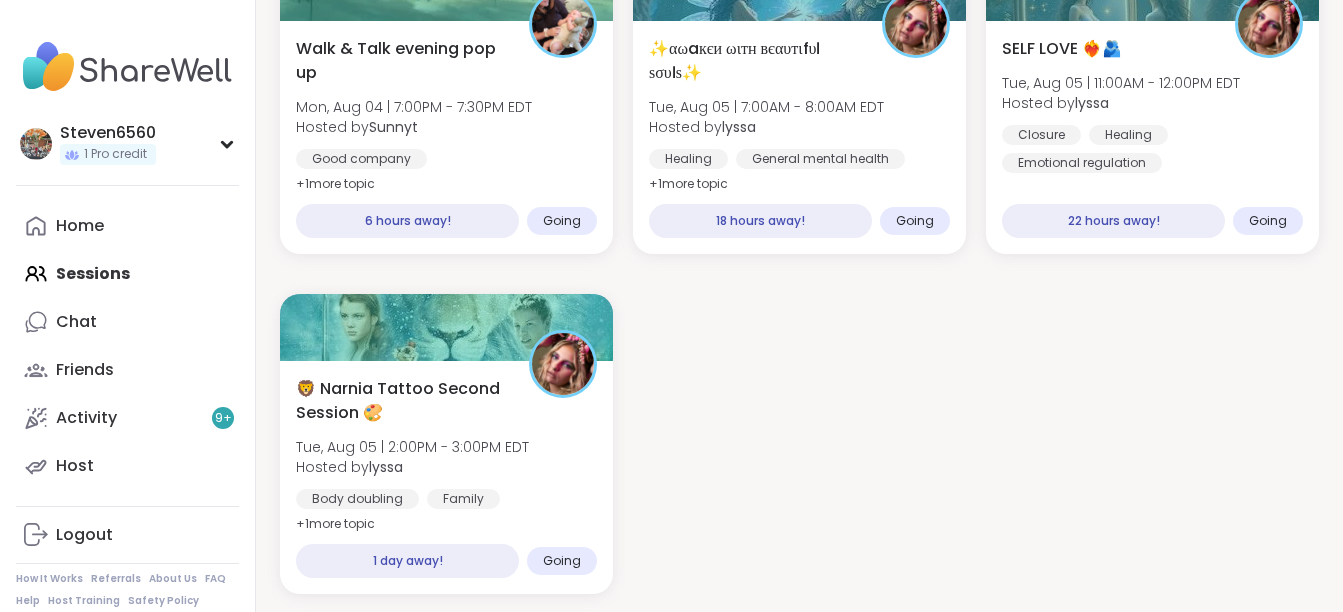 scroll, scrollTop: 389, scrollLeft: 0, axis: vertical 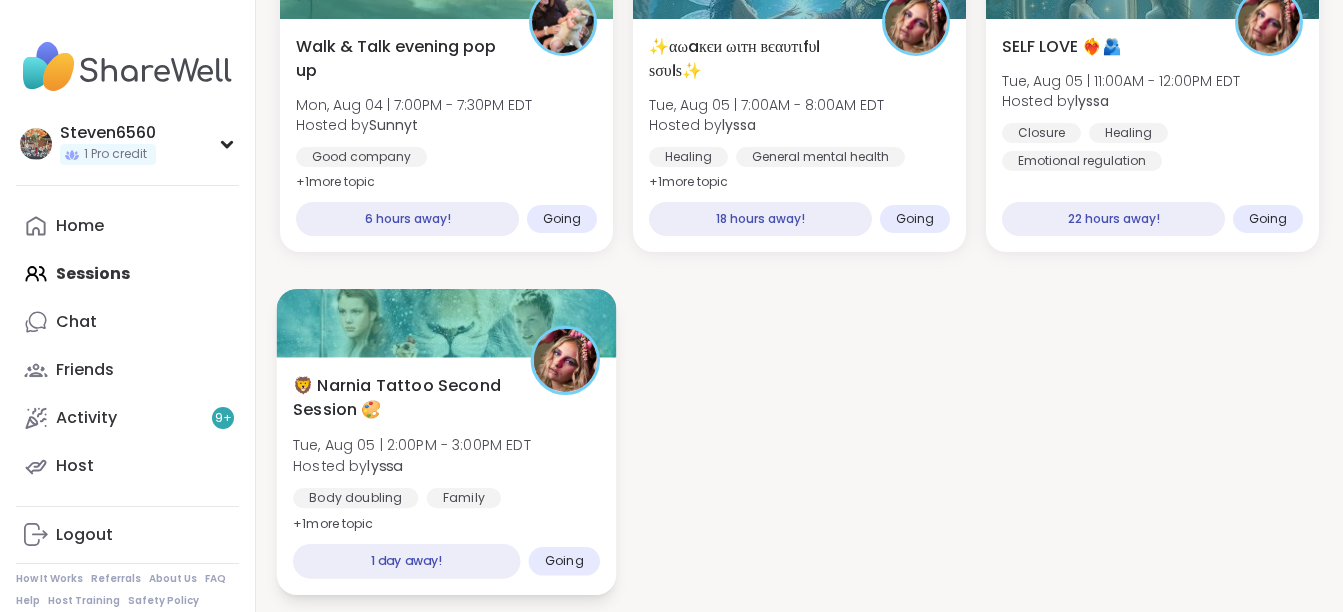 click on "Tue, Aug 05 | 2:00PM - 3:00PM EDT" at bounding box center [412, 445] 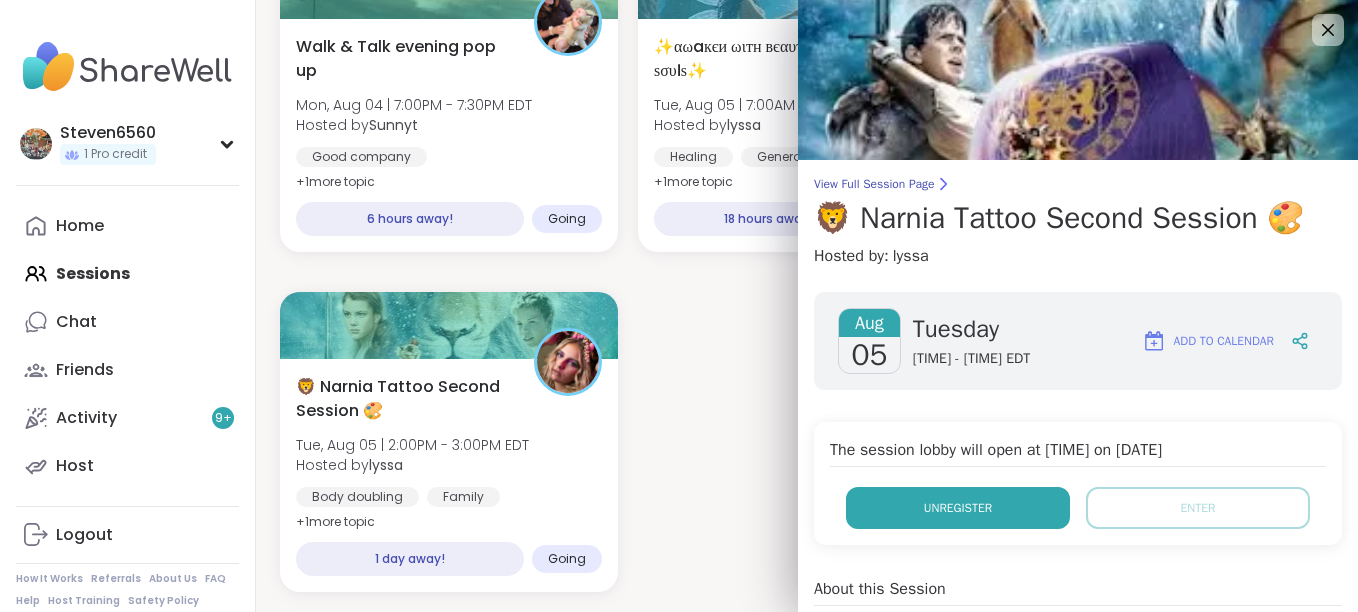 click on "Unregister" at bounding box center (958, 508) 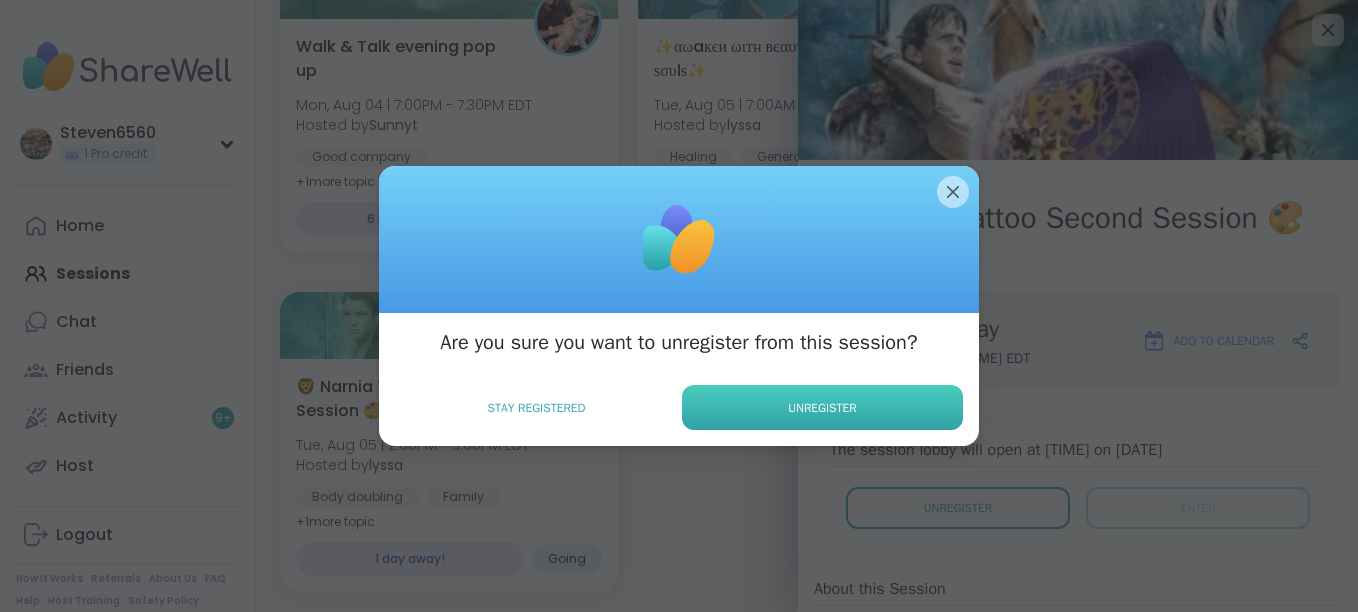 click on "Unregister" at bounding box center (822, 407) 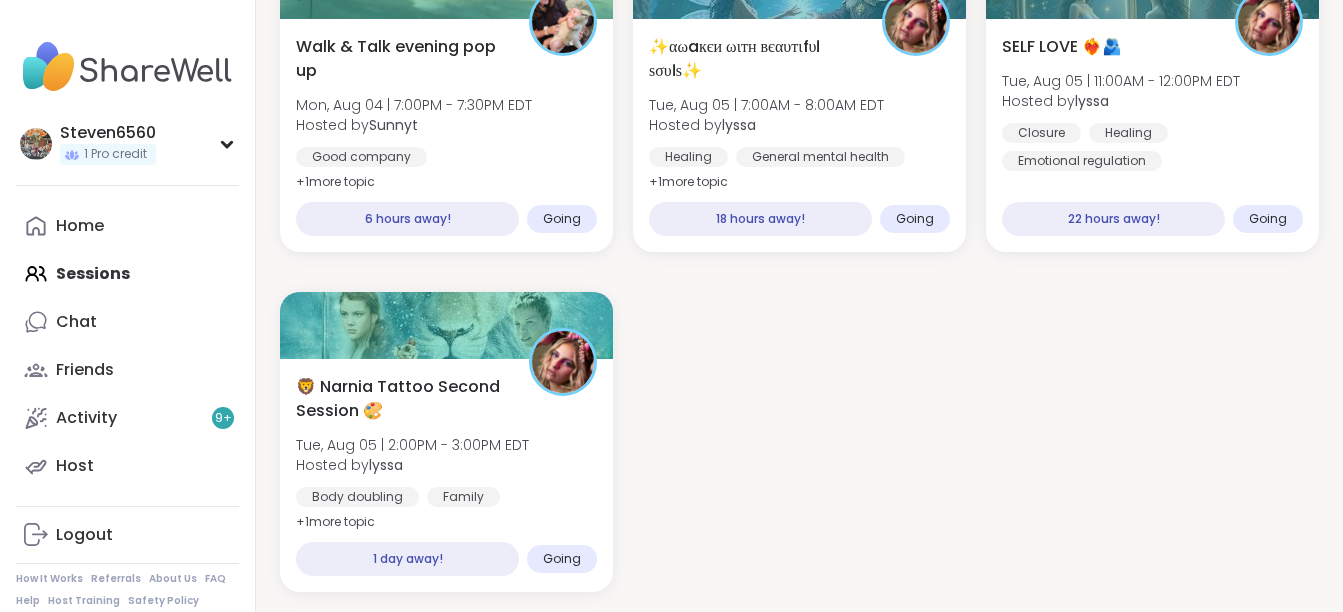 scroll, scrollTop: 49, scrollLeft: 0, axis: vertical 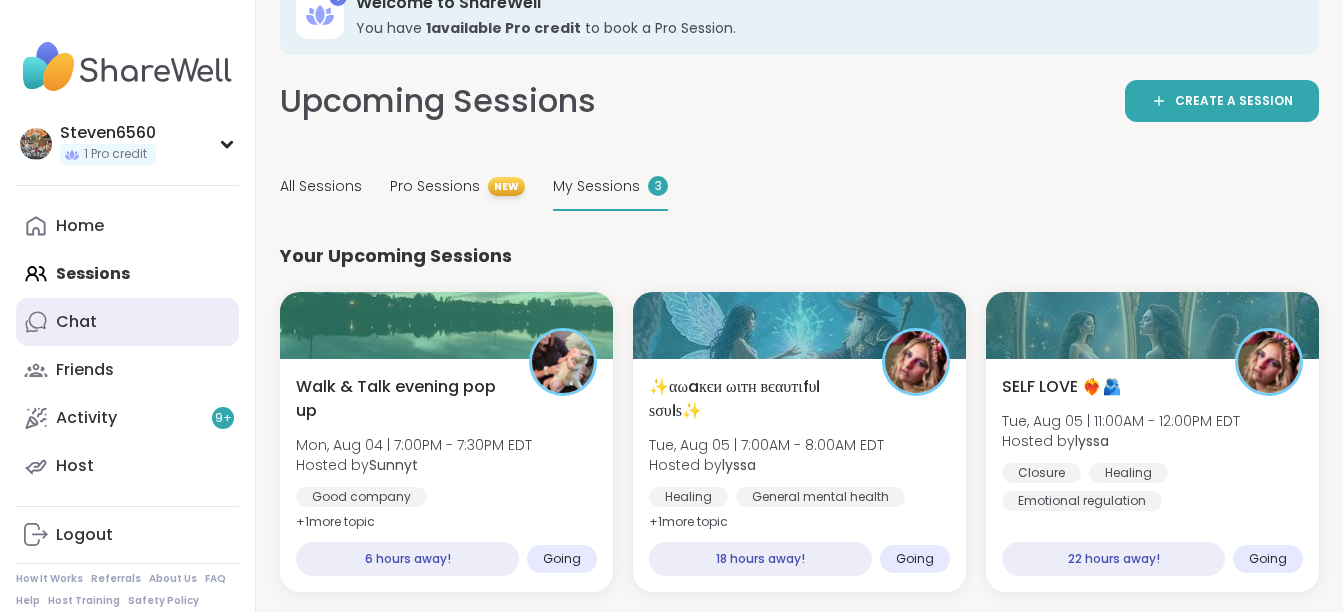 click on "Chat" at bounding box center [76, 322] 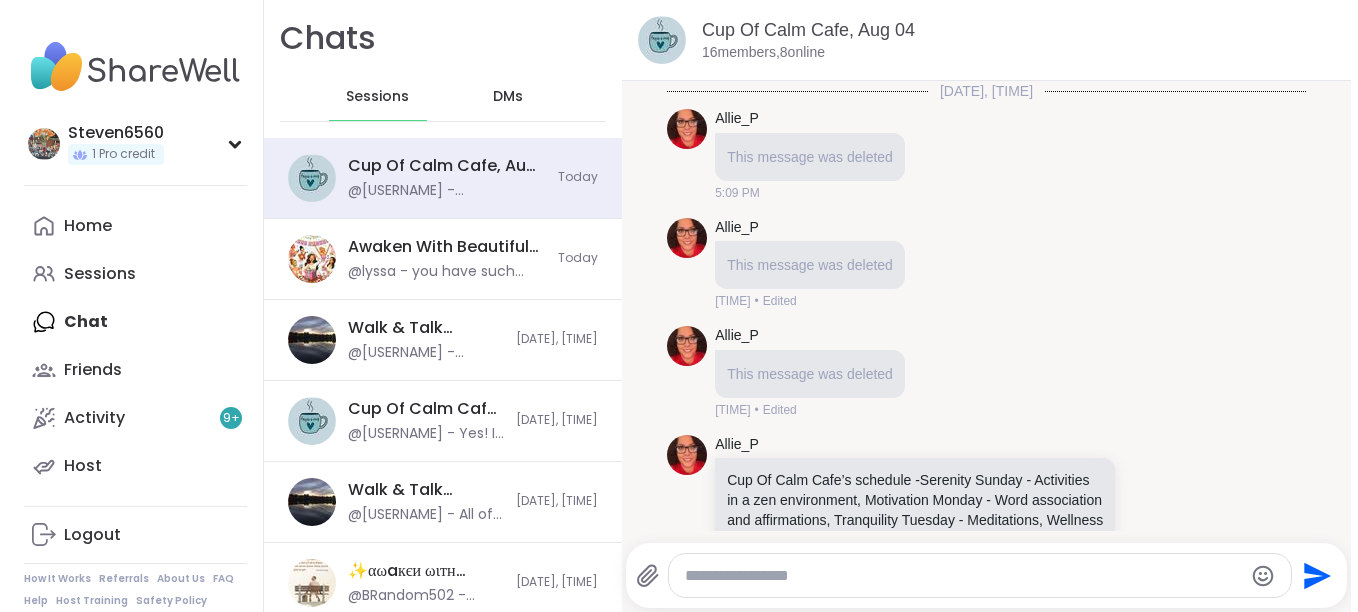 scroll, scrollTop: 0, scrollLeft: 0, axis: both 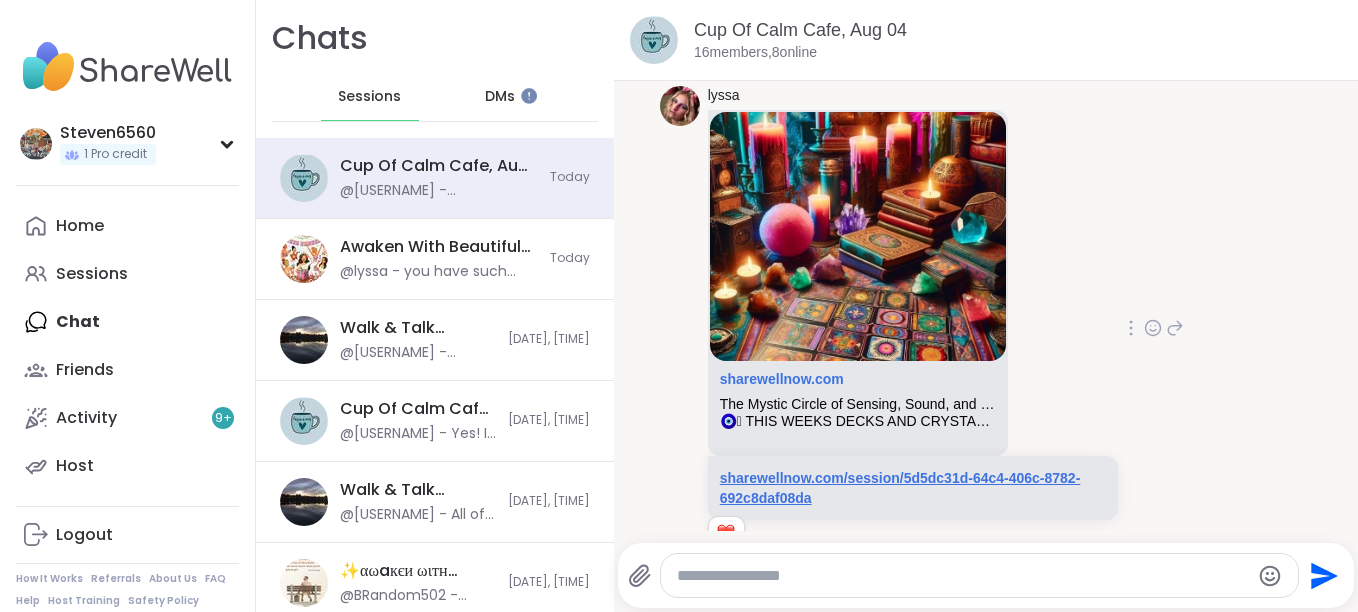 click on "sharewellnow.com/session/5d5dc31d-64c4-406c-8782-692c8daf08da" at bounding box center (900, 488) 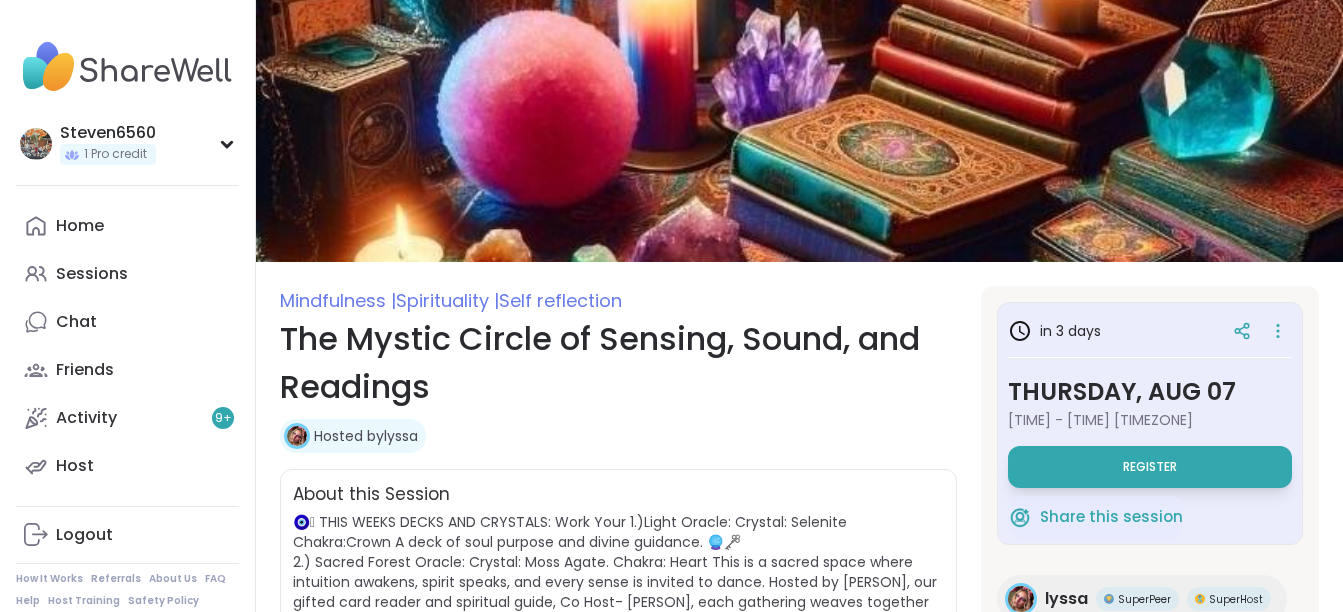 scroll, scrollTop: 0, scrollLeft: 0, axis: both 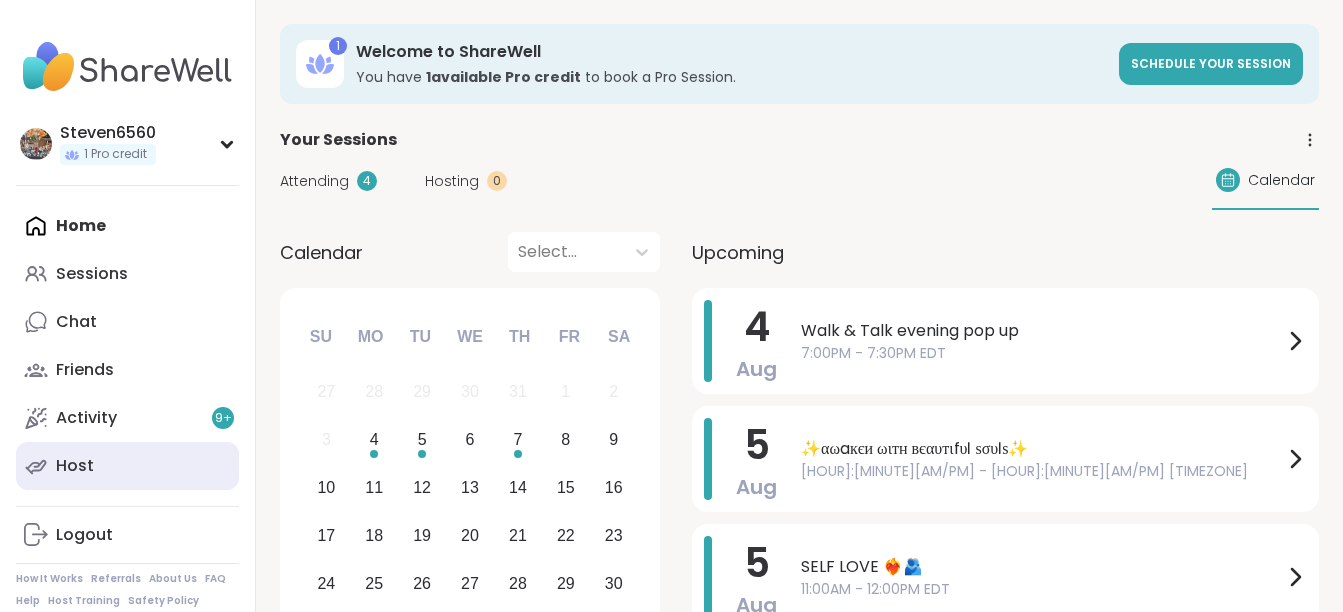 click on "Host" at bounding box center (127, 466) 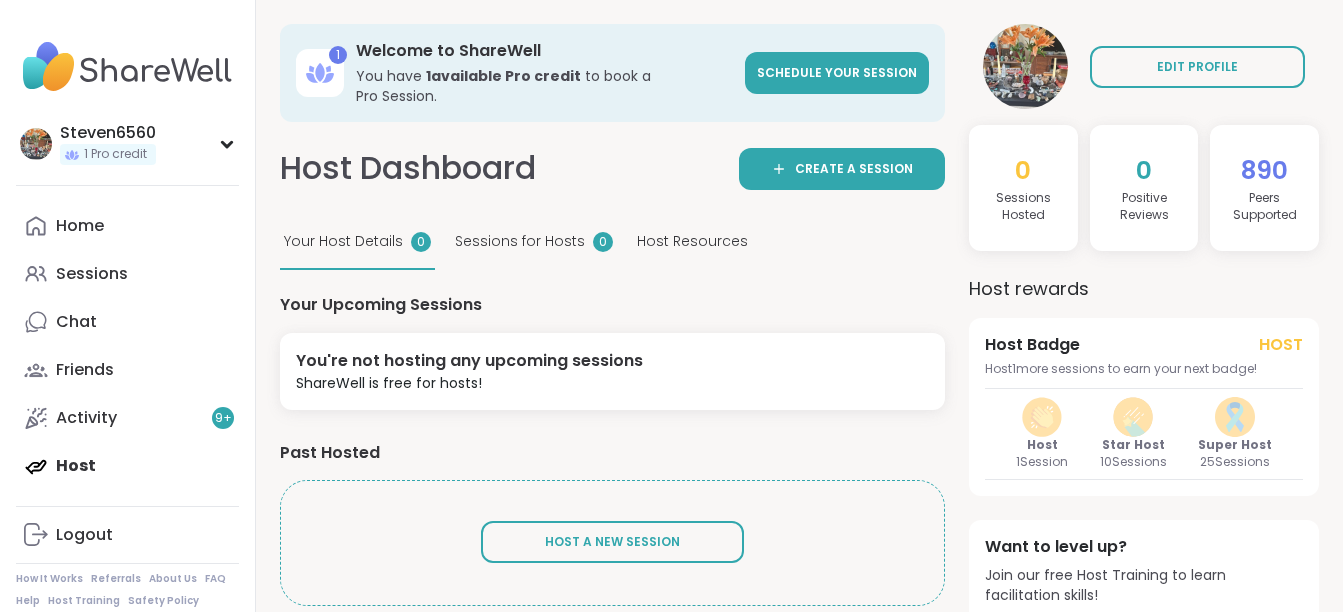 scroll, scrollTop: 0, scrollLeft: 0, axis: both 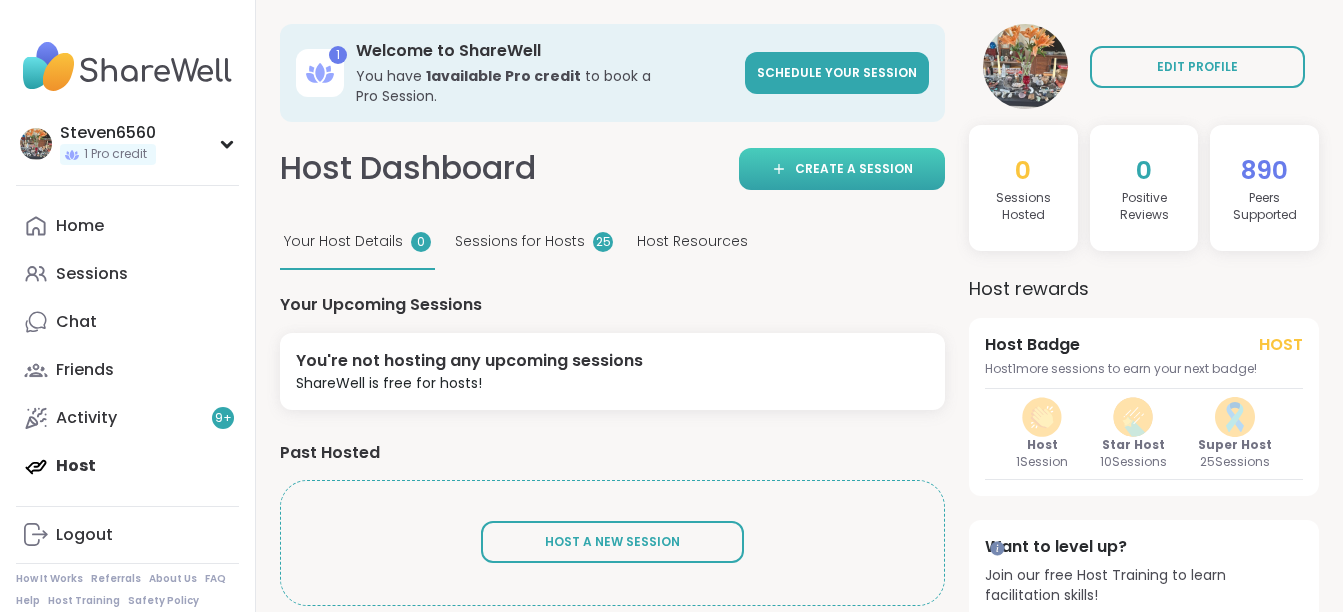 click on "Create a session" at bounding box center [854, 169] 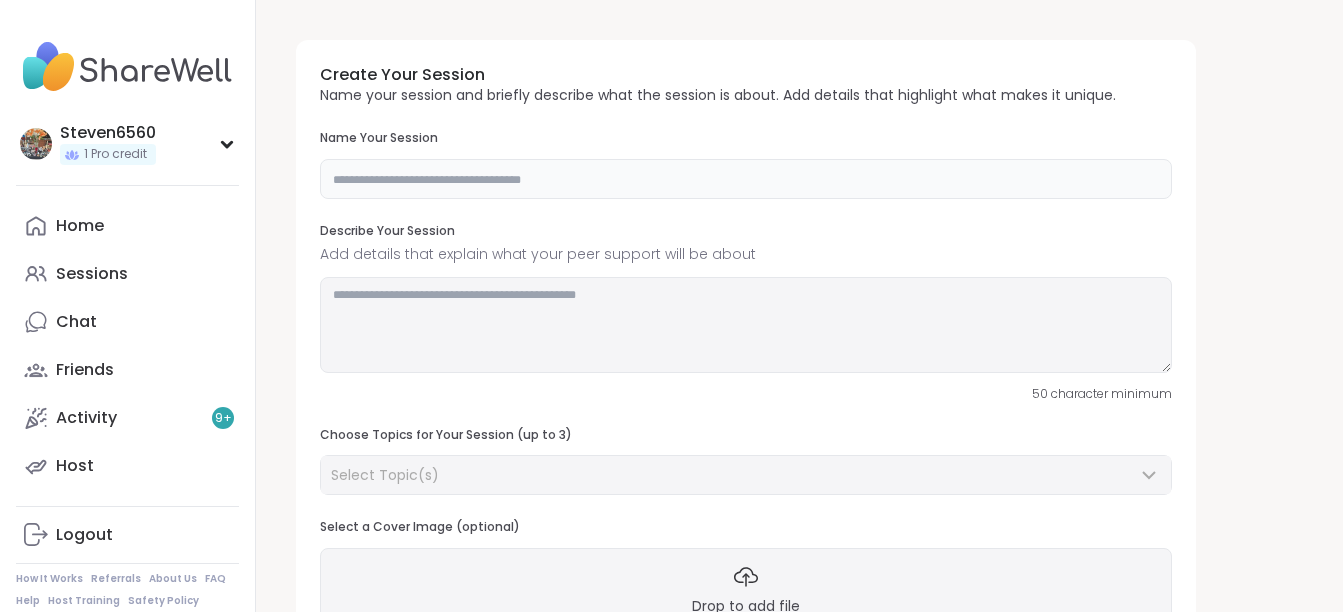click at bounding box center (746, 179) 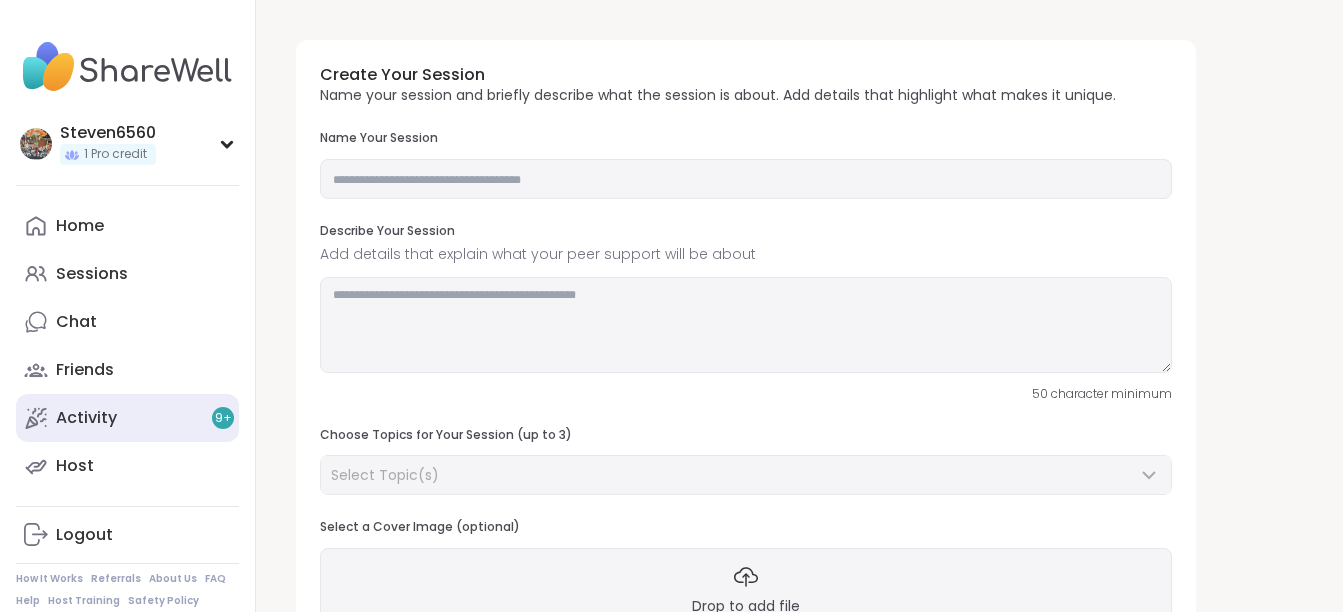 click on "Activity 9 +" at bounding box center [86, 418] 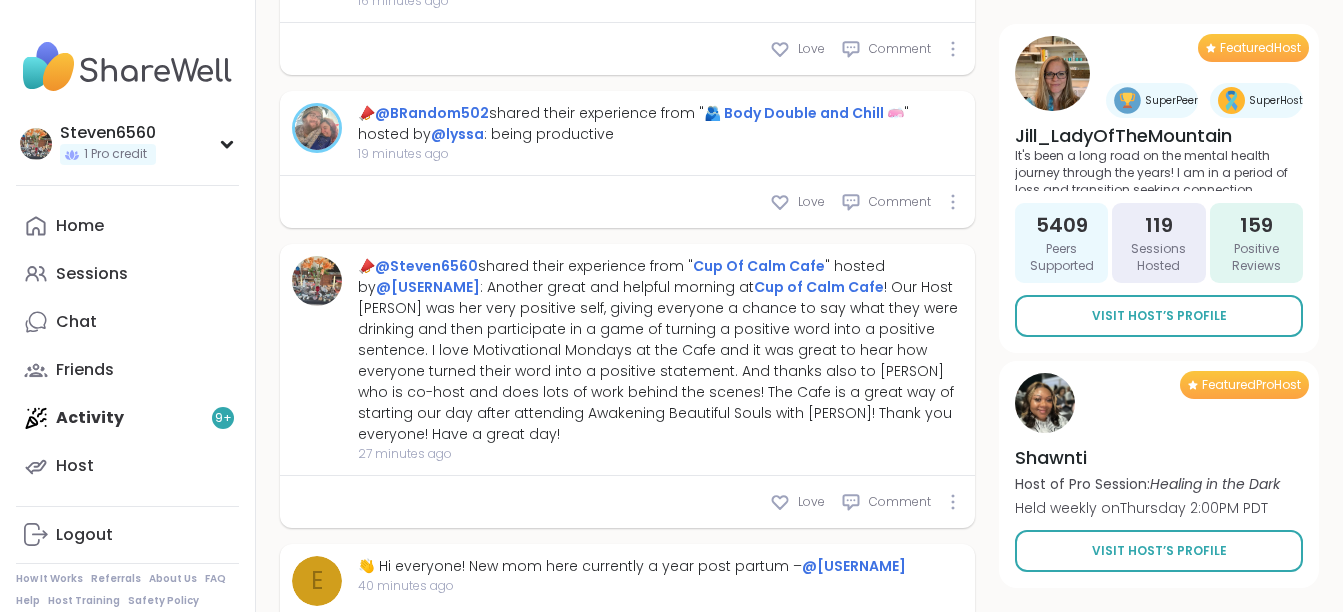 scroll, scrollTop: 1334, scrollLeft: 0, axis: vertical 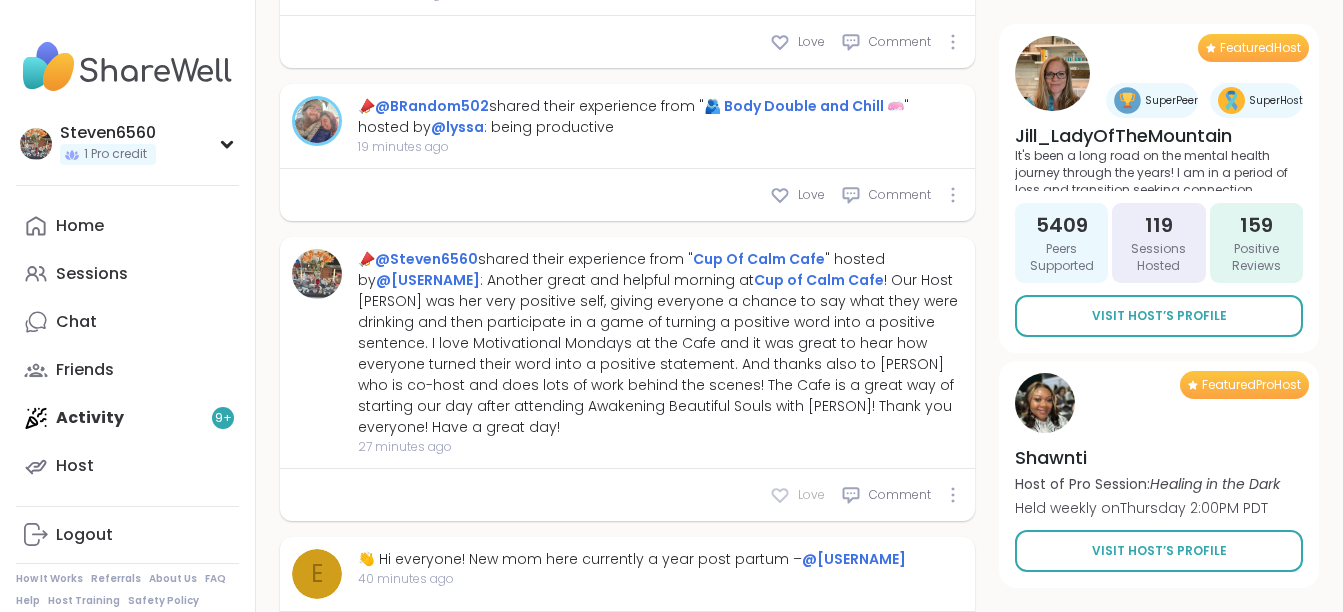 click 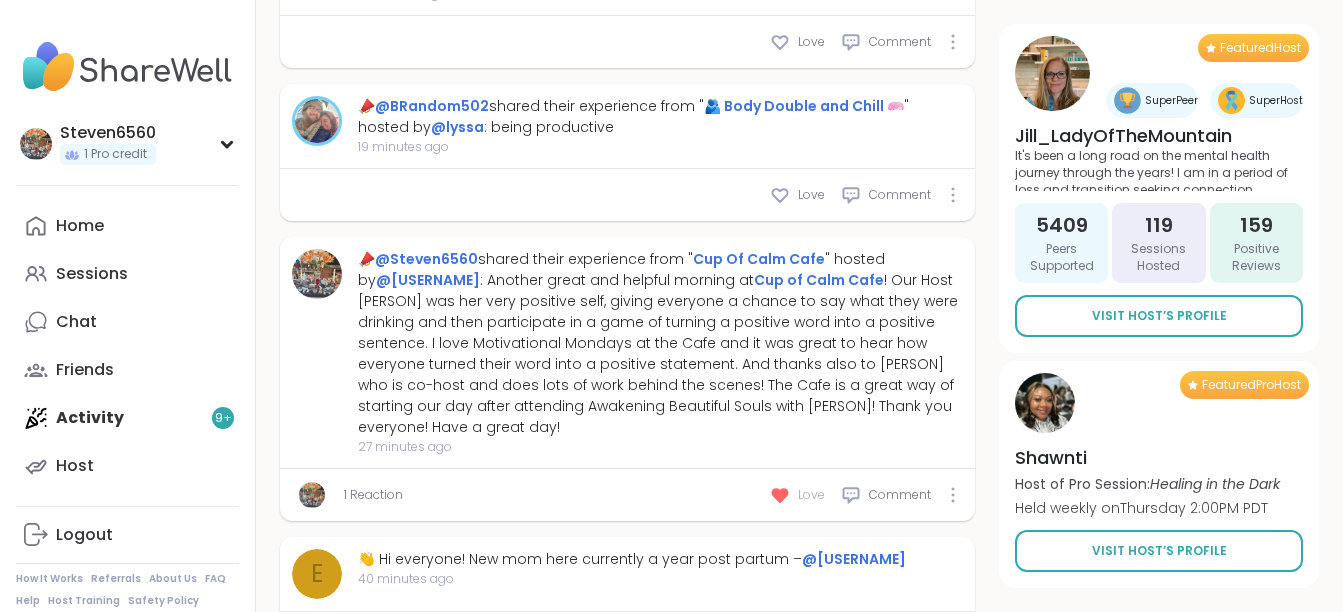 type on "*" 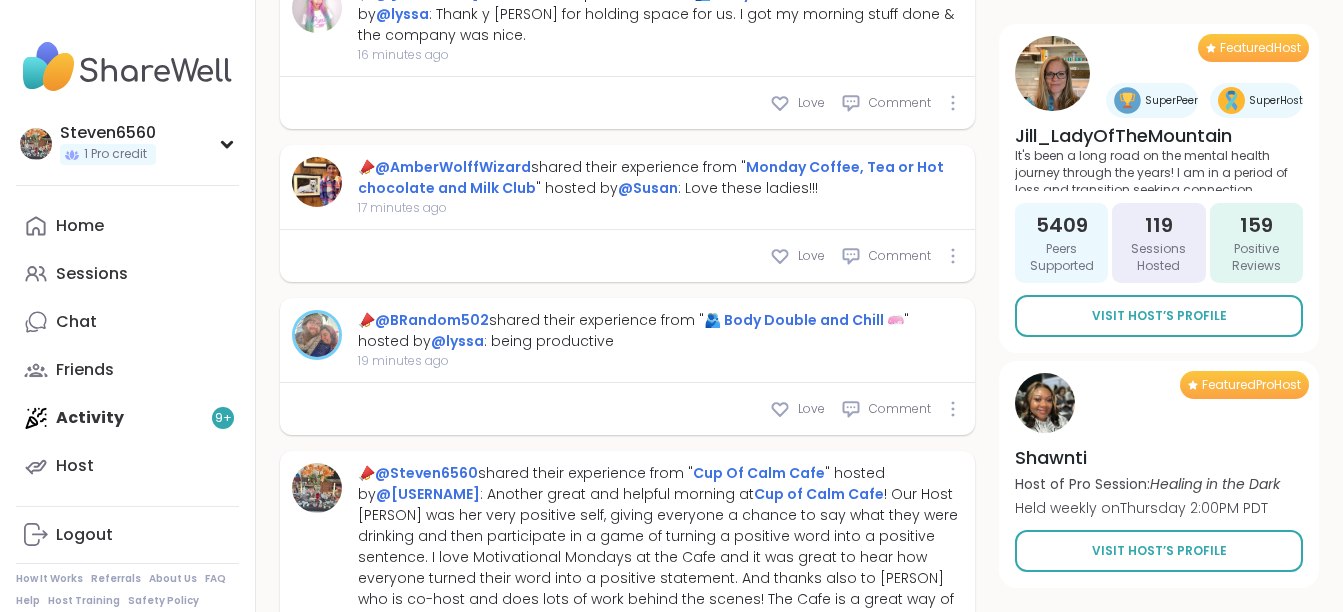 scroll, scrollTop: 1080, scrollLeft: 0, axis: vertical 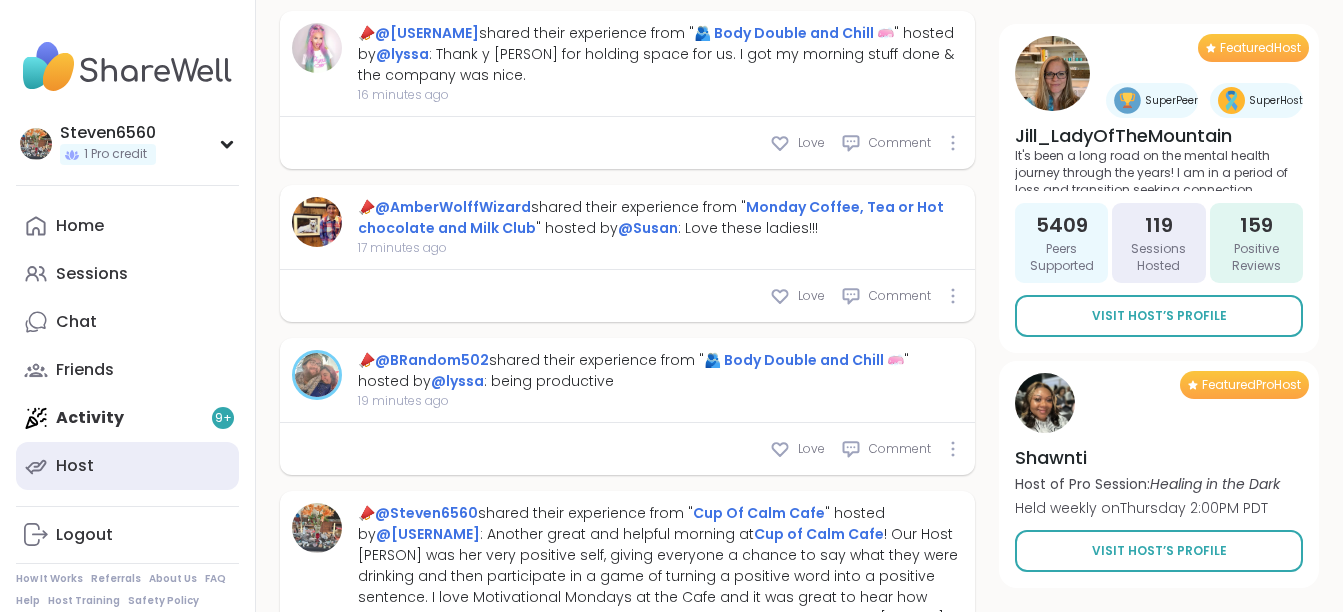 click on "Host" at bounding box center (127, 466) 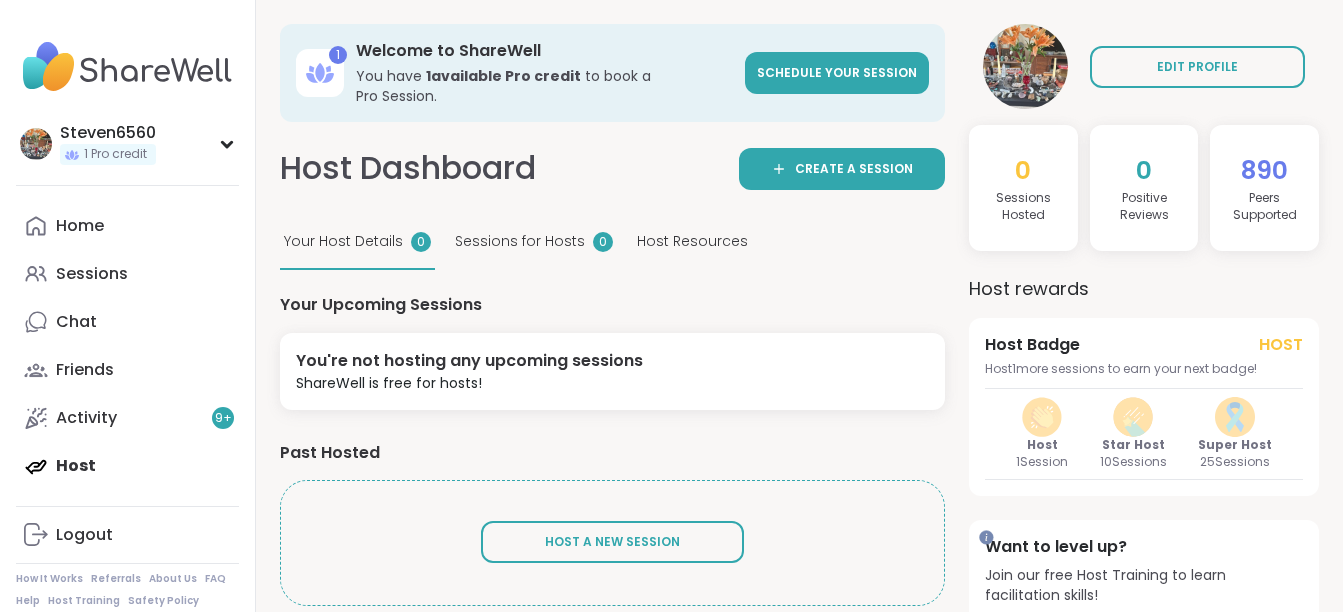 scroll, scrollTop: 0, scrollLeft: 0, axis: both 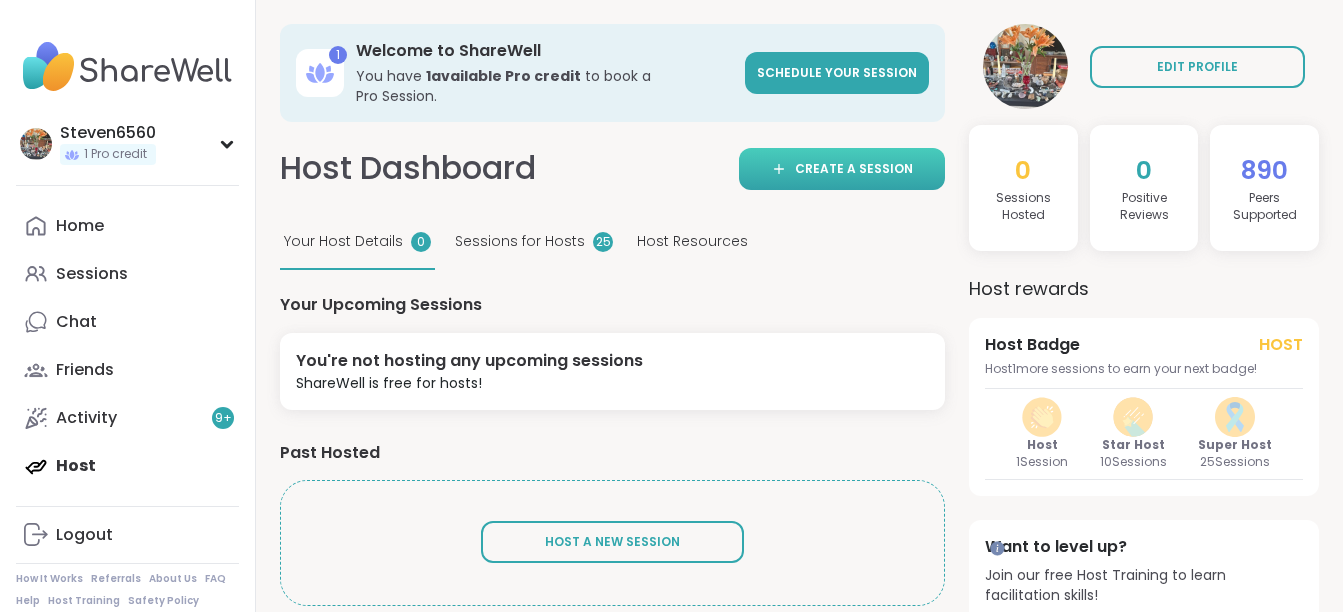 click on "Create a session" at bounding box center (842, 169) 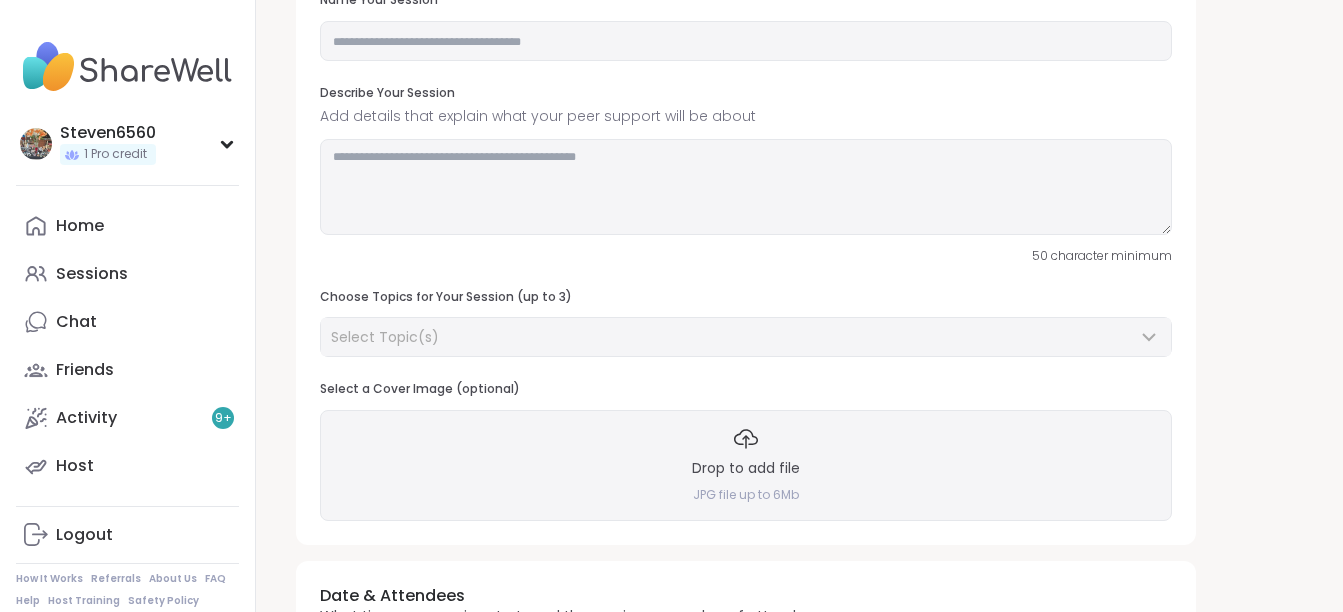 scroll, scrollTop: 147, scrollLeft: 0, axis: vertical 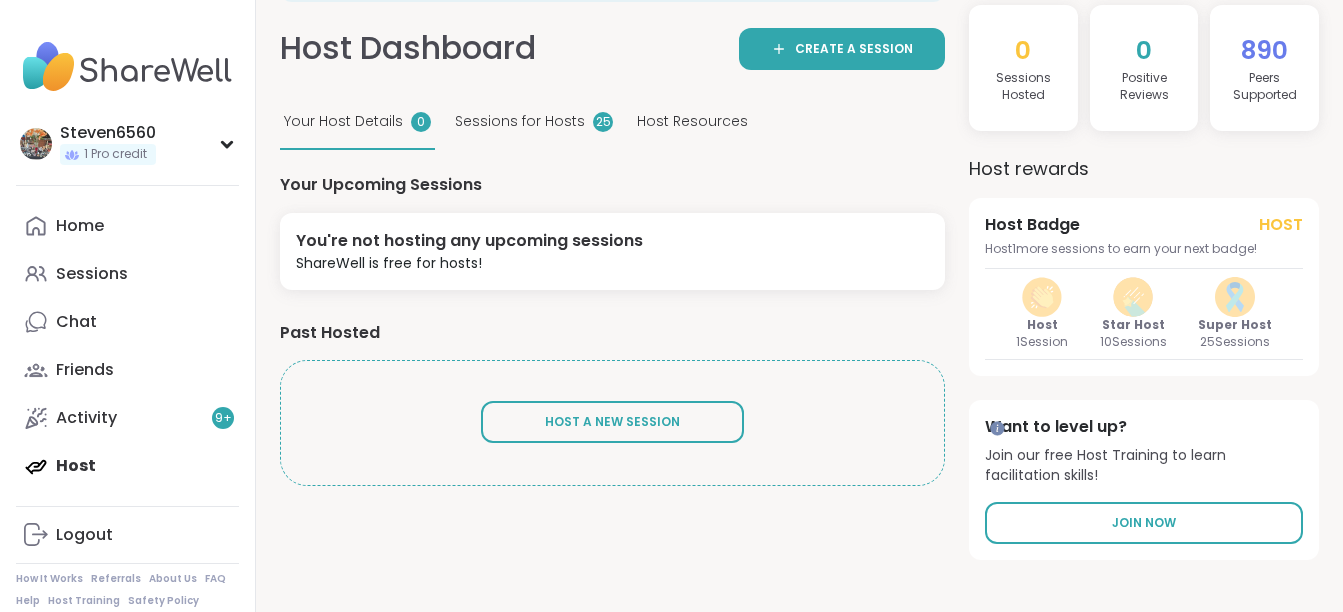 click on "Host Resources" at bounding box center [692, 121] 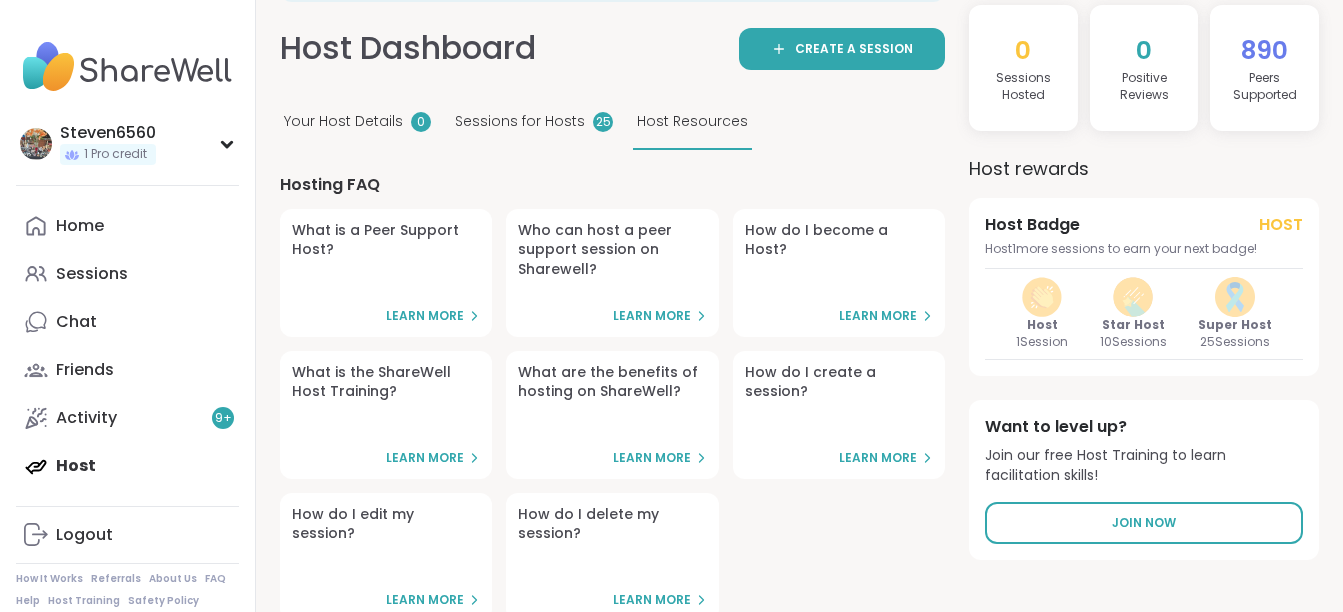 scroll, scrollTop: 0, scrollLeft: 0, axis: both 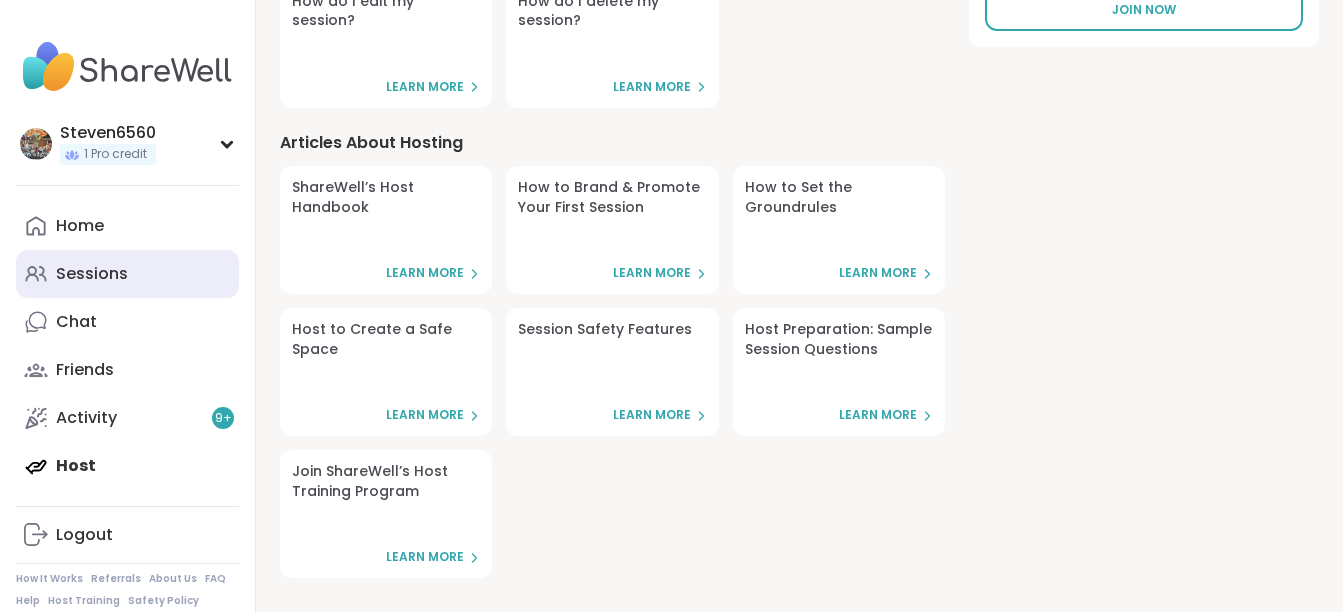 click on "Sessions" at bounding box center [92, 274] 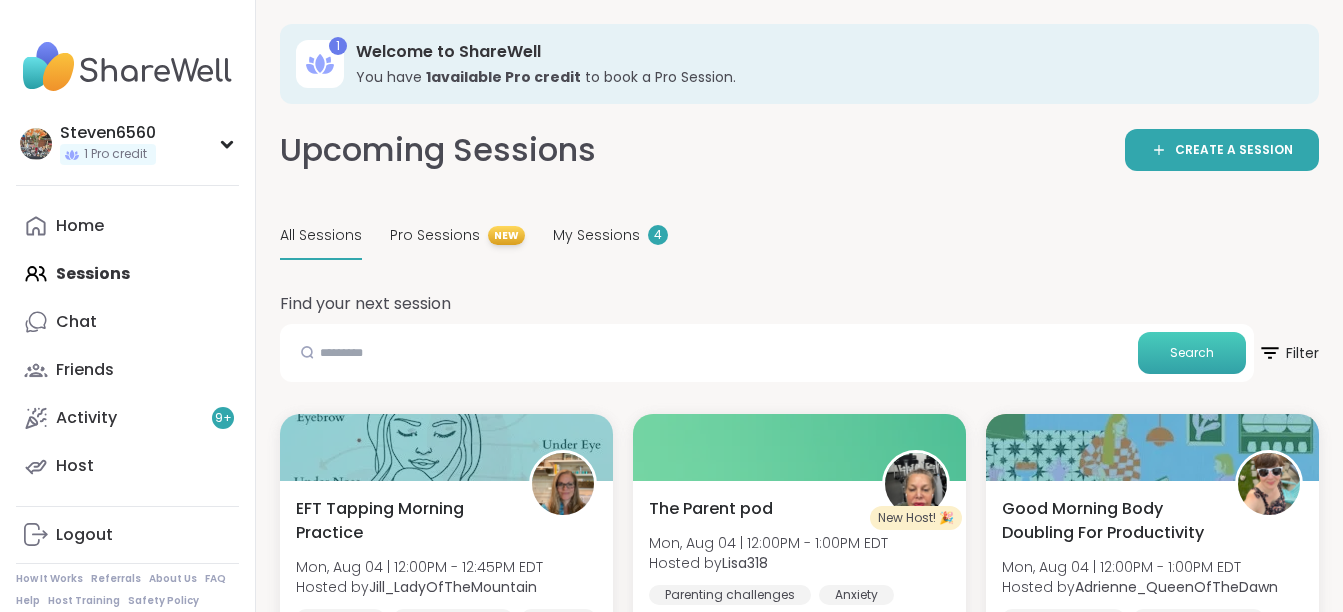 click on "Search" at bounding box center [1192, 353] 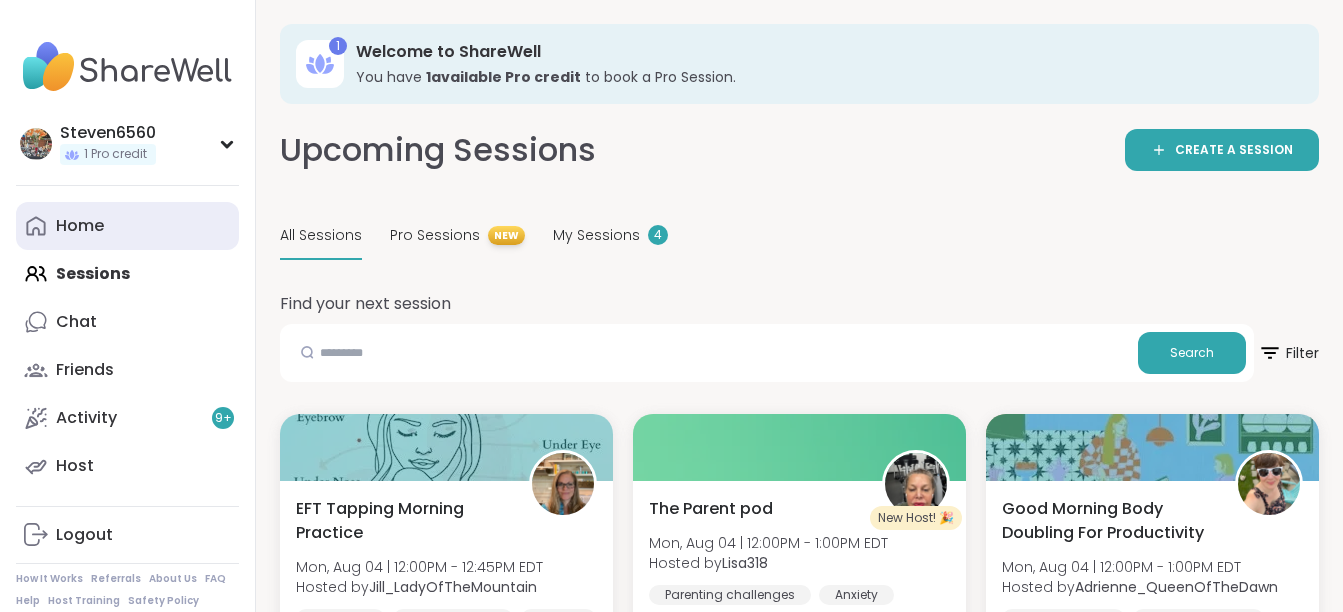 click on "Home" at bounding box center (127, 226) 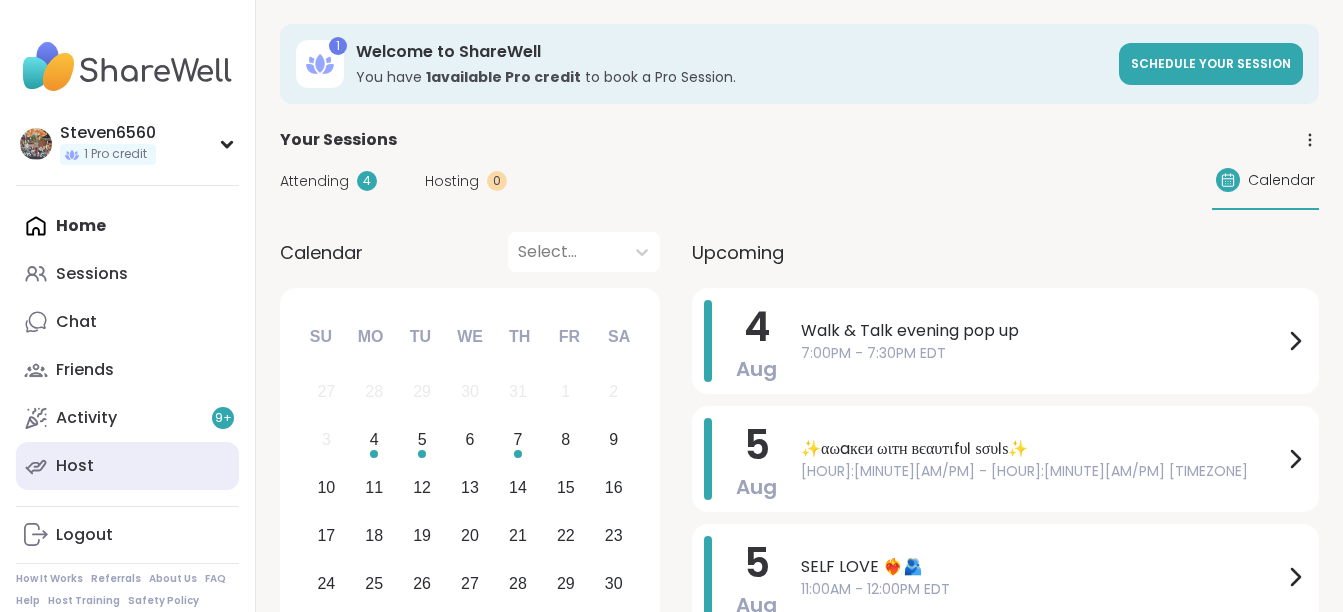 click on "Host" at bounding box center [127, 466] 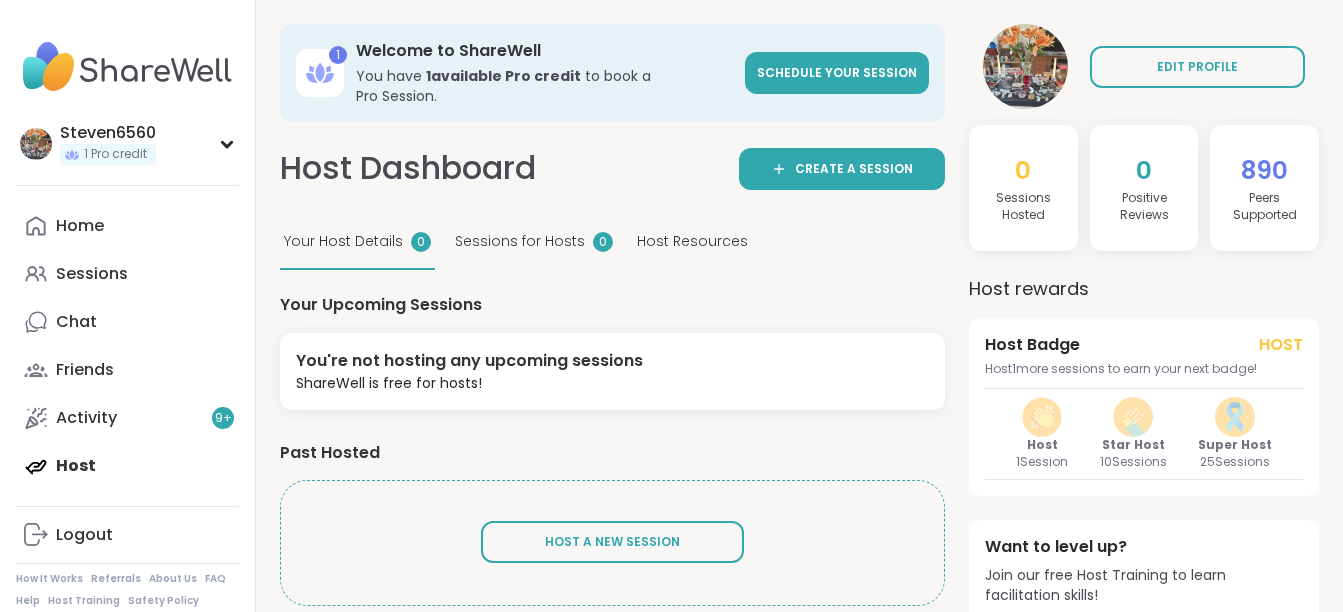 scroll, scrollTop: 0, scrollLeft: 0, axis: both 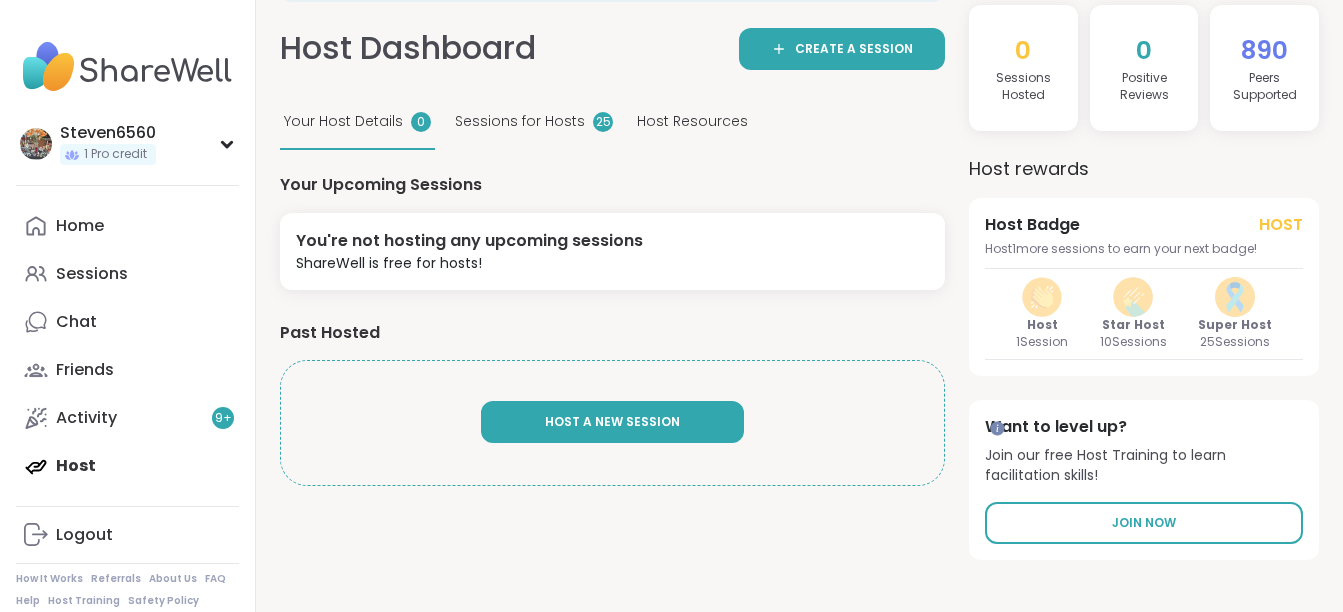 click on "Host A New Session" at bounding box center [612, 421] 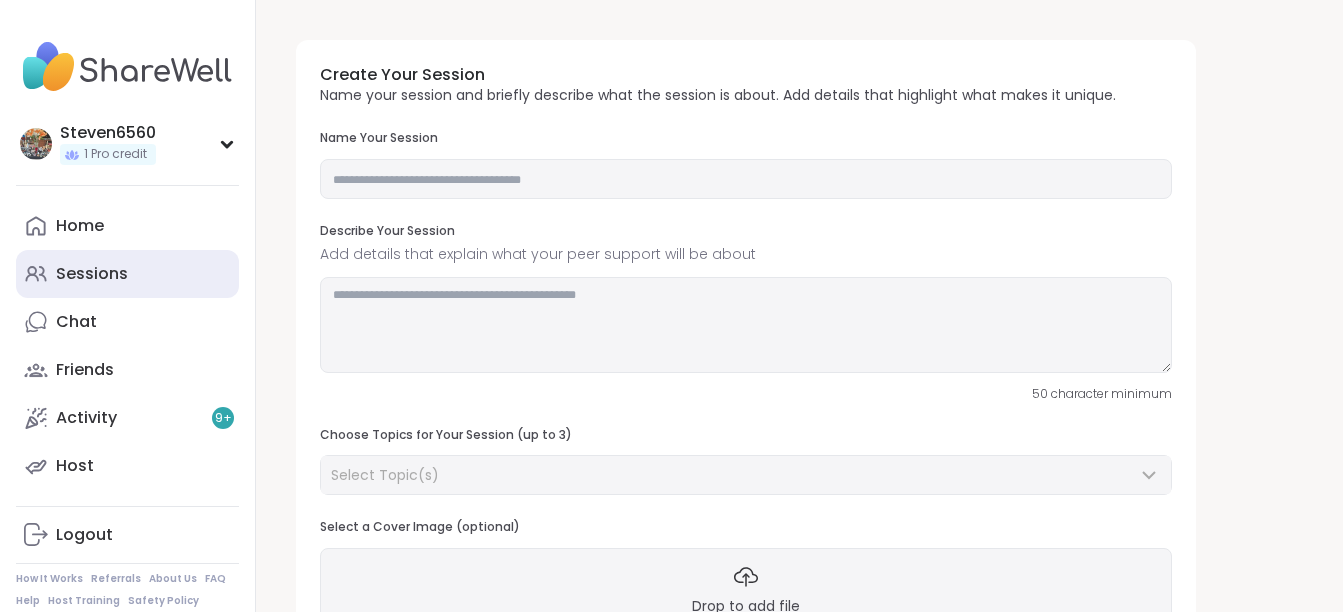 click on "Sessions" at bounding box center [92, 274] 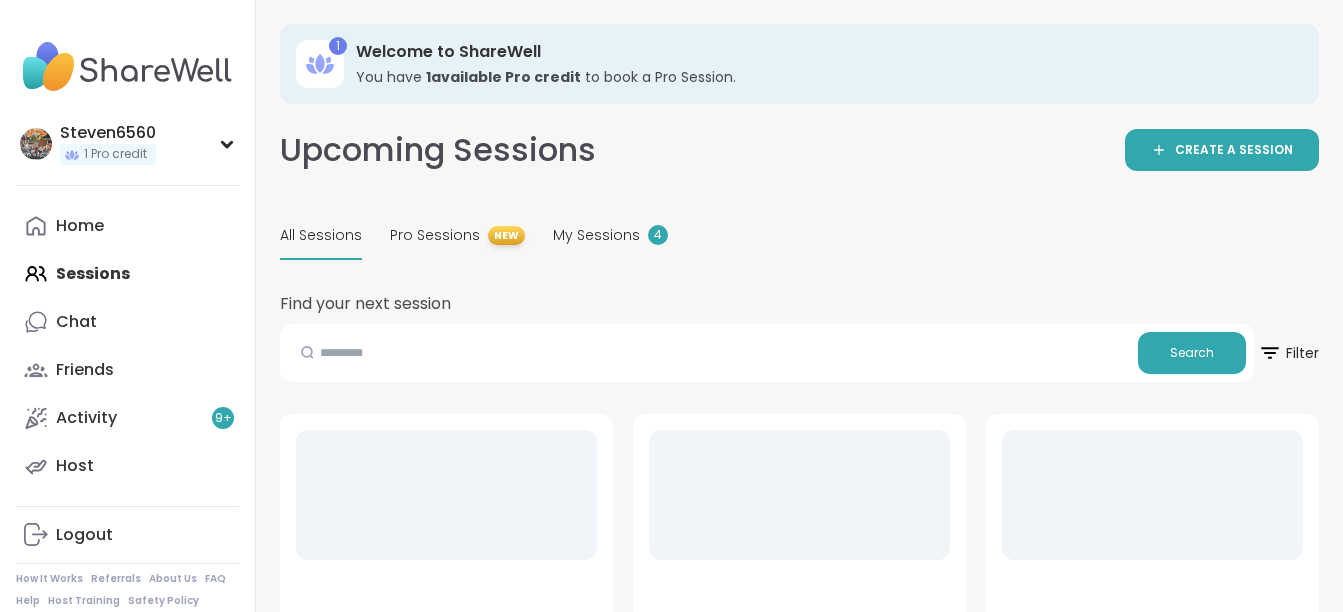 click on "All Sessions" at bounding box center [321, 235] 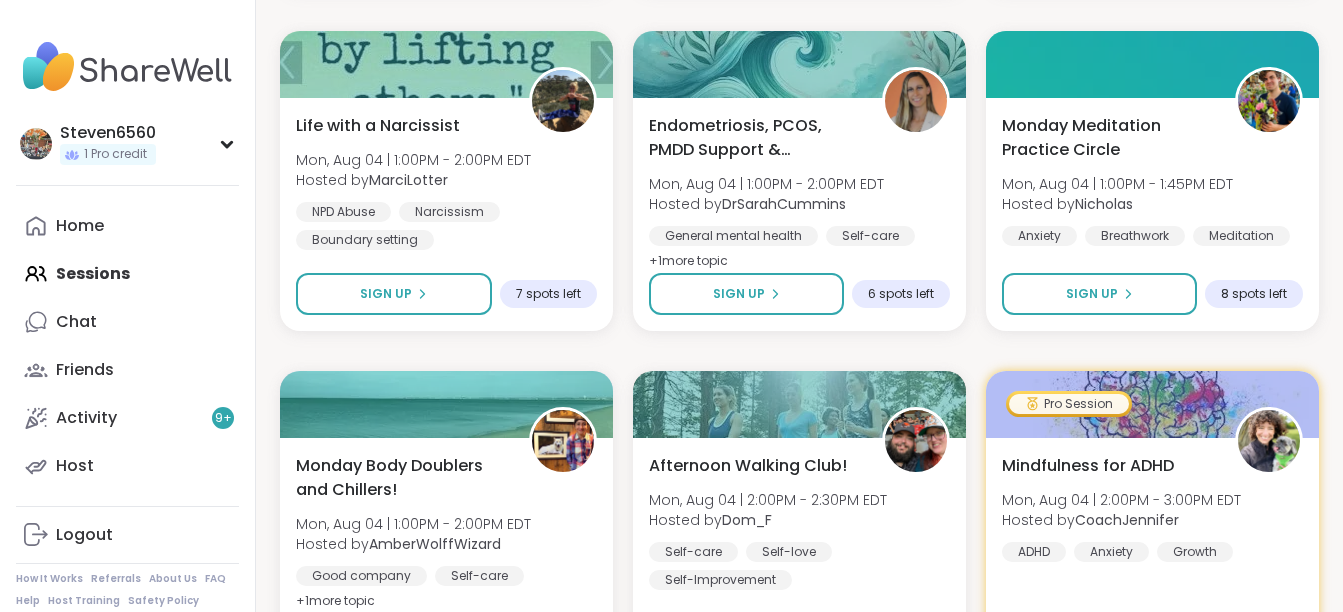 scroll, scrollTop: 760, scrollLeft: 0, axis: vertical 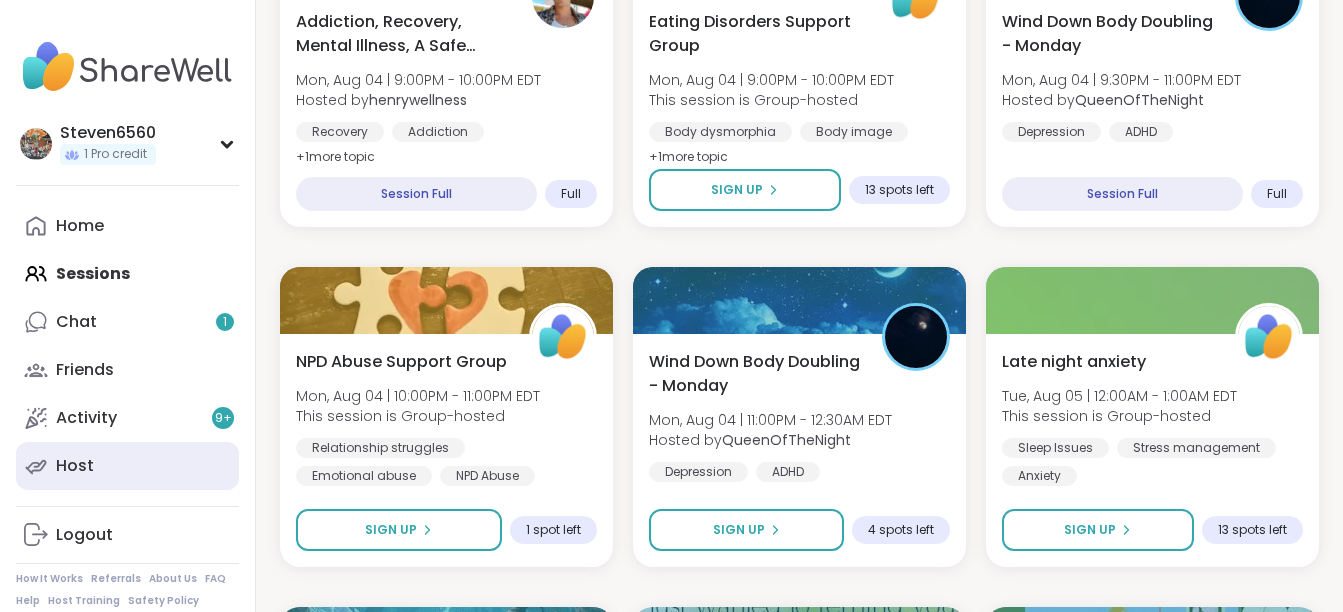 click on "Host" at bounding box center (75, 466) 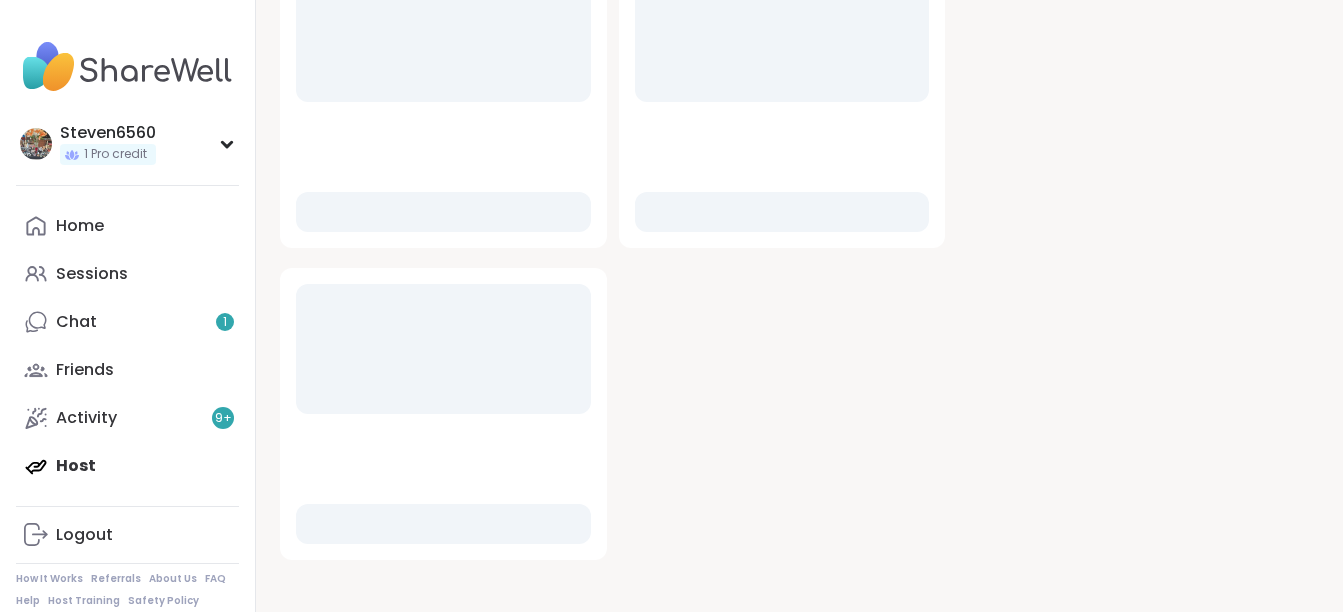 scroll, scrollTop: 0, scrollLeft: 0, axis: both 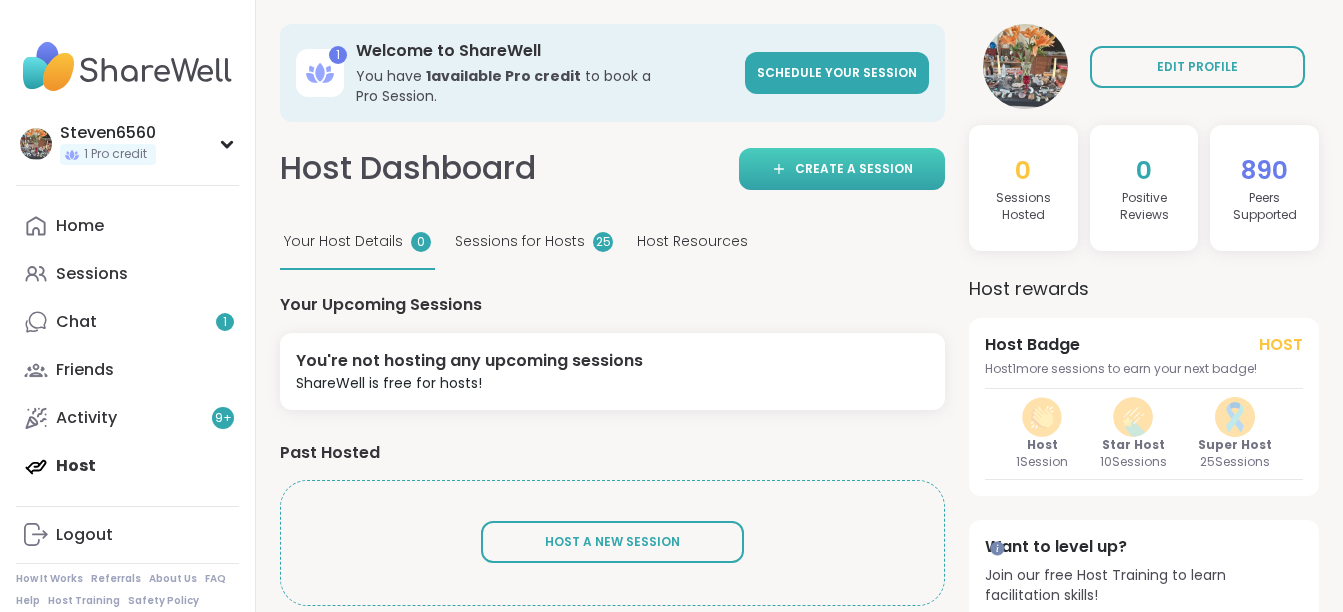click on "Create a session" at bounding box center [854, 169] 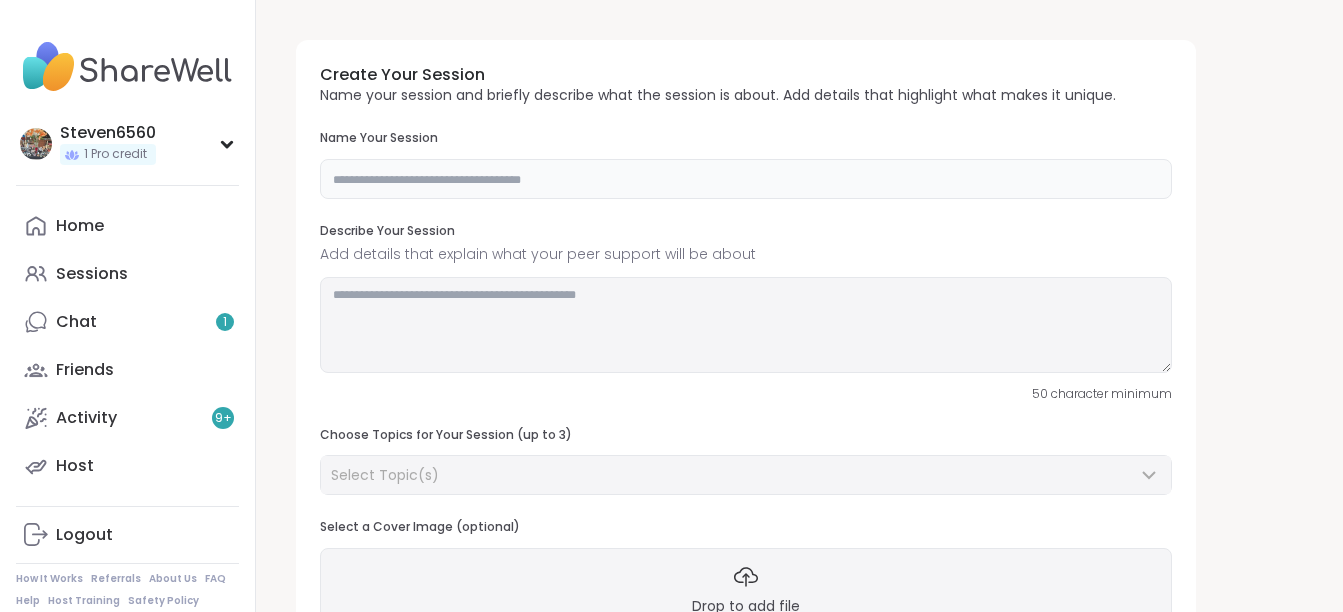 click at bounding box center (746, 179) 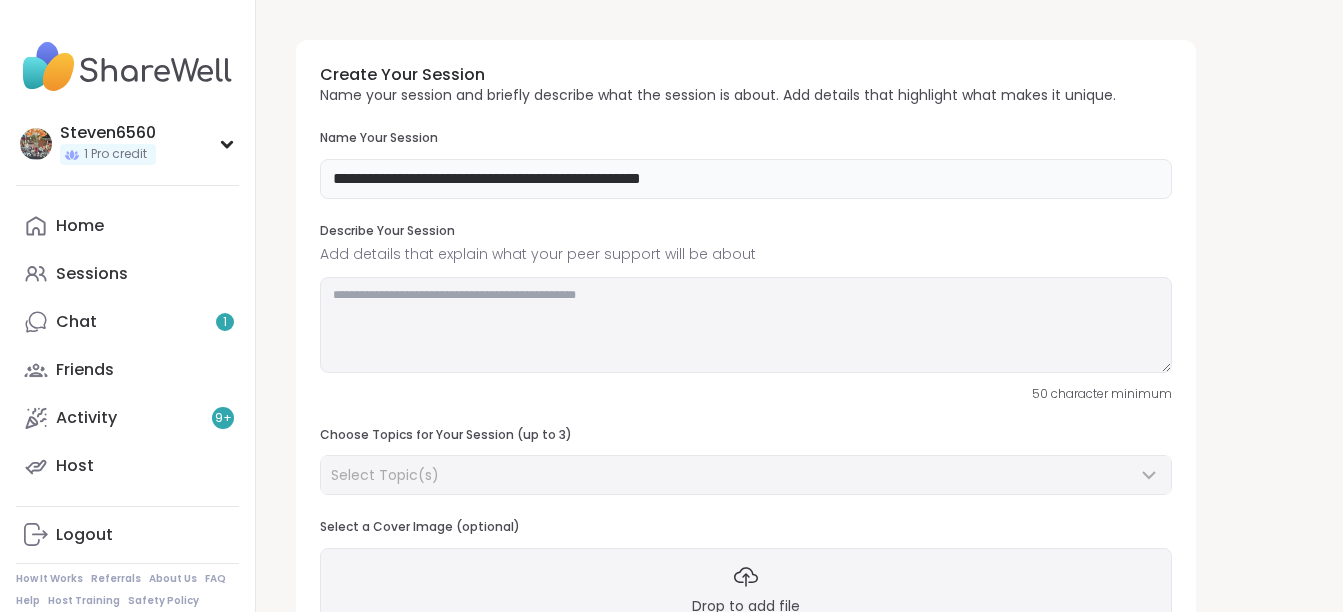 type on "**********" 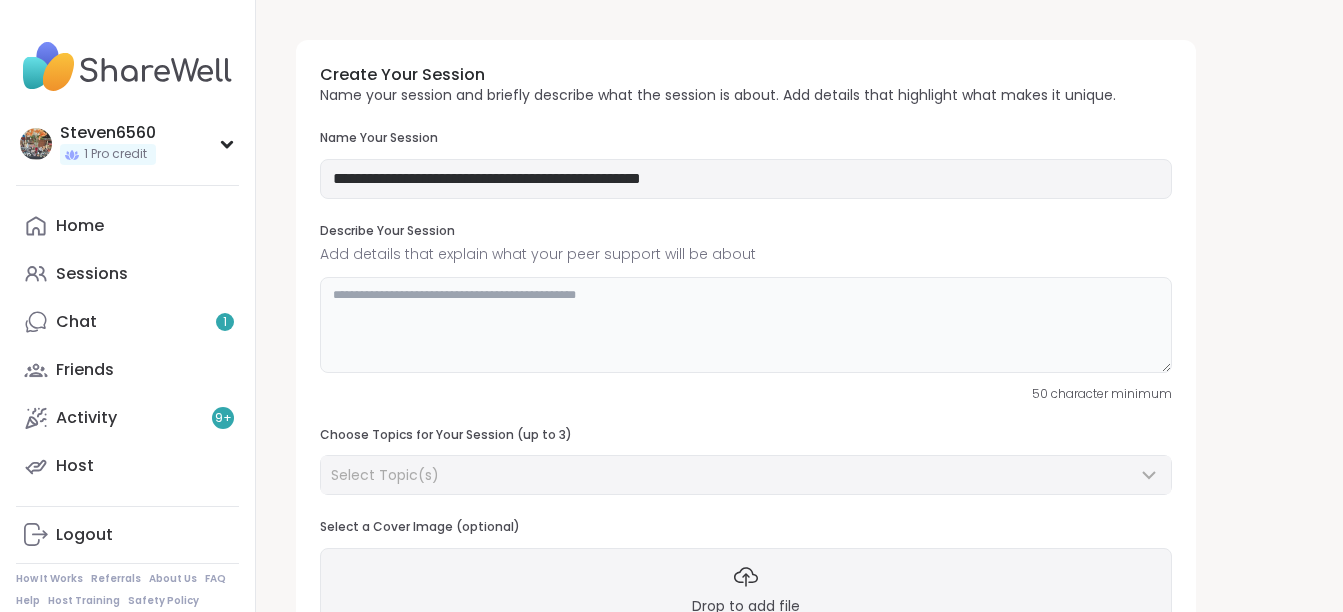 click at bounding box center (746, 325) 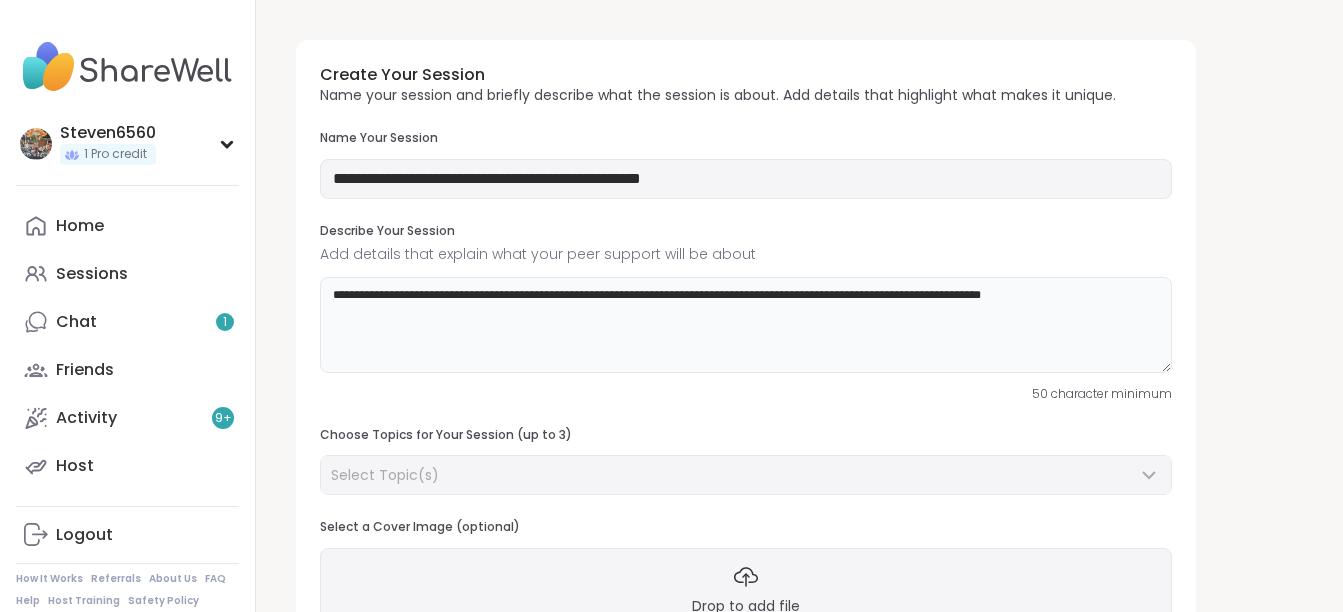 click on "**********" at bounding box center (746, 325) 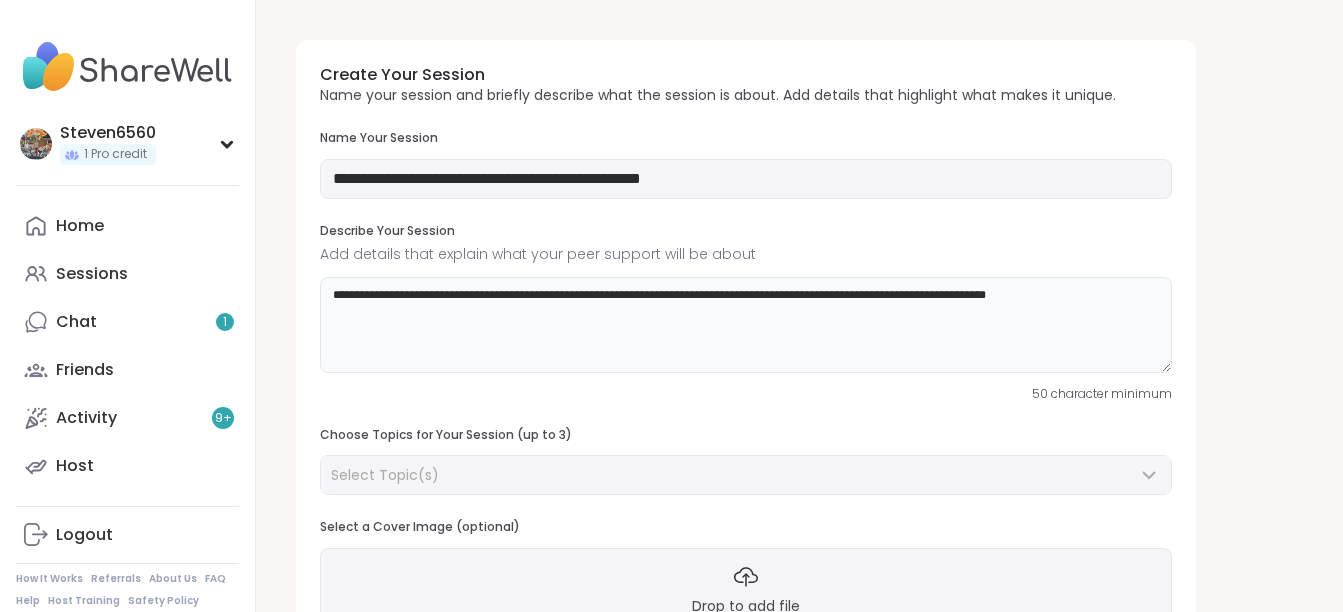 click on "**********" at bounding box center (746, 325) 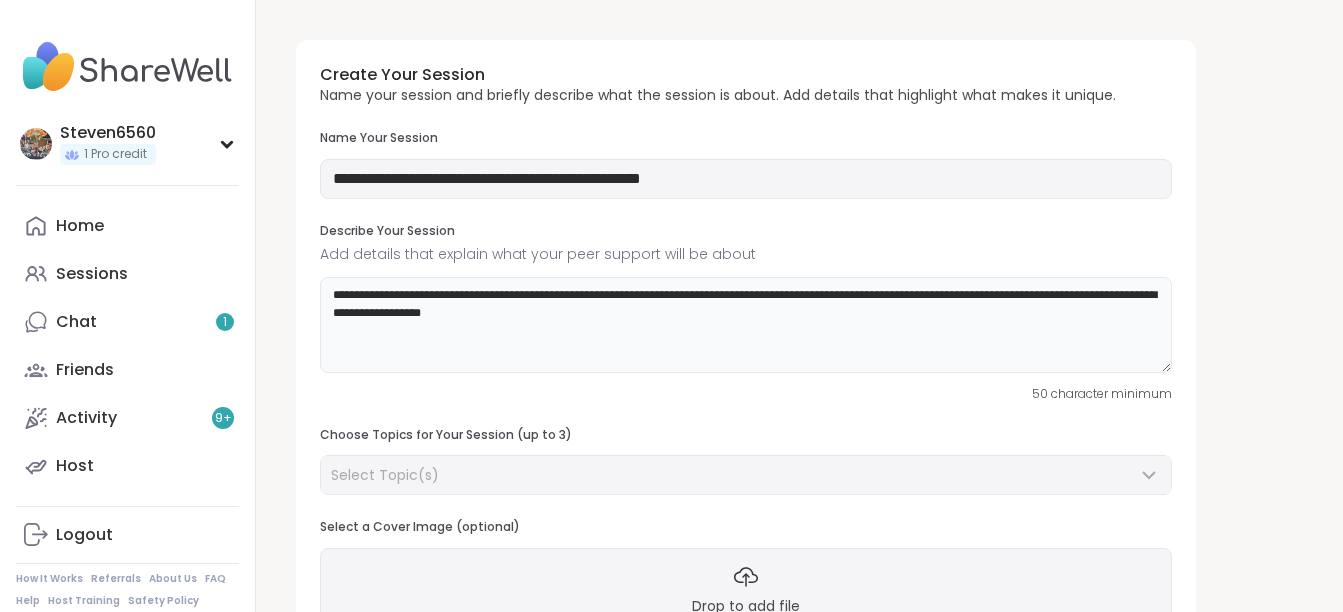 click on "**********" at bounding box center [746, 325] 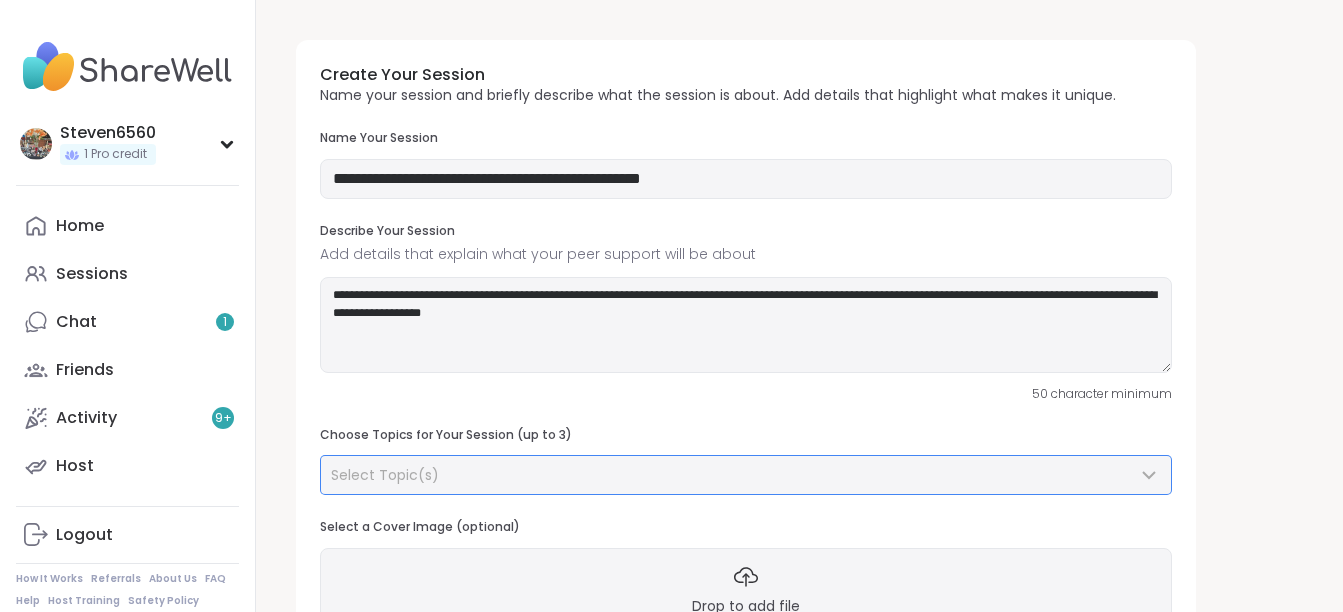 click on "Select Topic(s)" at bounding box center [734, 475] 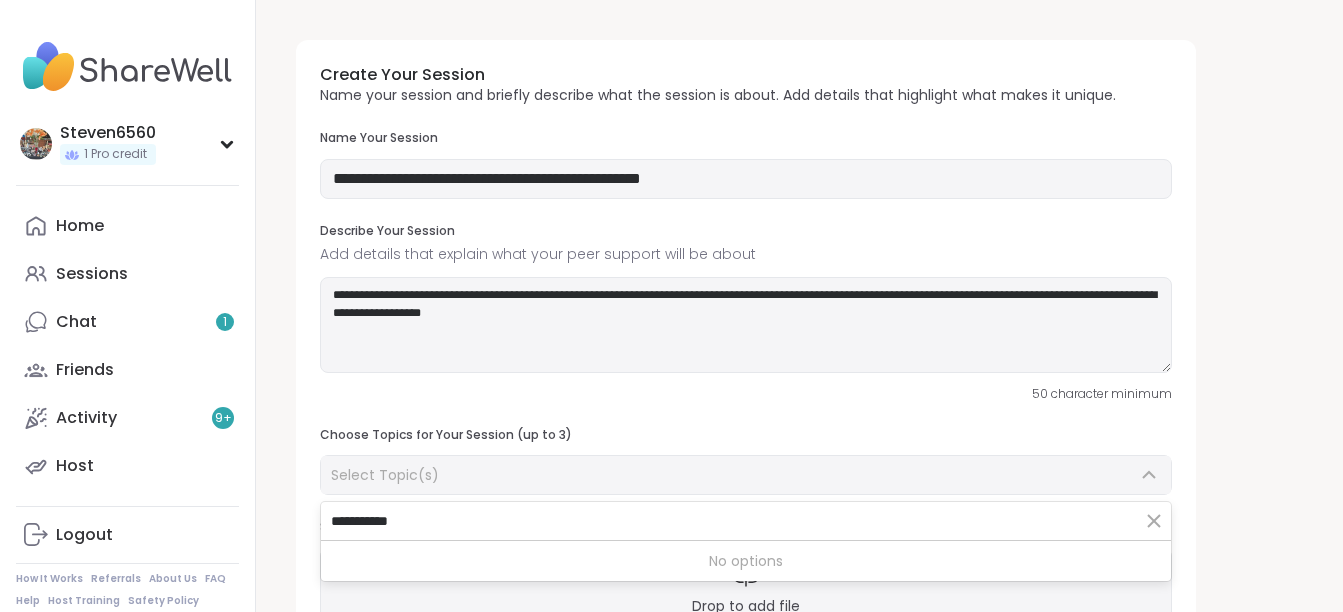 type on "**********" 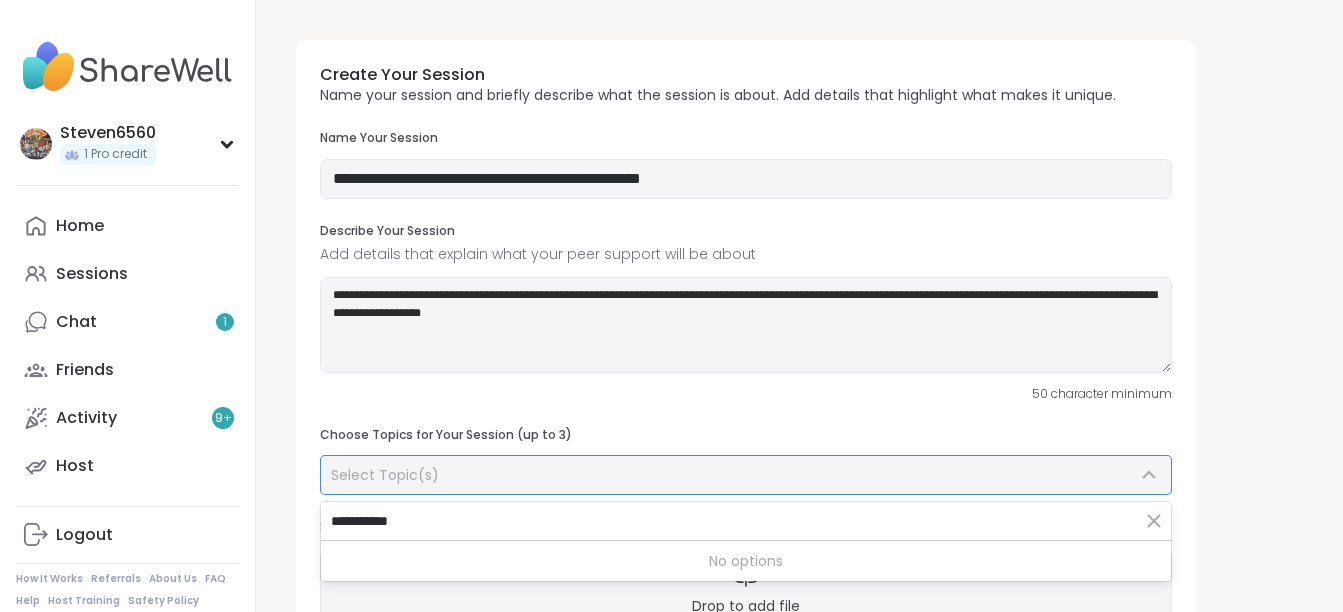 click on "Select Topic(s)" at bounding box center (734, 475) 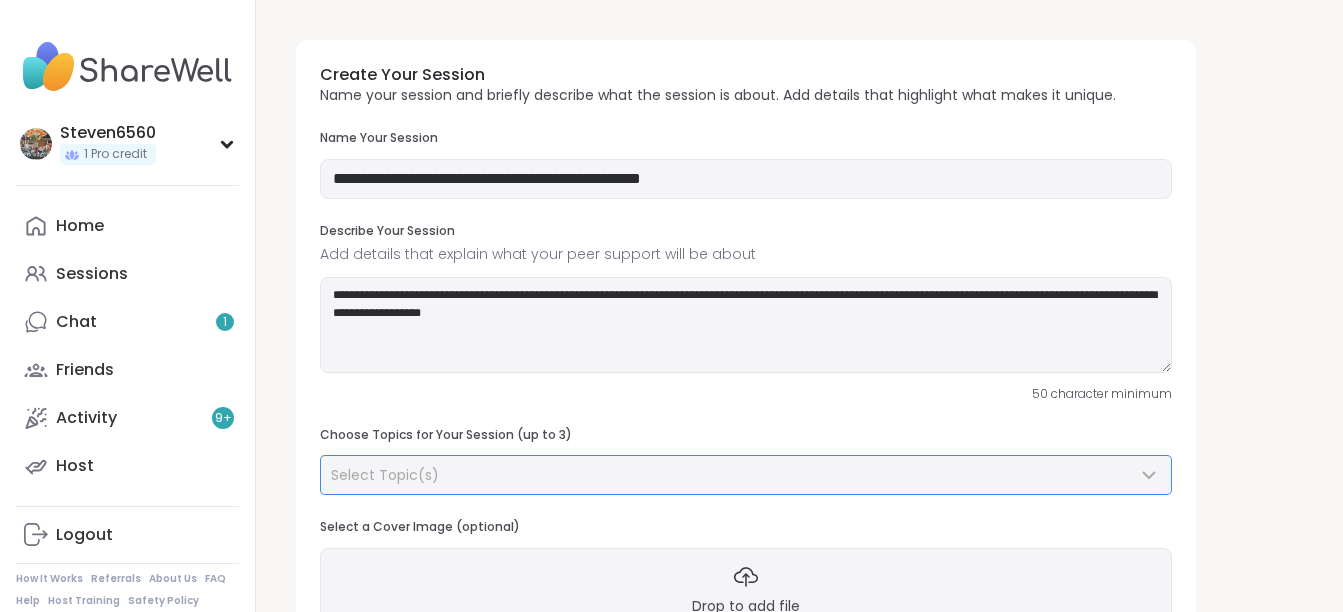 click on "Select Topic(s)" at bounding box center (734, 475) 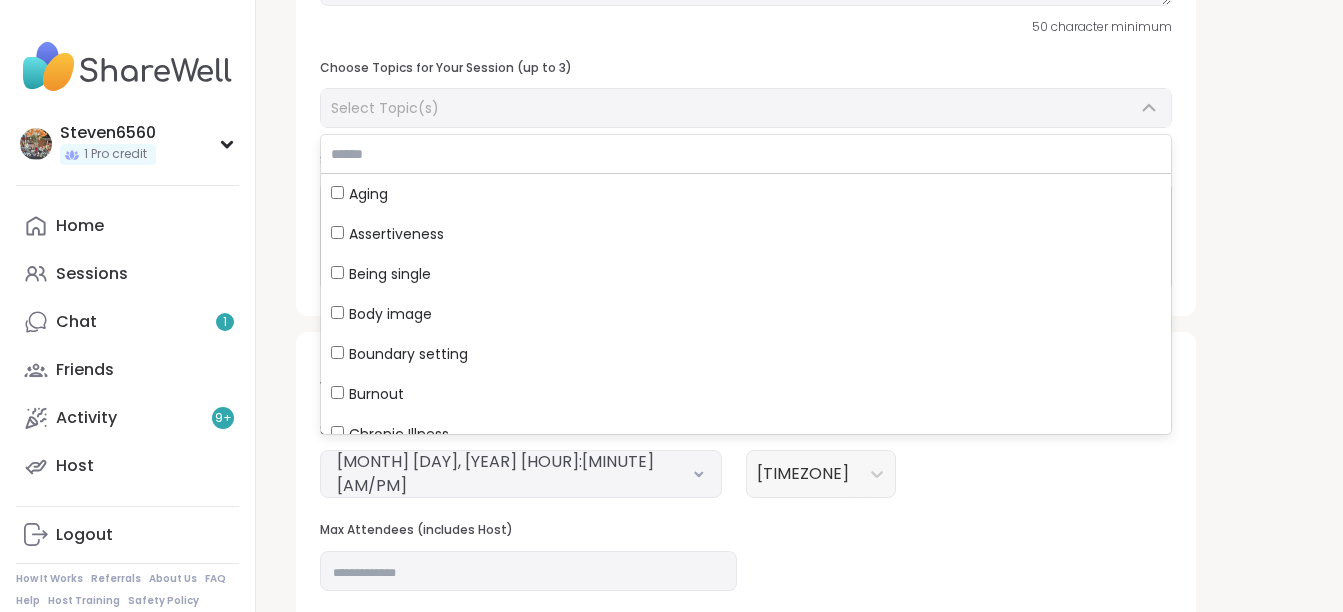 scroll, scrollTop: 386, scrollLeft: 0, axis: vertical 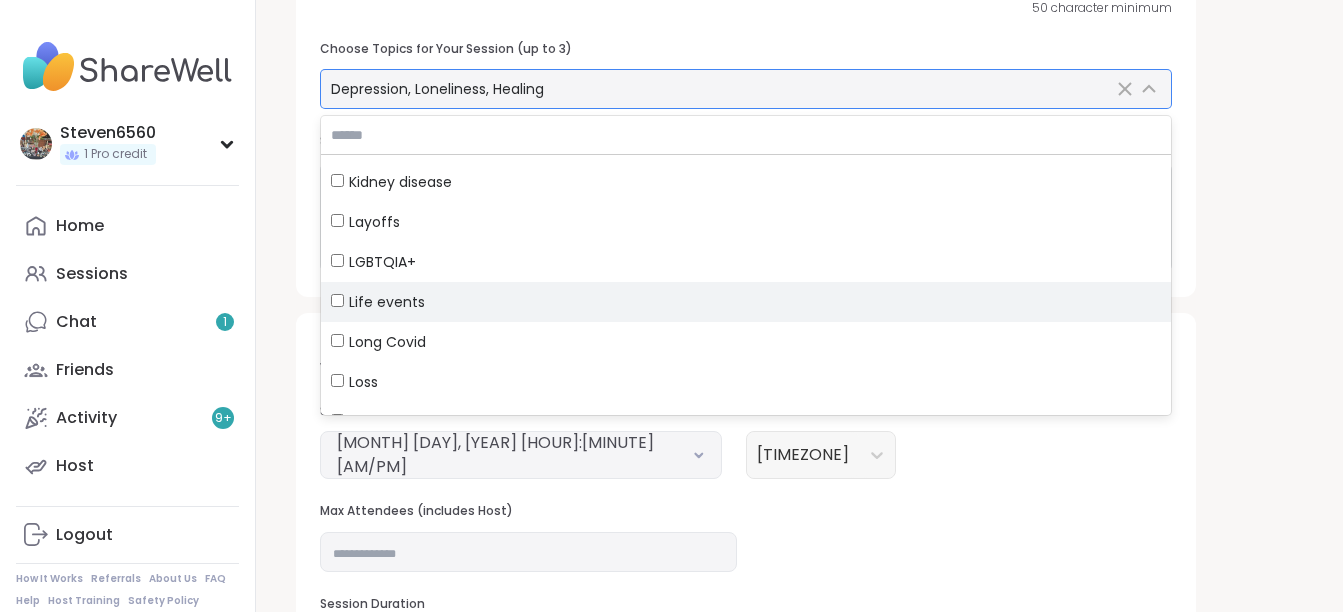 click on "Life events" at bounding box center (746, 302) 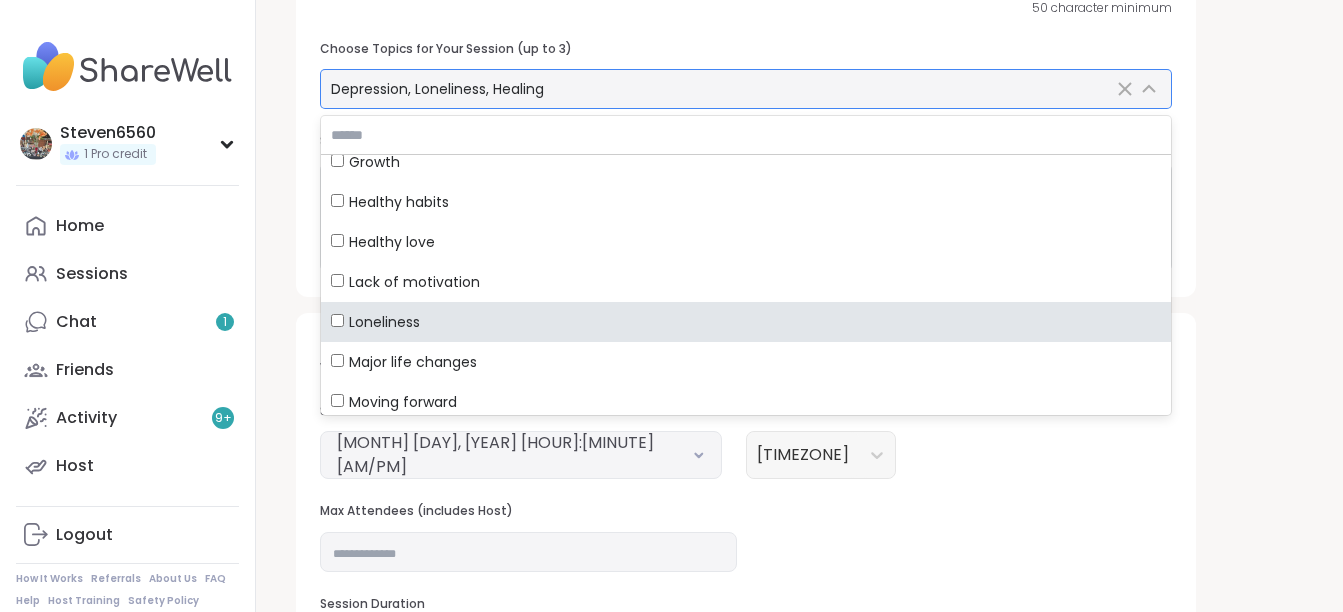 scroll, scrollTop: 853, scrollLeft: 0, axis: vertical 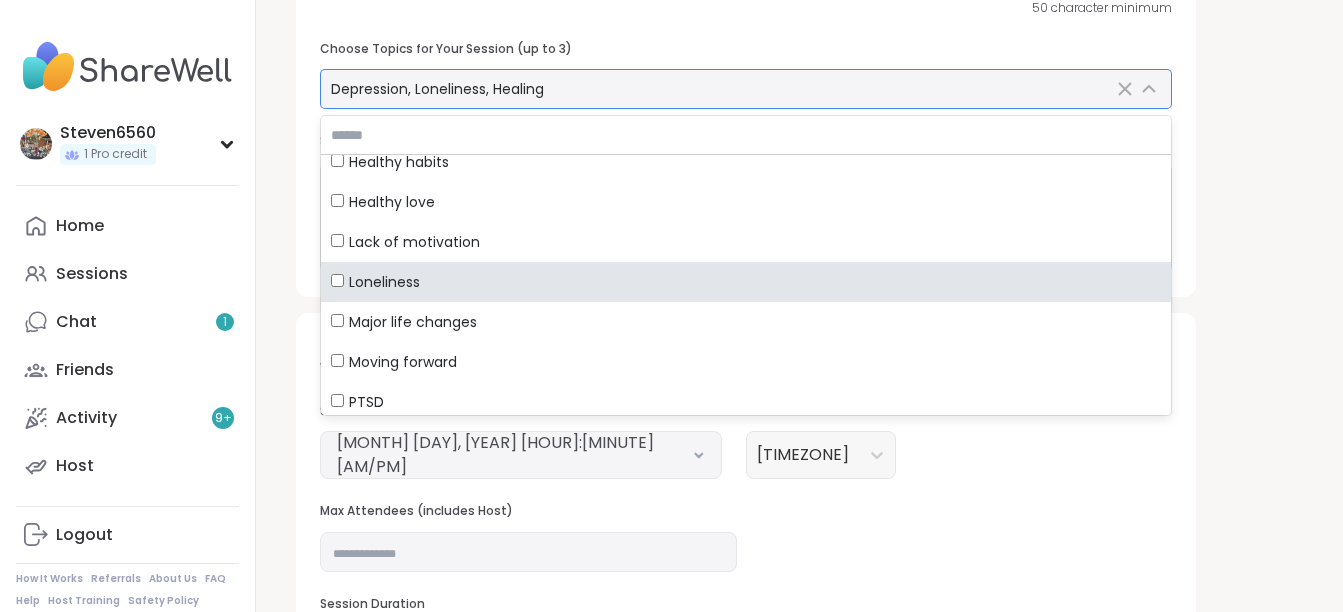 click on "Loneliness" at bounding box center (746, 282) 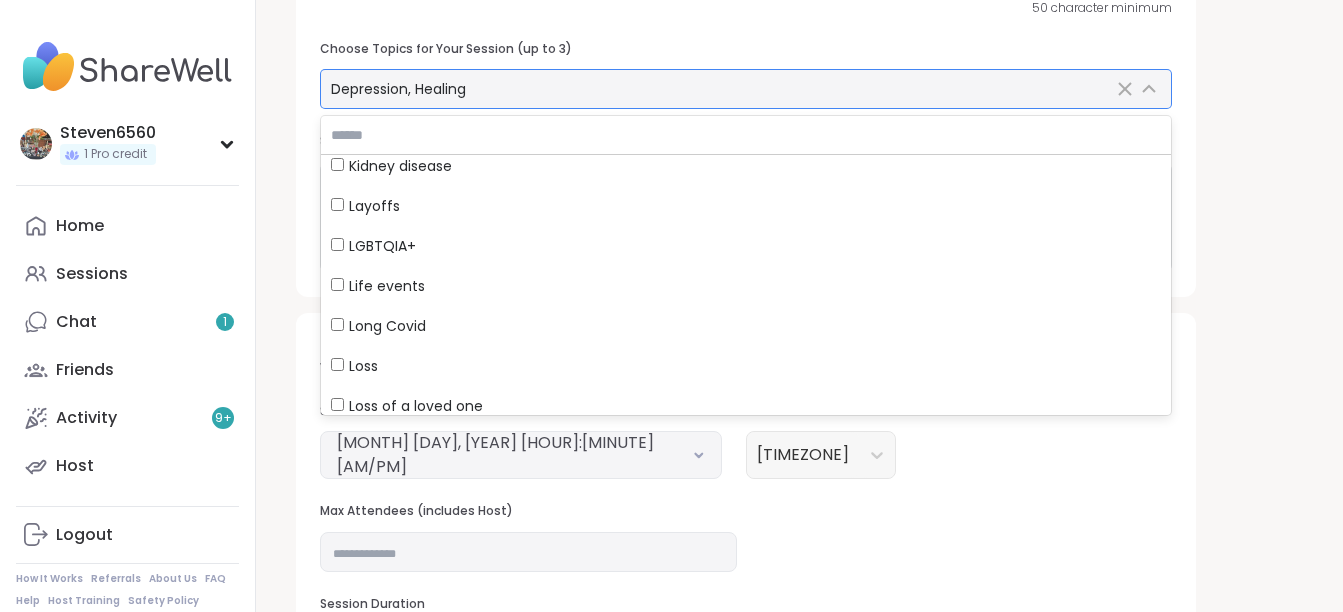 scroll, scrollTop: 4227, scrollLeft: 0, axis: vertical 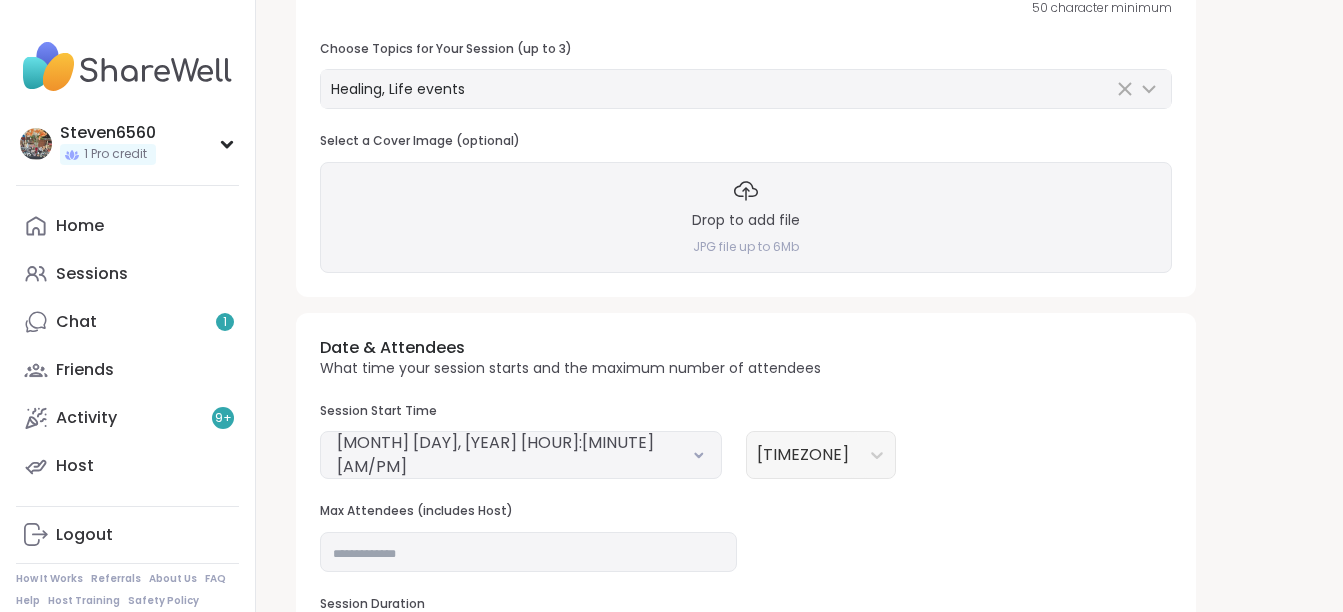 click on "Session Start Time   August 4, 2025 1:00 PM America/New_York (GMT-05:00)" at bounding box center [746, 441] 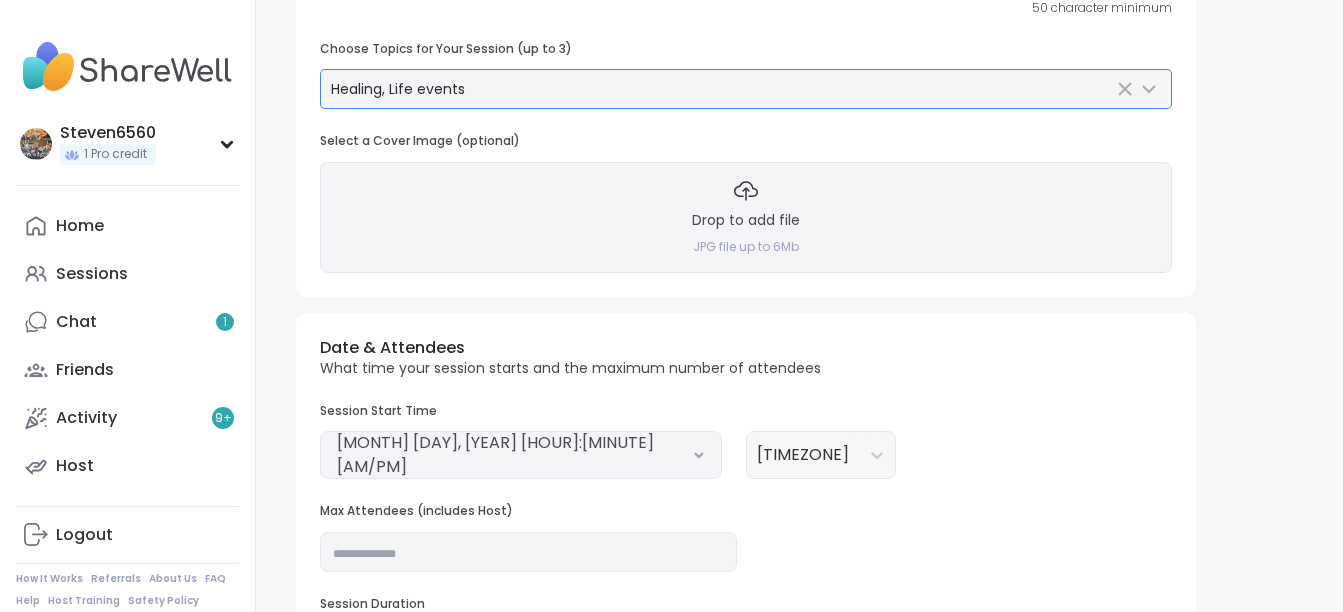 click on "Healing, Life events" at bounding box center [722, 89] 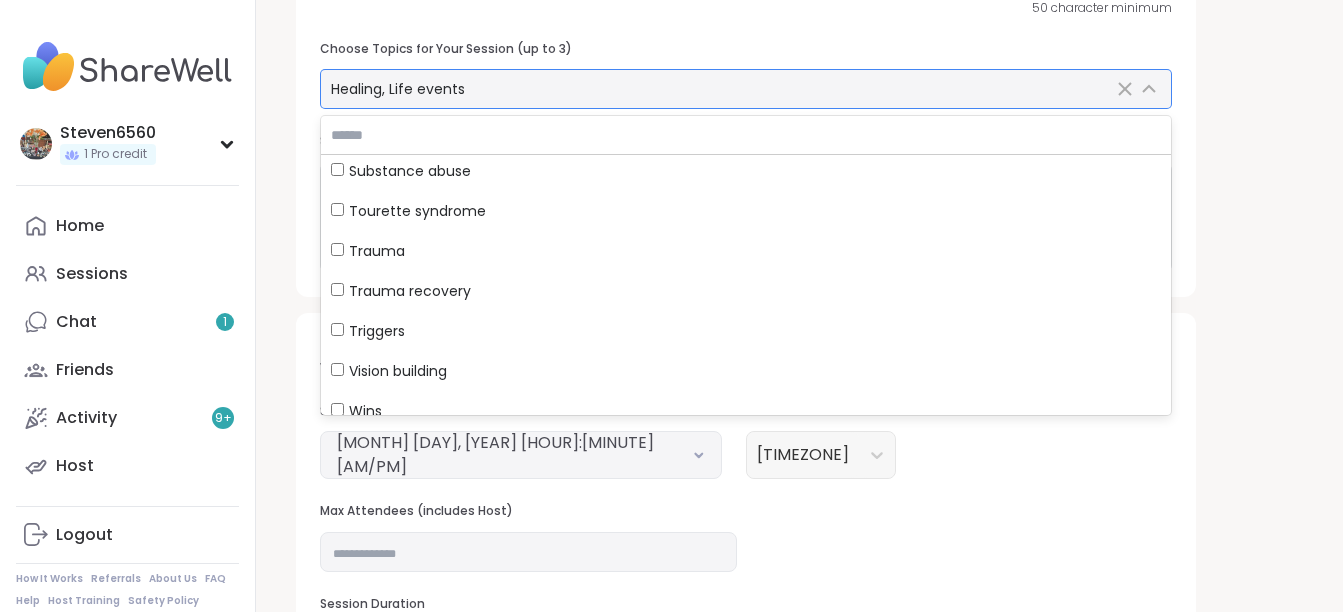 scroll, scrollTop: 5820, scrollLeft: 0, axis: vertical 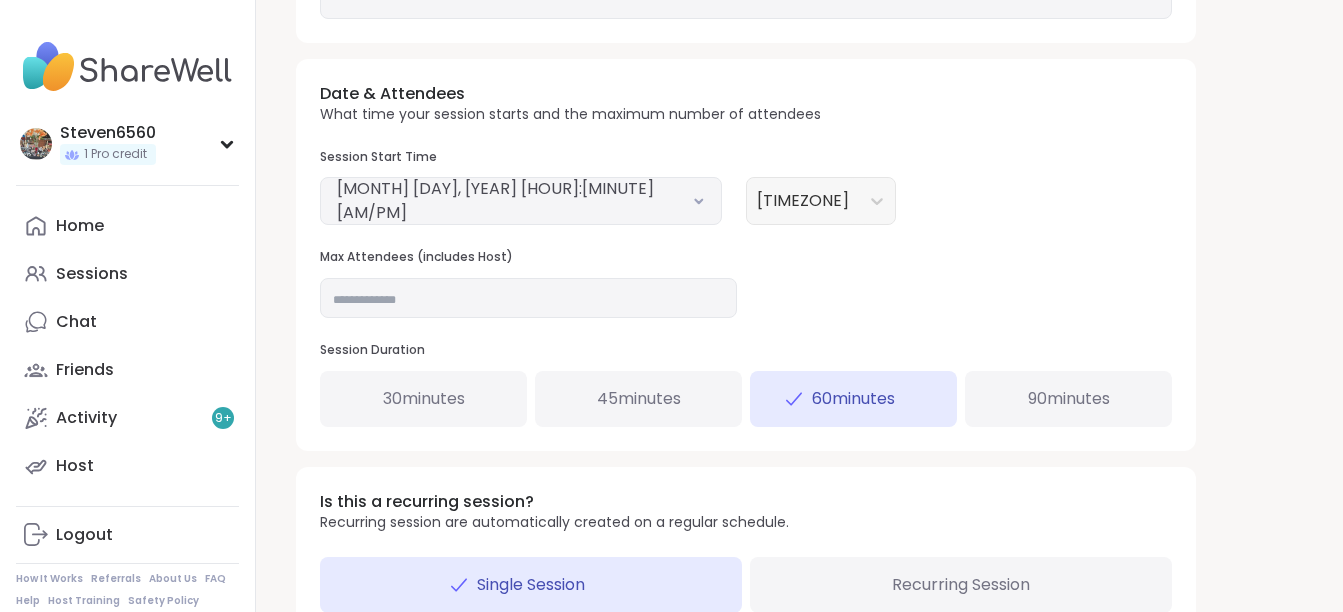 click on "**********" at bounding box center [799, 47] 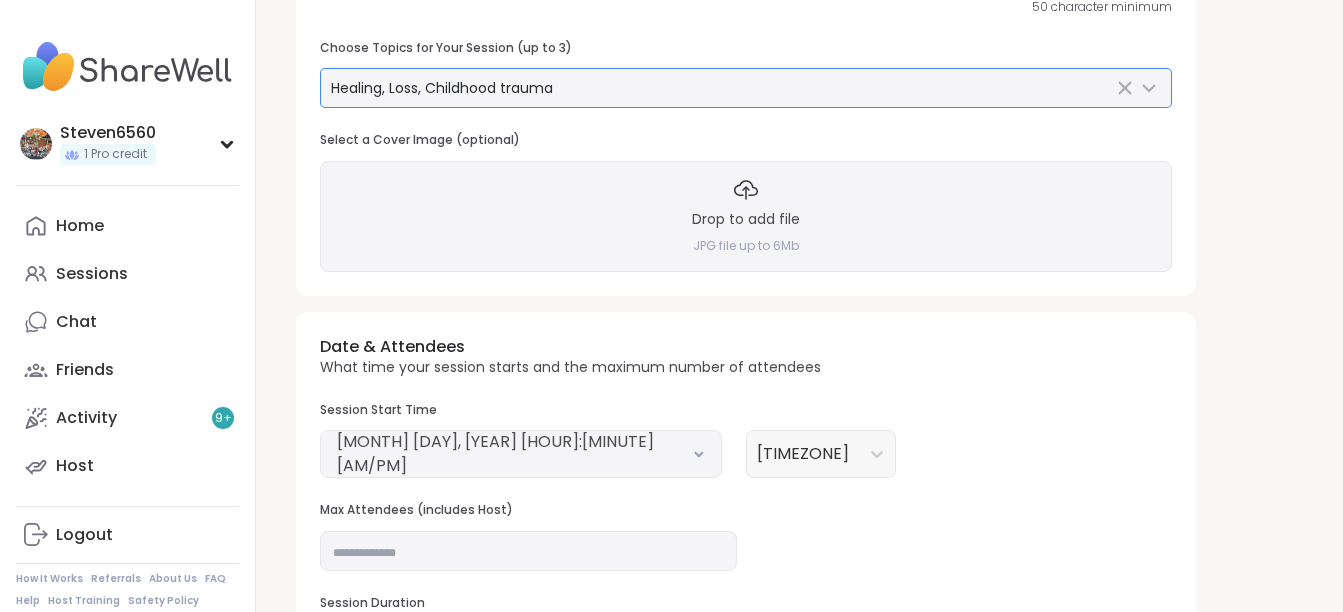 scroll, scrollTop: 347, scrollLeft: 0, axis: vertical 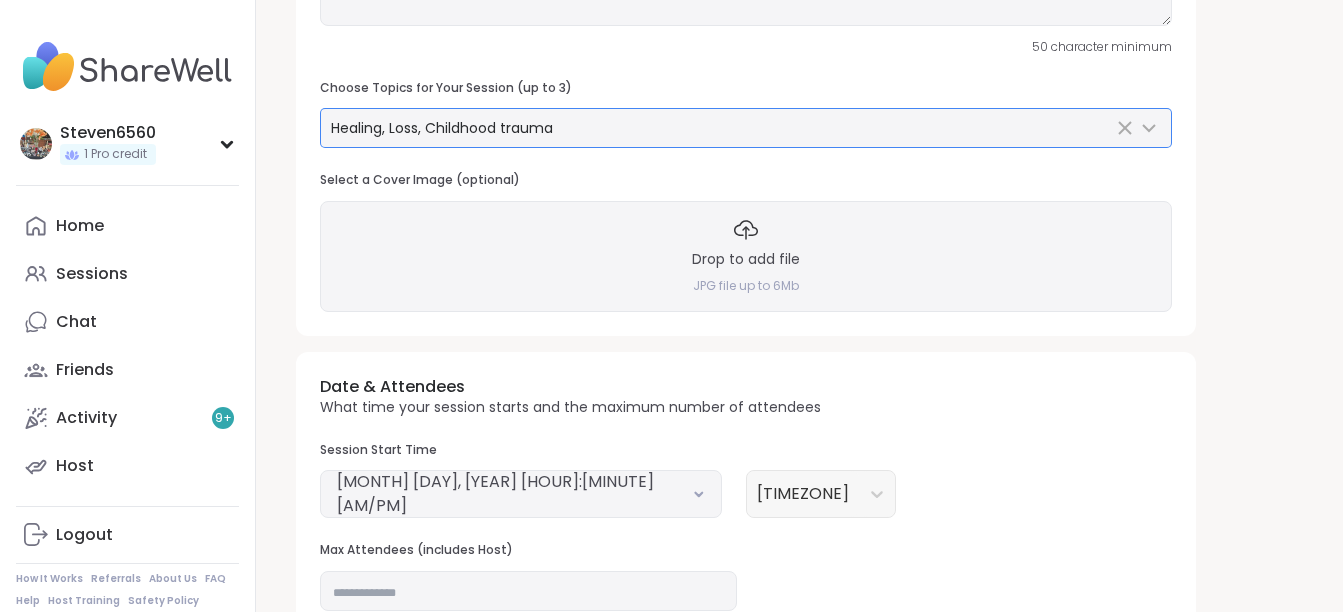 click on "Drop to add file" at bounding box center [746, 260] 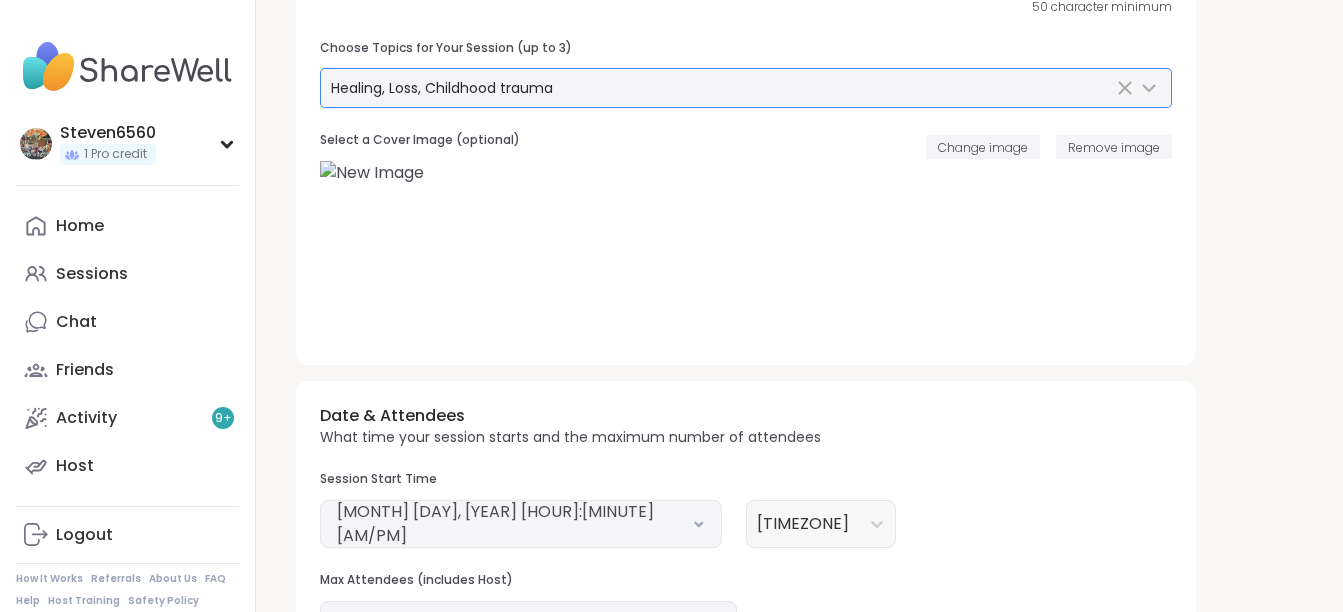 scroll, scrollTop: 427, scrollLeft: 0, axis: vertical 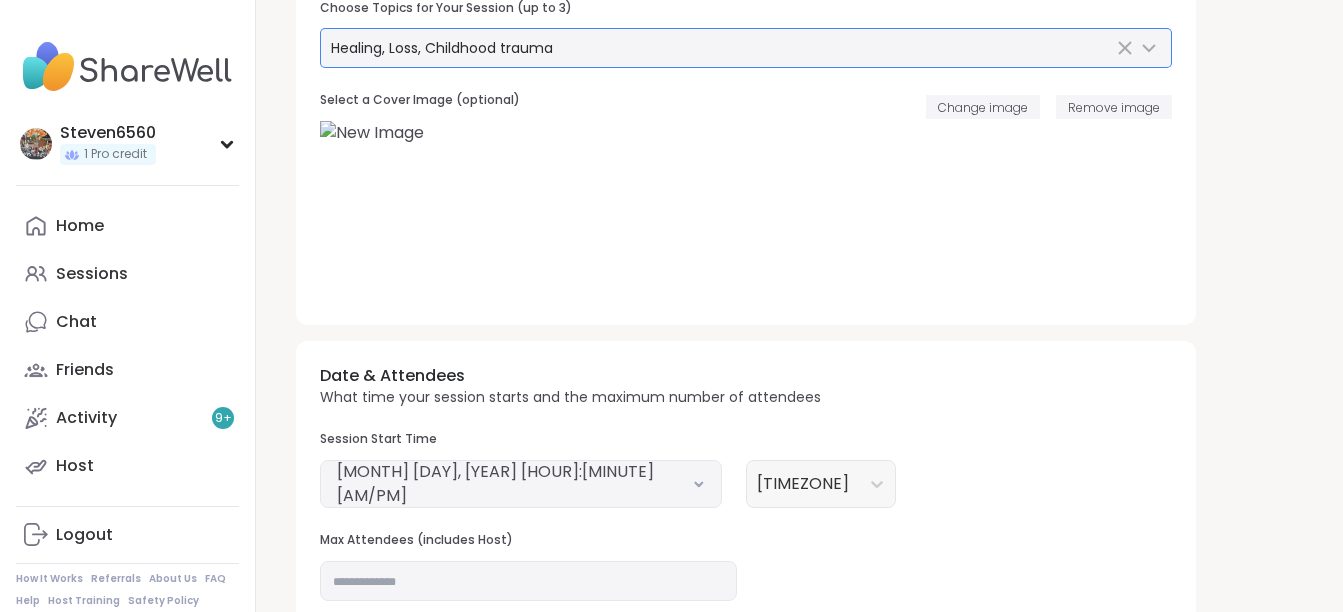 click on "August 4, 2025 1:00 PM" at bounding box center [521, 484] 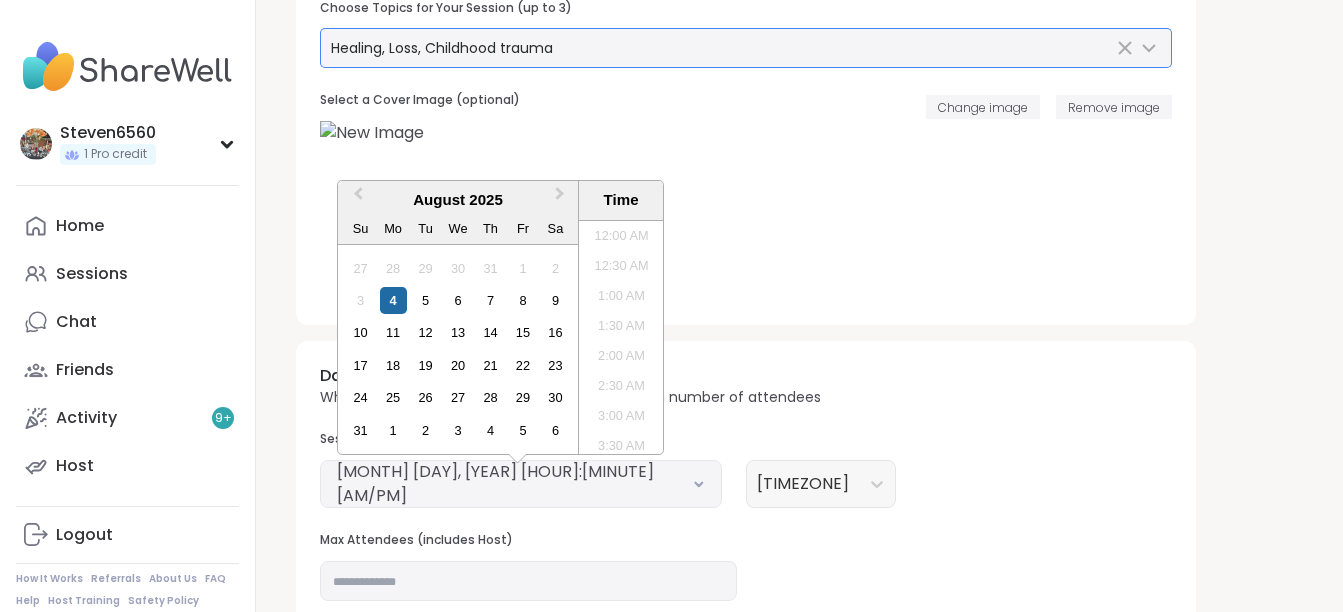 scroll, scrollTop: 679, scrollLeft: 0, axis: vertical 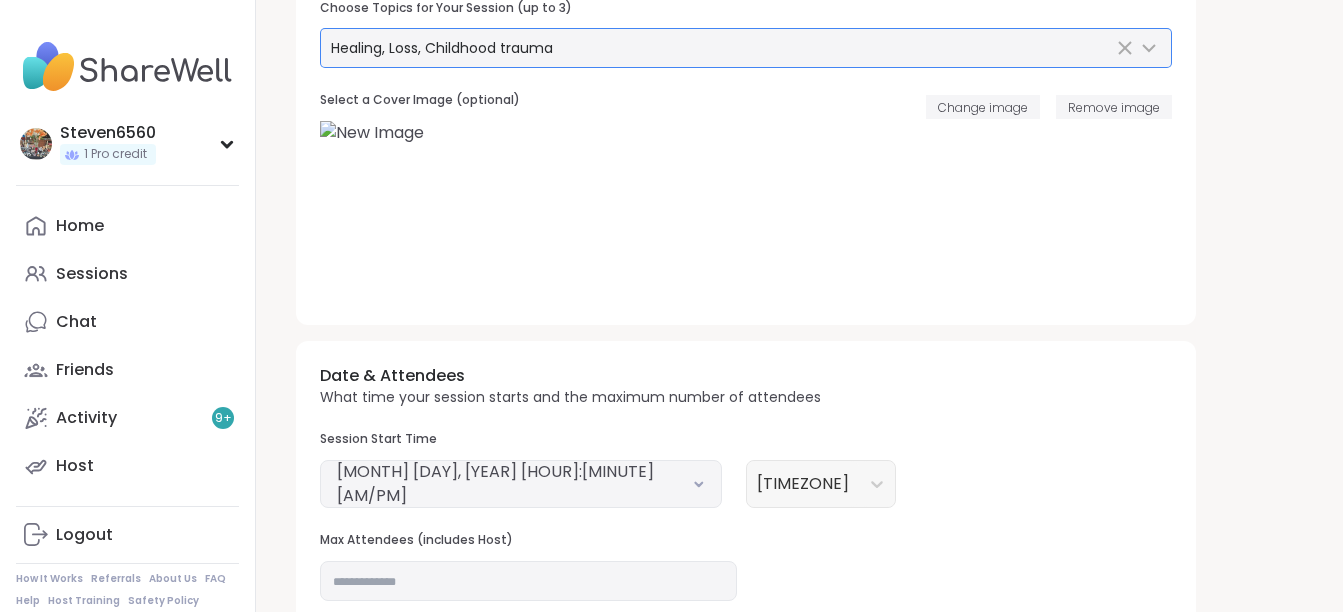 click on "August 4, 2025 1:00 PM" at bounding box center (521, 484) 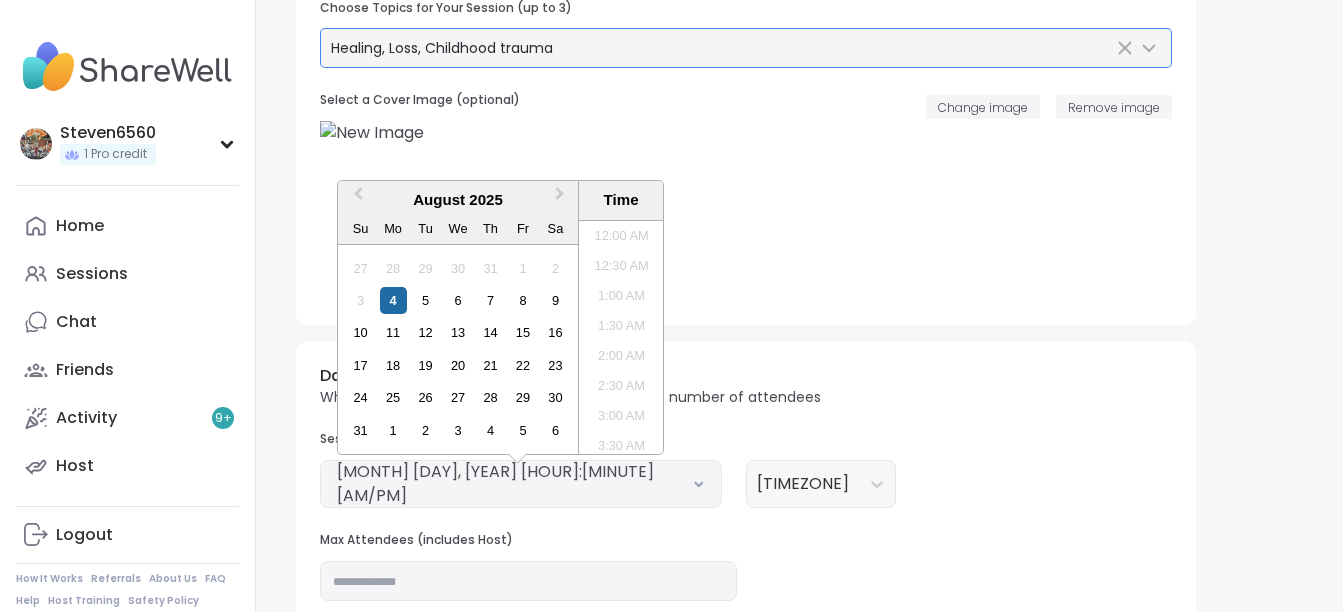 scroll, scrollTop: 679, scrollLeft: 0, axis: vertical 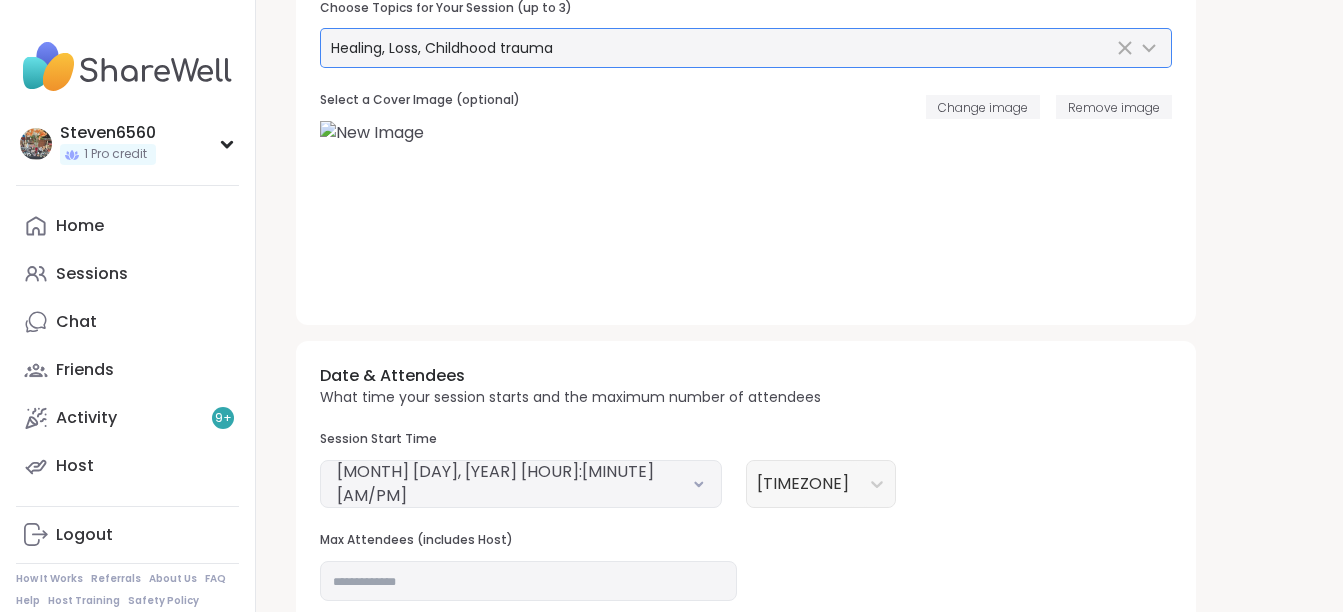 click on "August 4, 2025 1:00 PM" at bounding box center [521, 484] 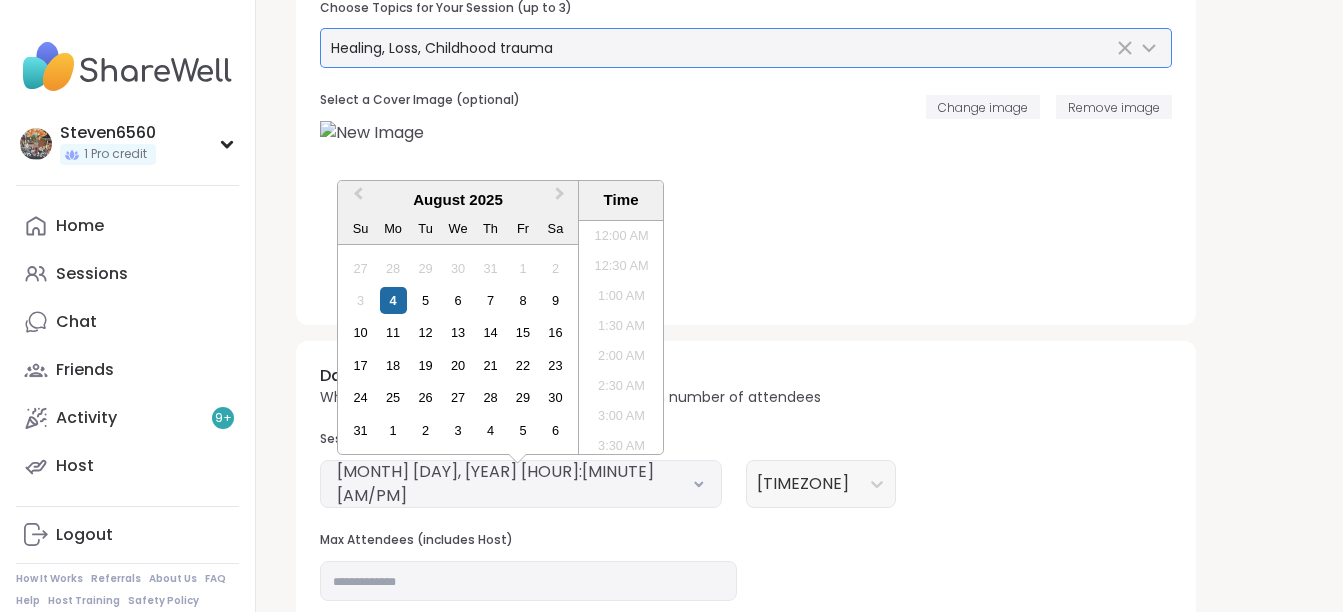 scroll, scrollTop: 679, scrollLeft: 0, axis: vertical 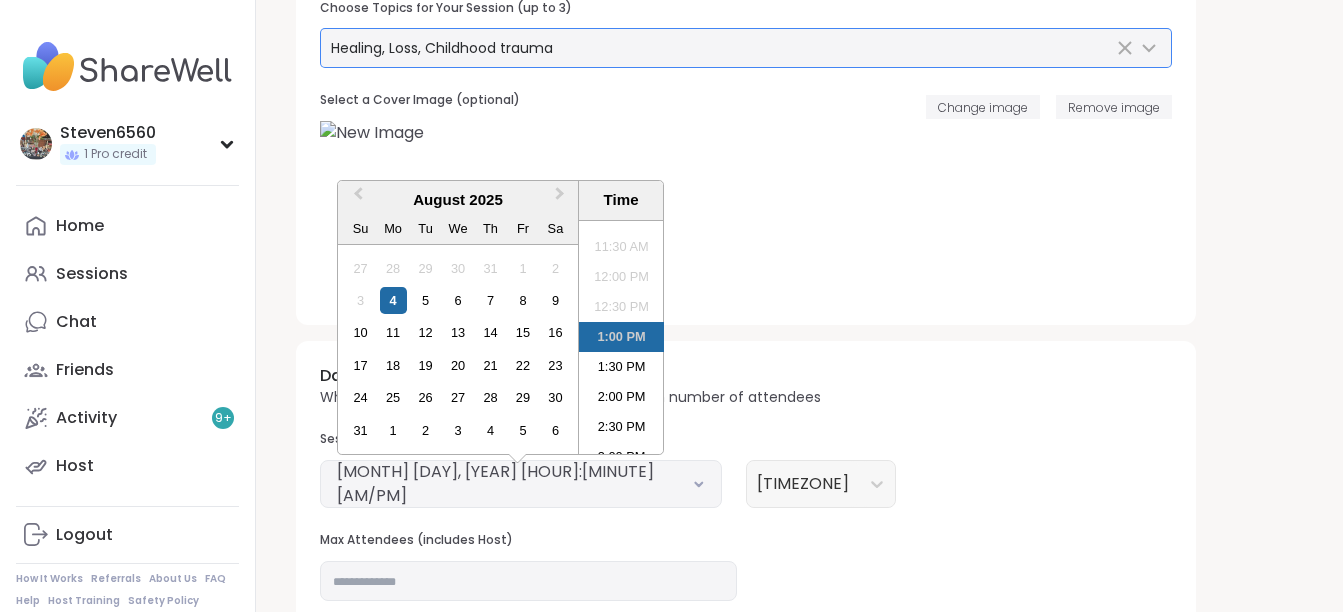 click 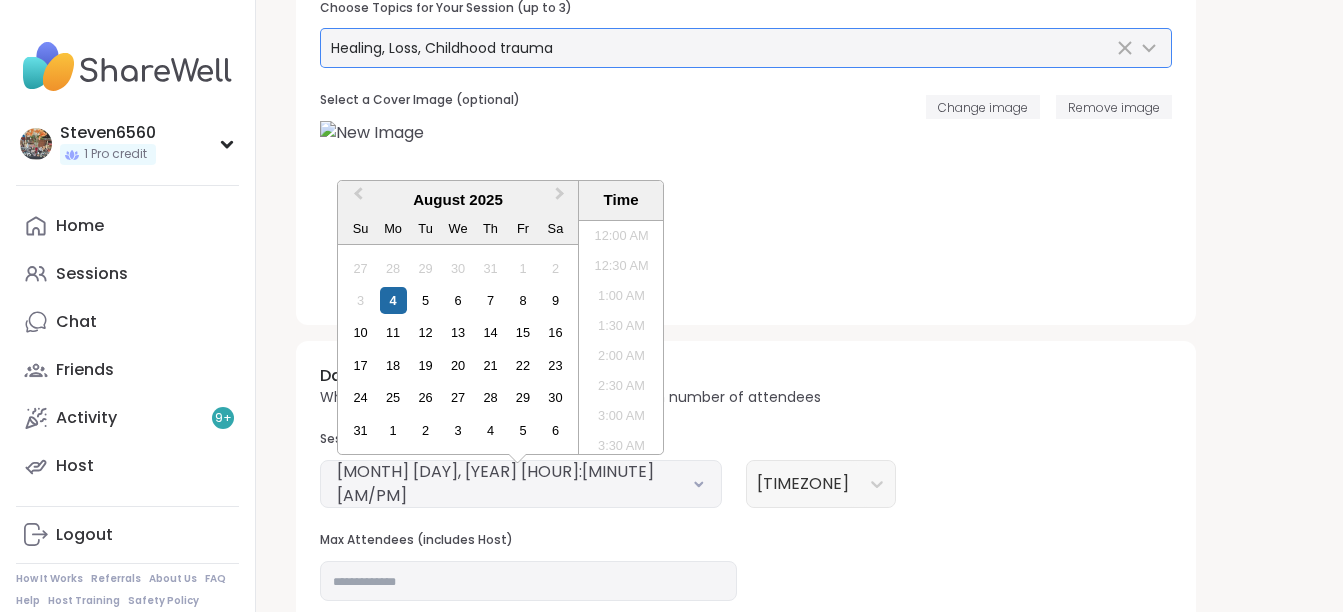 scroll, scrollTop: 679, scrollLeft: 0, axis: vertical 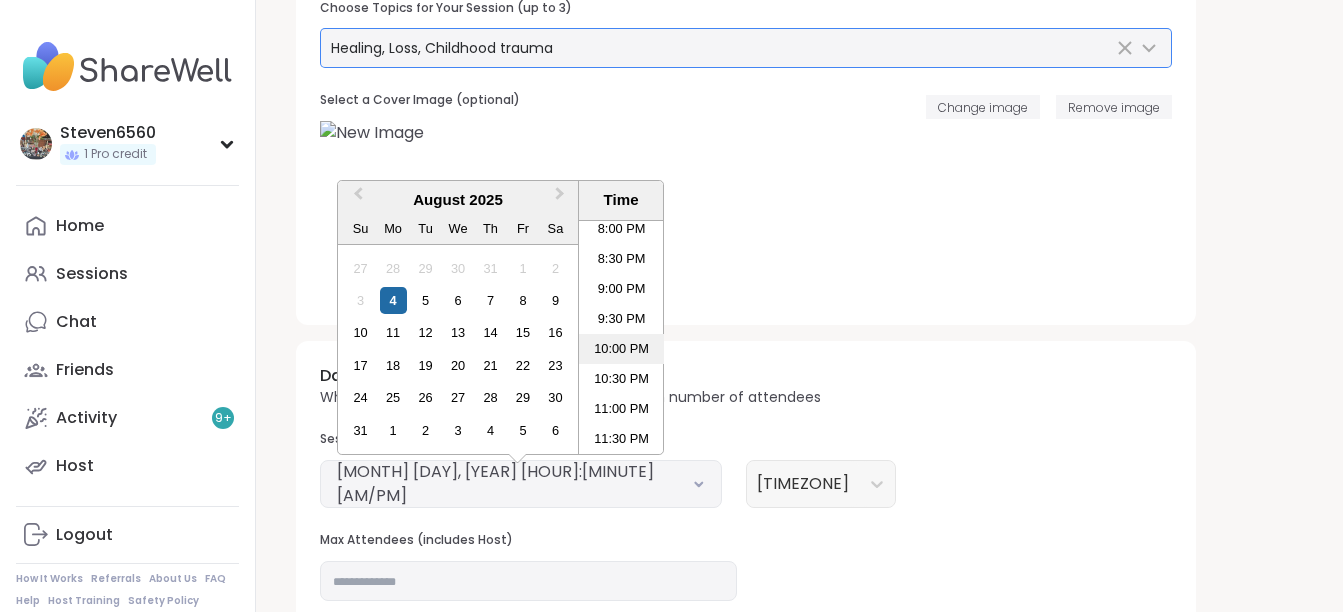 click on "10:00 PM" at bounding box center [621, 349] 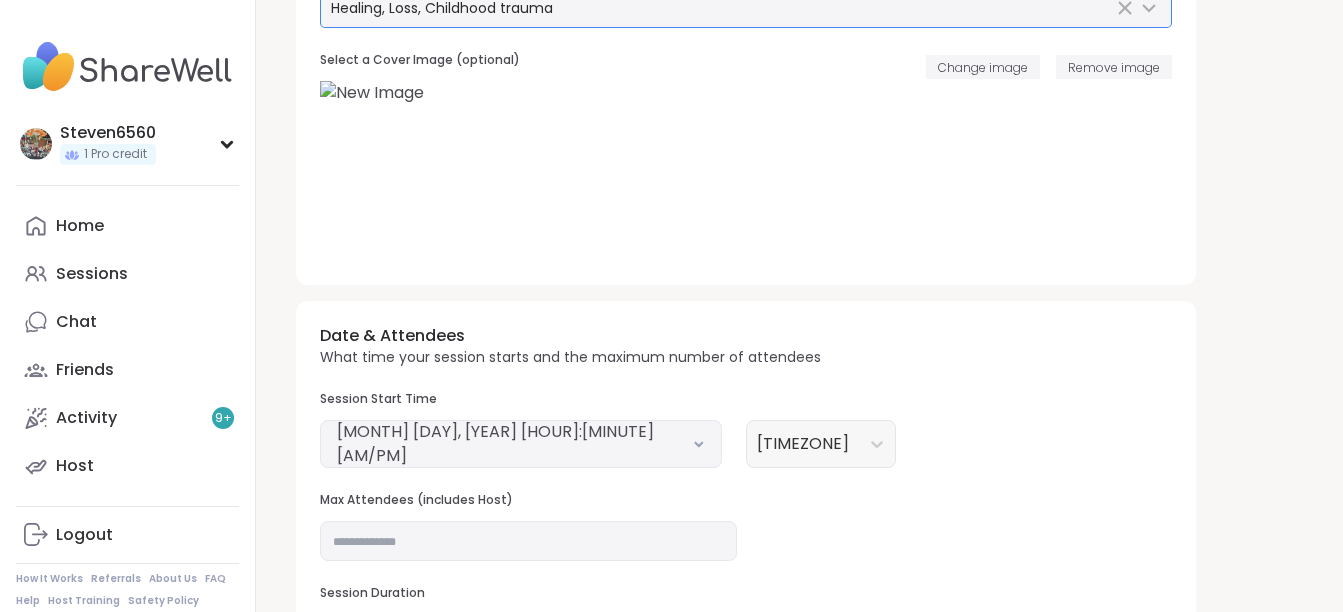 scroll, scrollTop: 507, scrollLeft: 0, axis: vertical 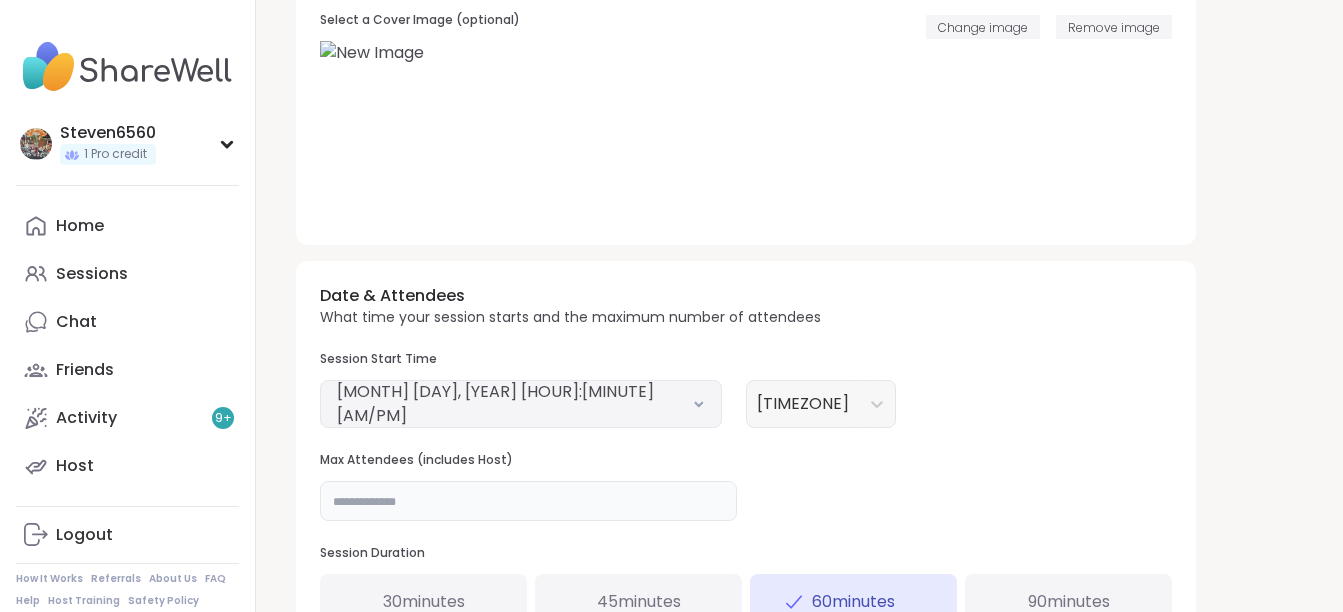 click on "**" at bounding box center (528, 501) 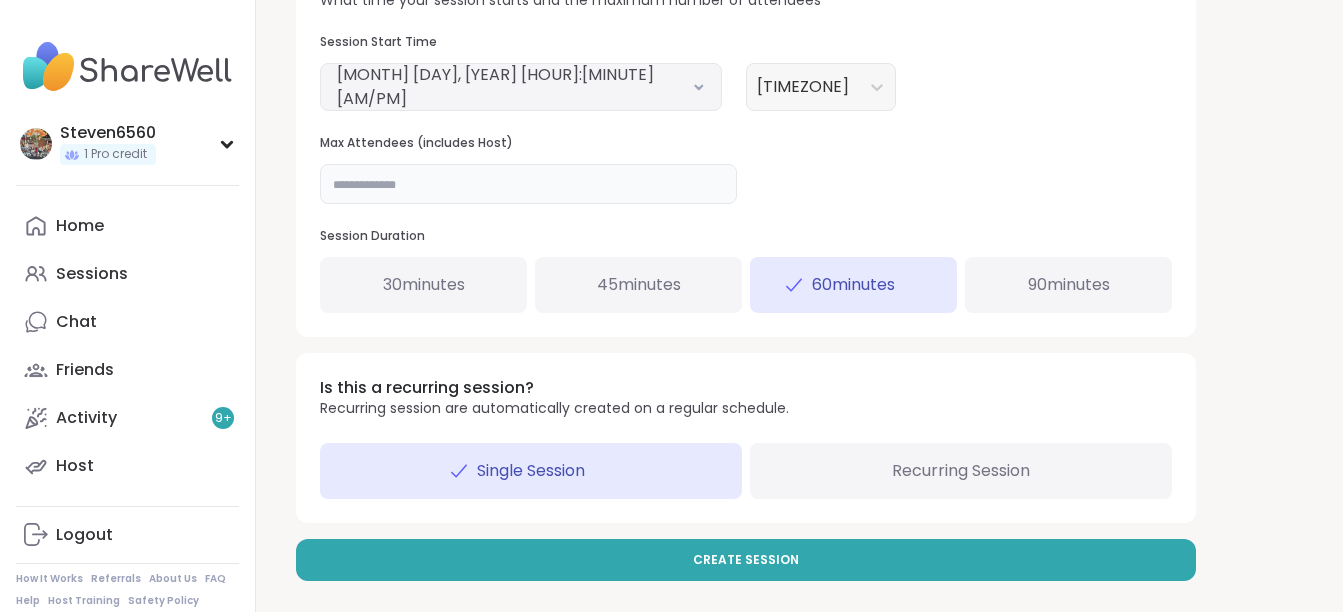 scroll, scrollTop: 829, scrollLeft: 0, axis: vertical 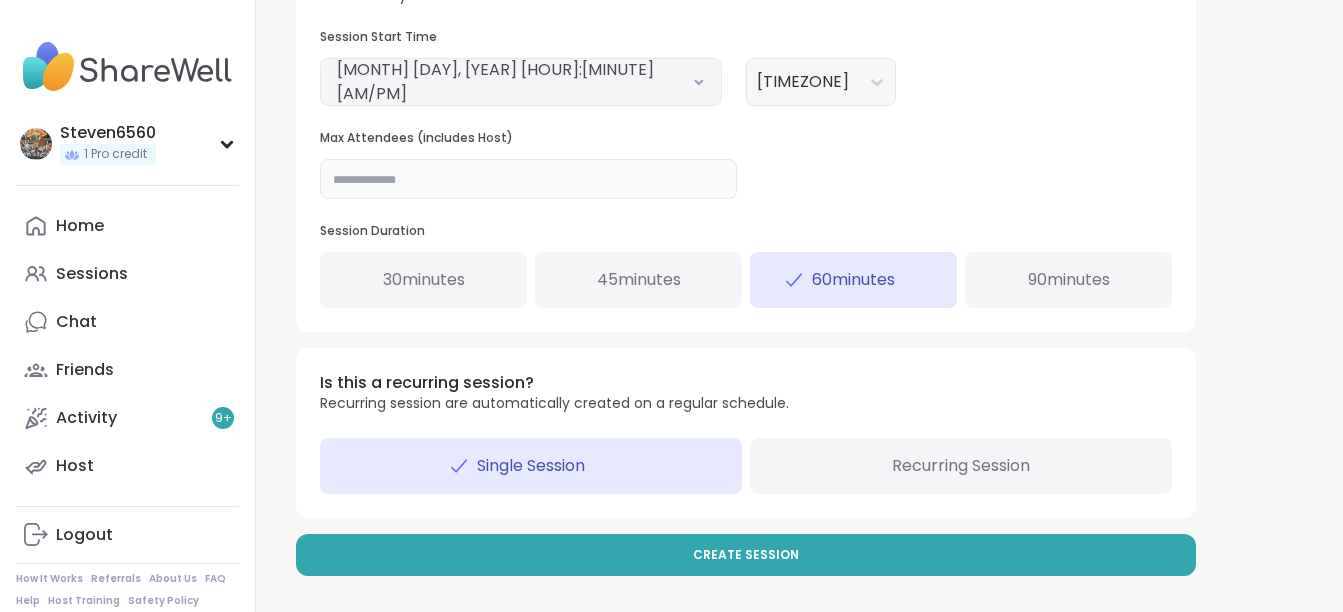 type on "**" 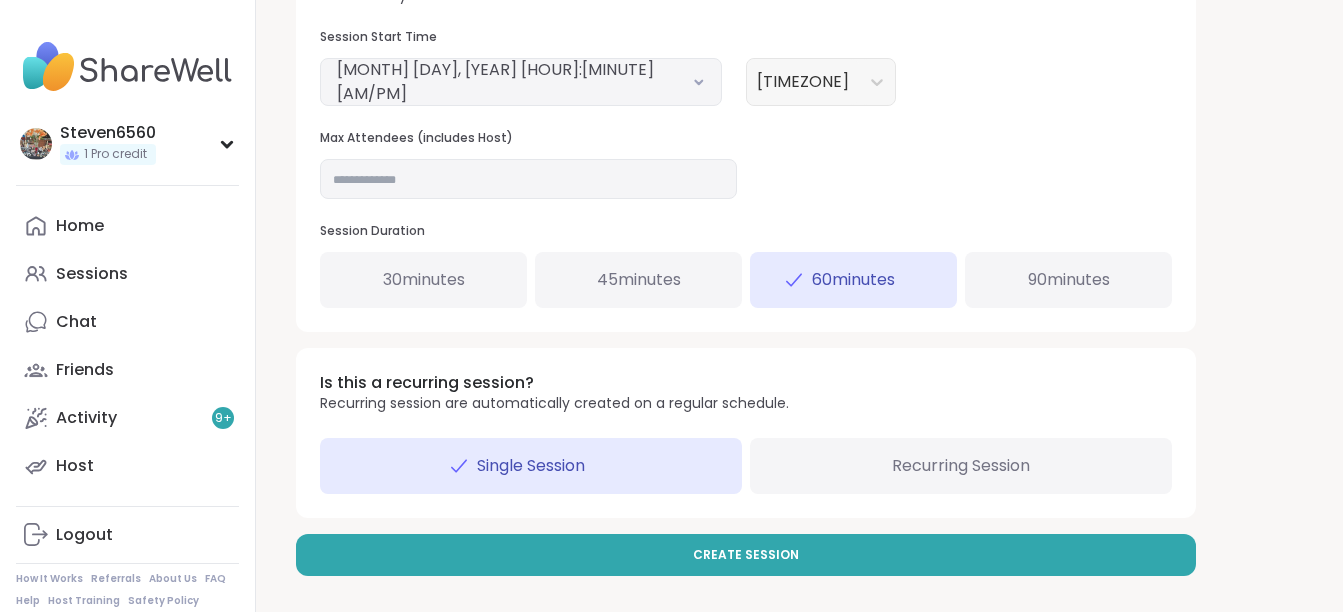 click on "Recurring Session" at bounding box center (961, 466) 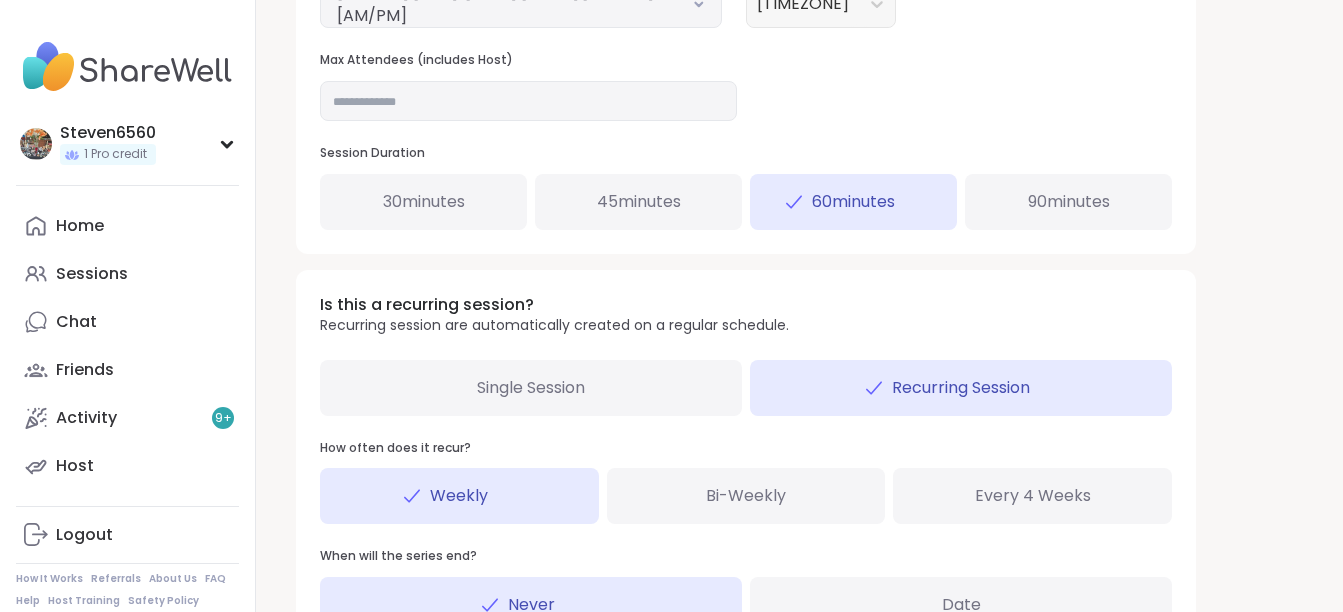 scroll, scrollTop: 1046, scrollLeft: 0, axis: vertical 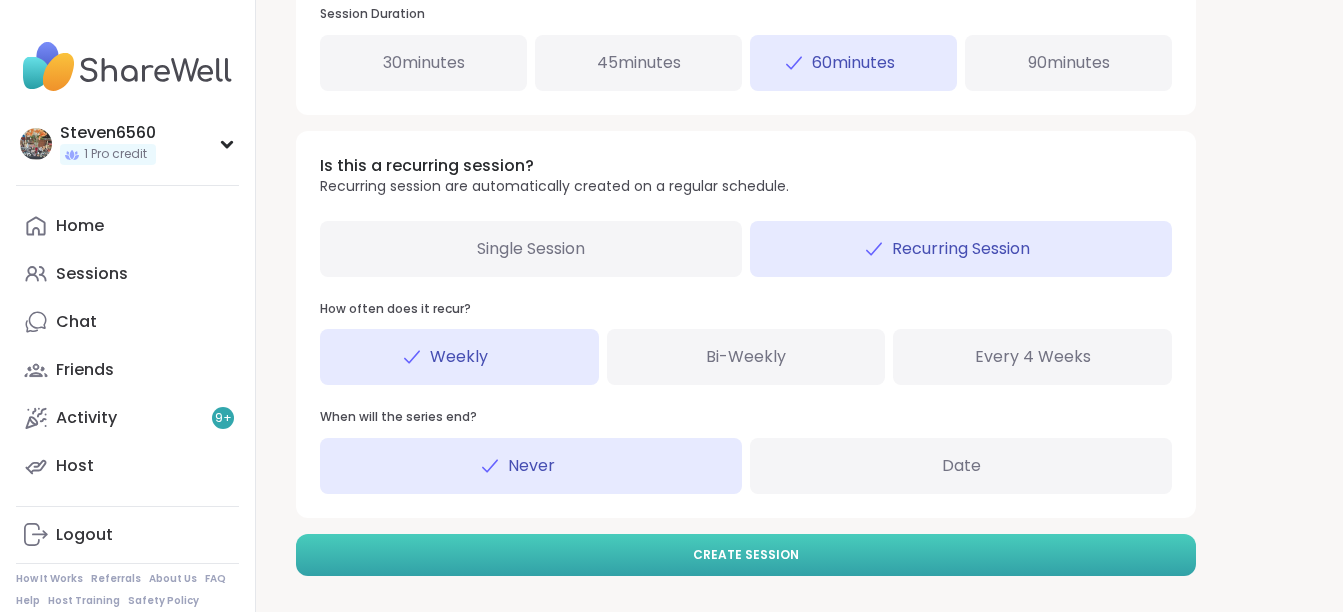 click on "Create Session" at bounding box center [746, 555] 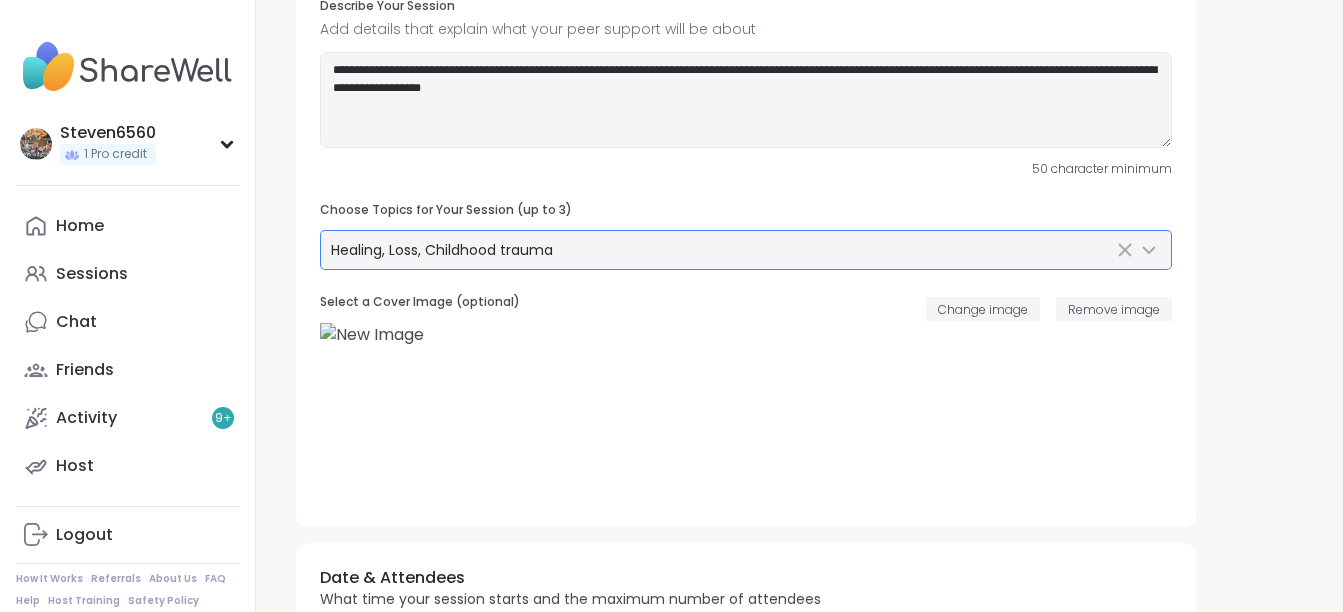 scroll, scrollTop: 219, scrollLeft: 0, axis: vertical 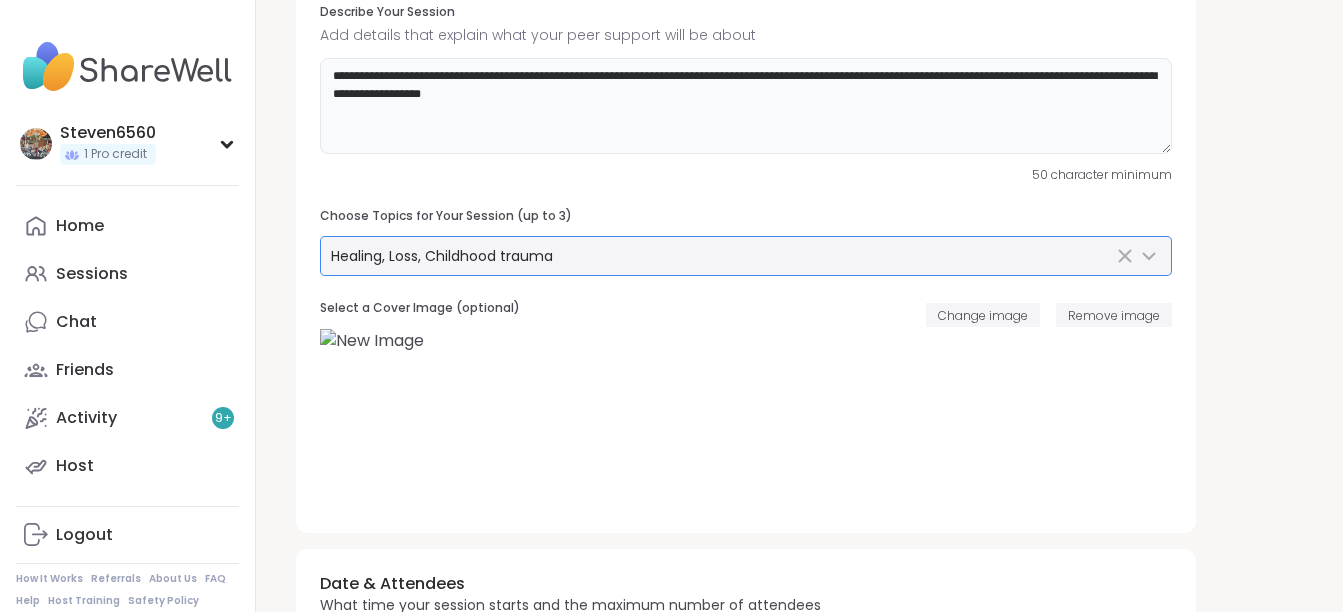 click on "**********" at bounding box center (746, 106) 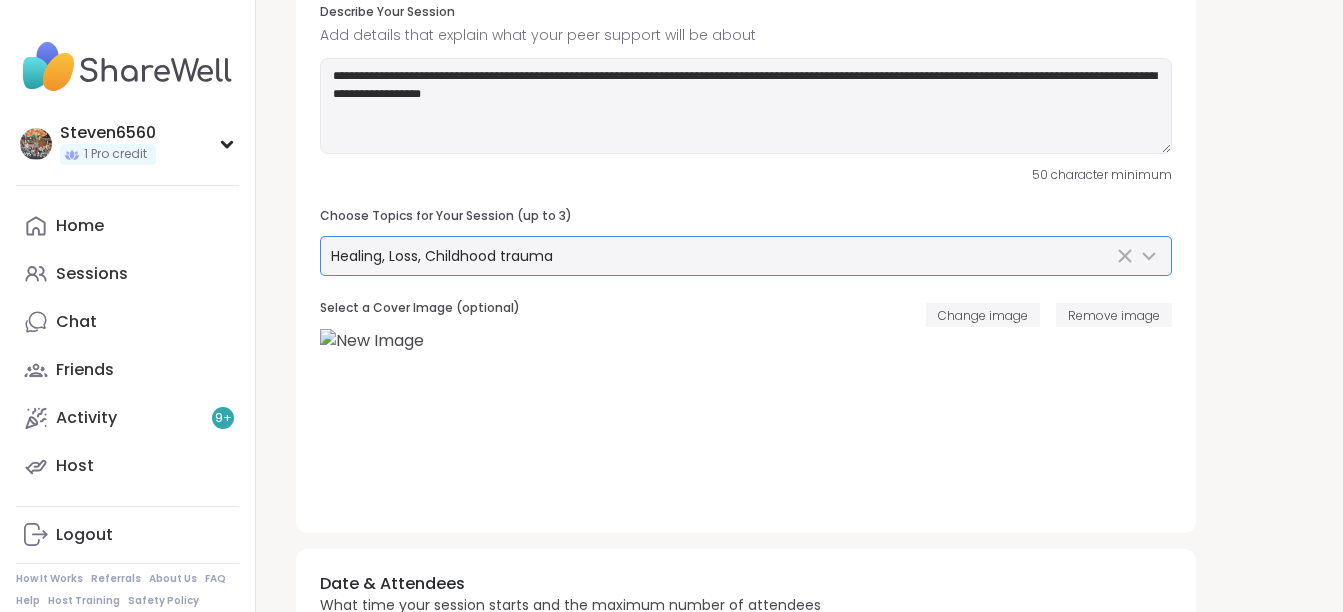 click on "50 character minimum" at bounding box center (746, 175) 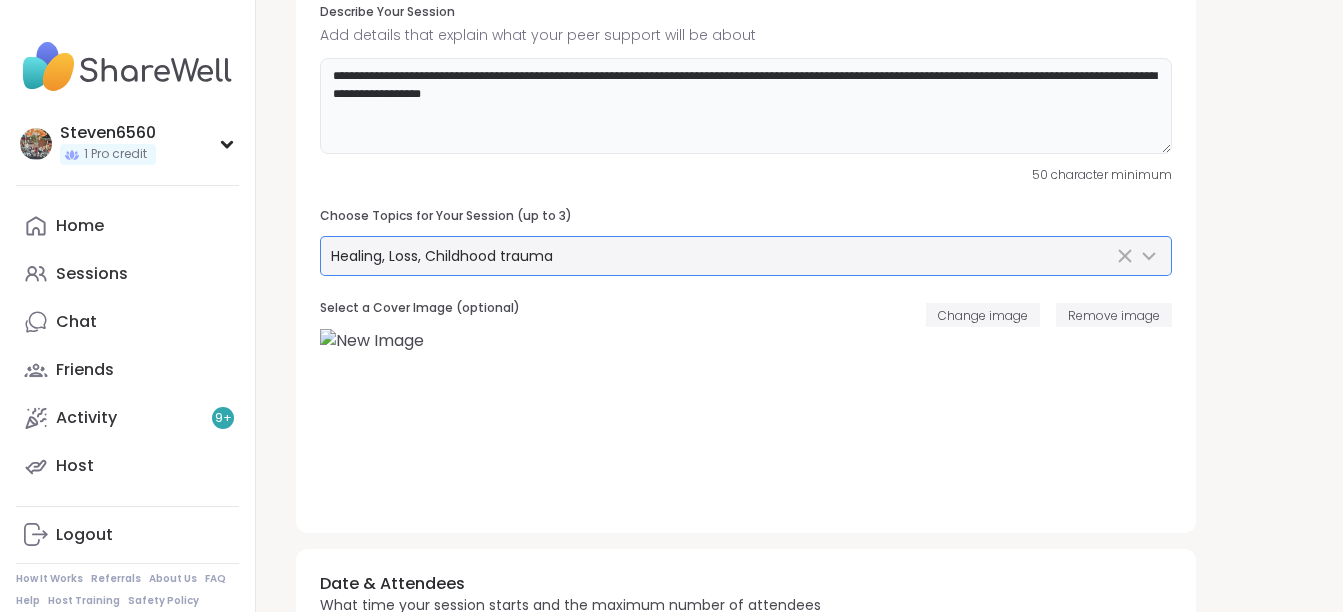 click on "**********" at bounding box center (746, 106) 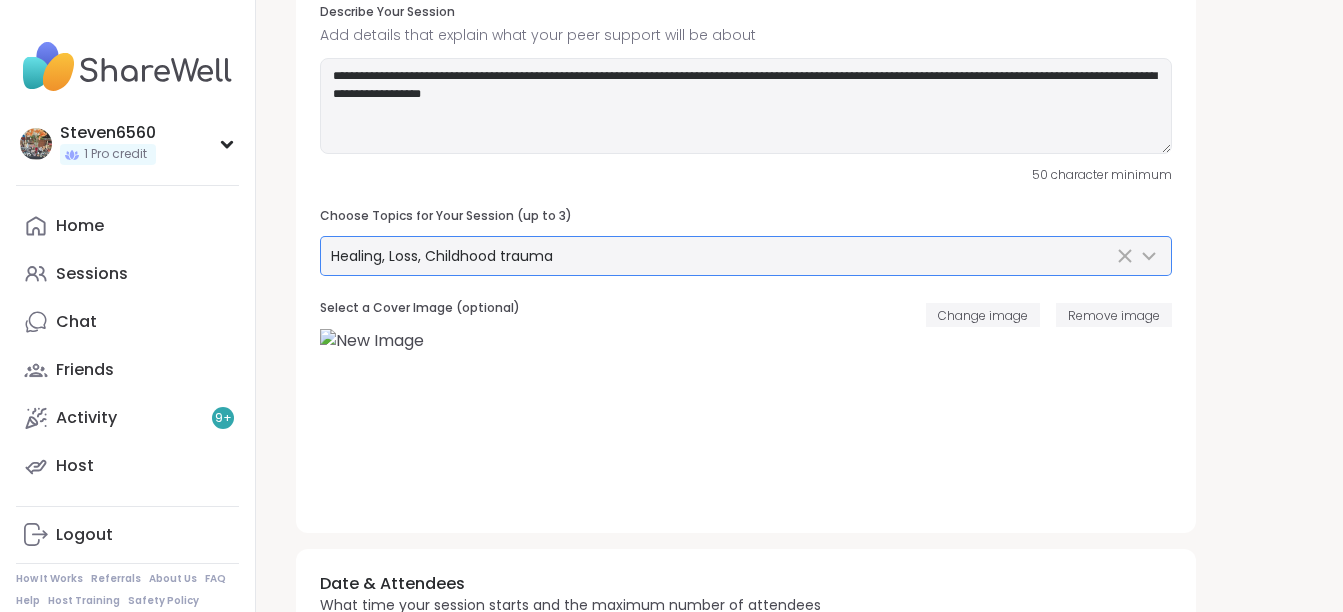 click on "50 character minimum" at bounding box center (746, 175) 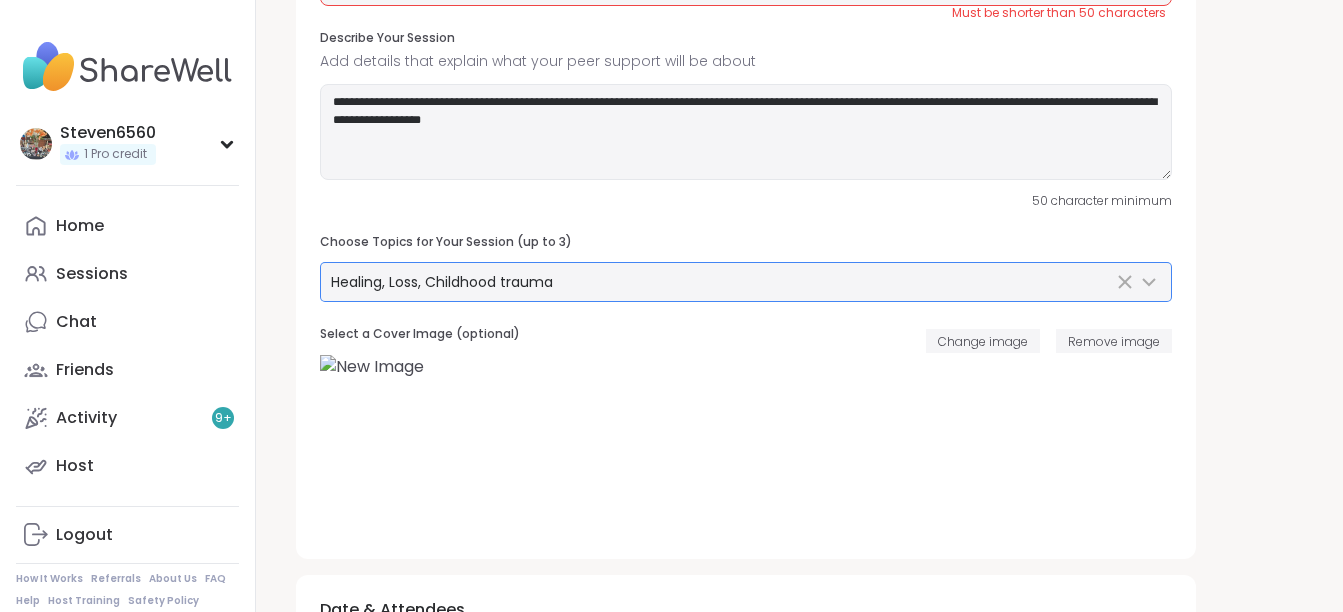 scroll, scrollTop: 179, scrollLeft: 0, axis: vertical 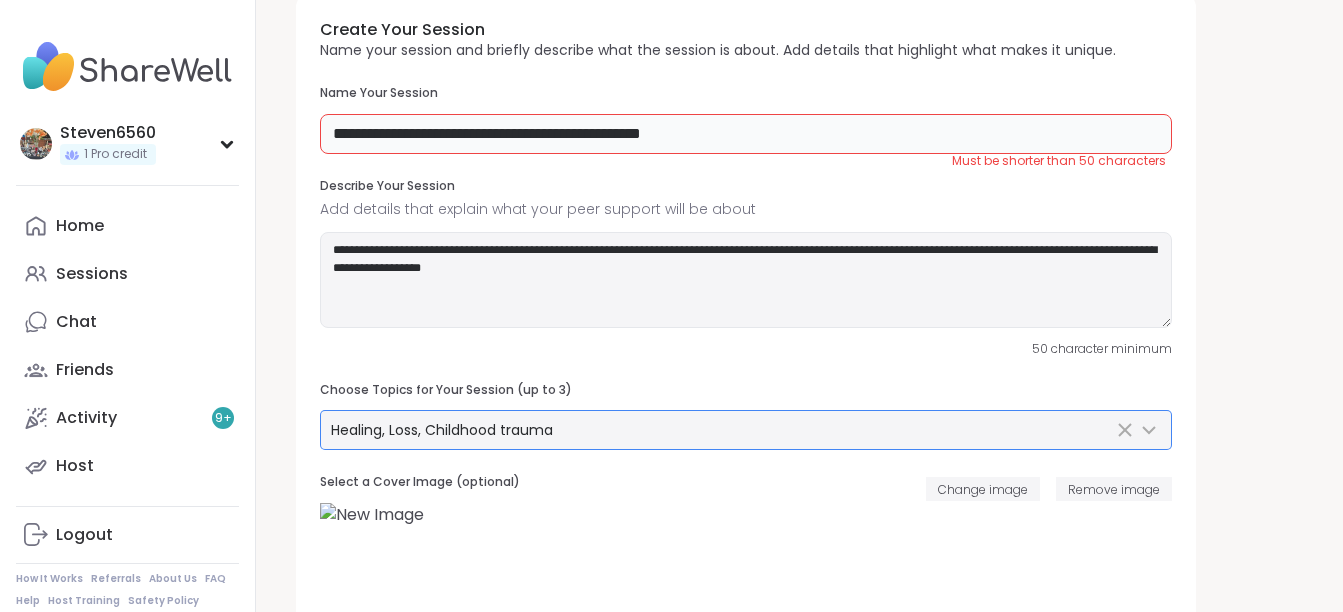 click on "**********" at bounding box center (746, 134) 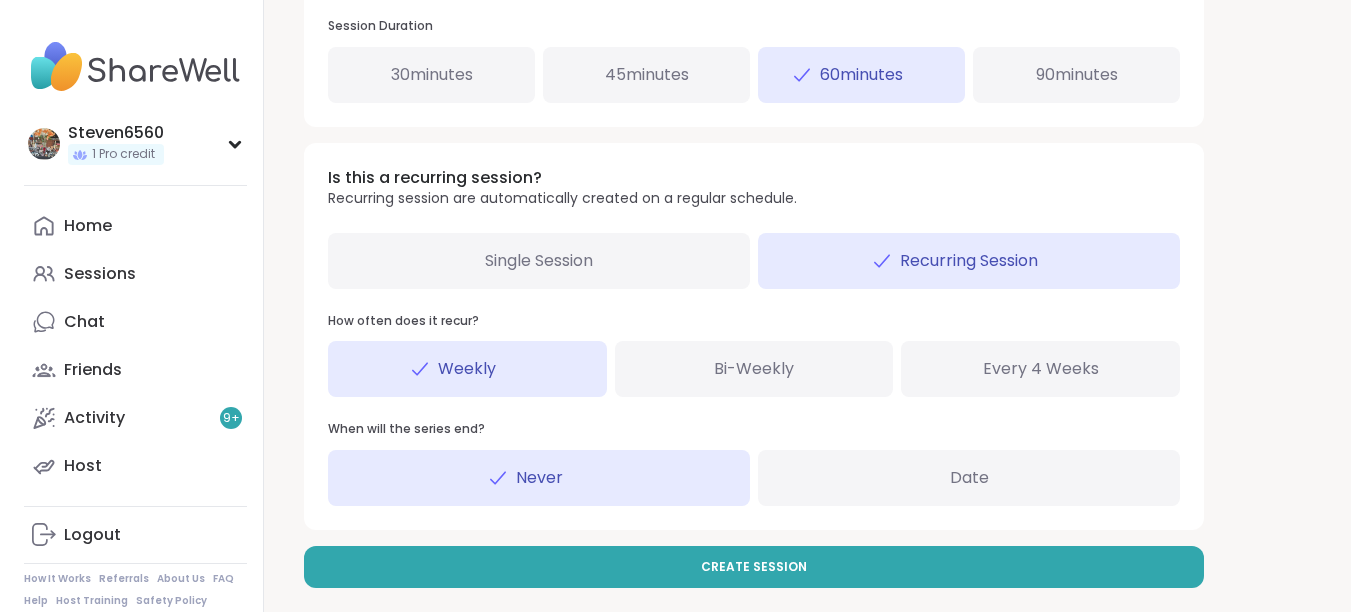 scroll, scrollTop: 1046, scrollLeft: 0, axis: vertical 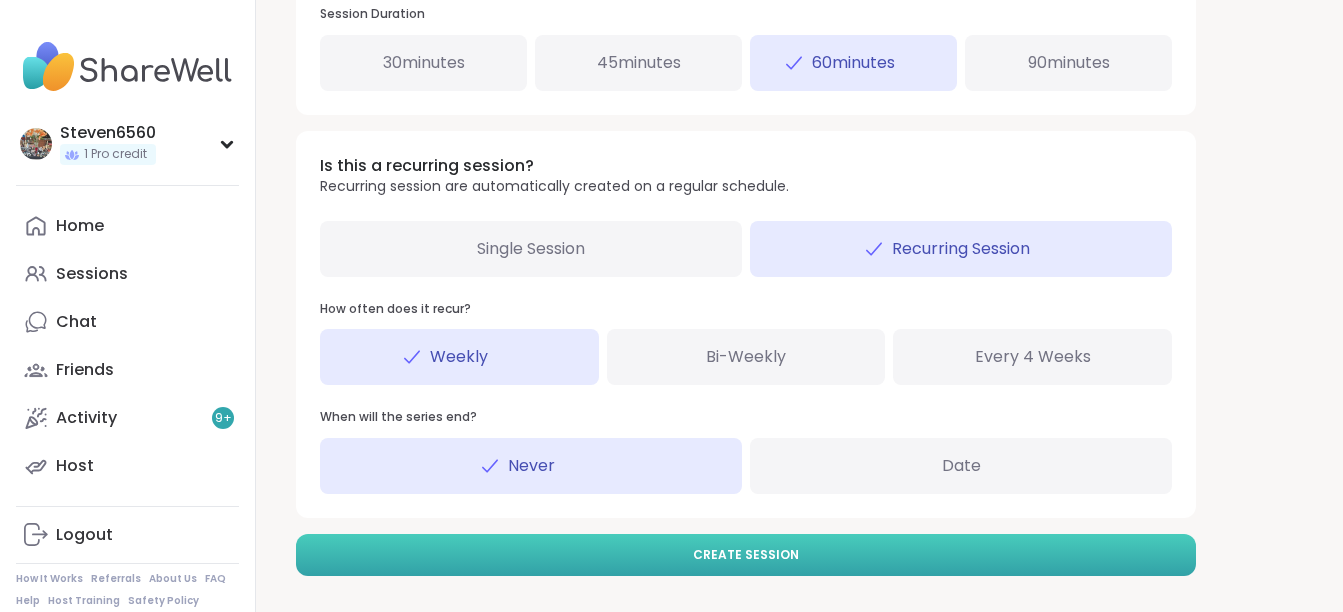 type on "**********" 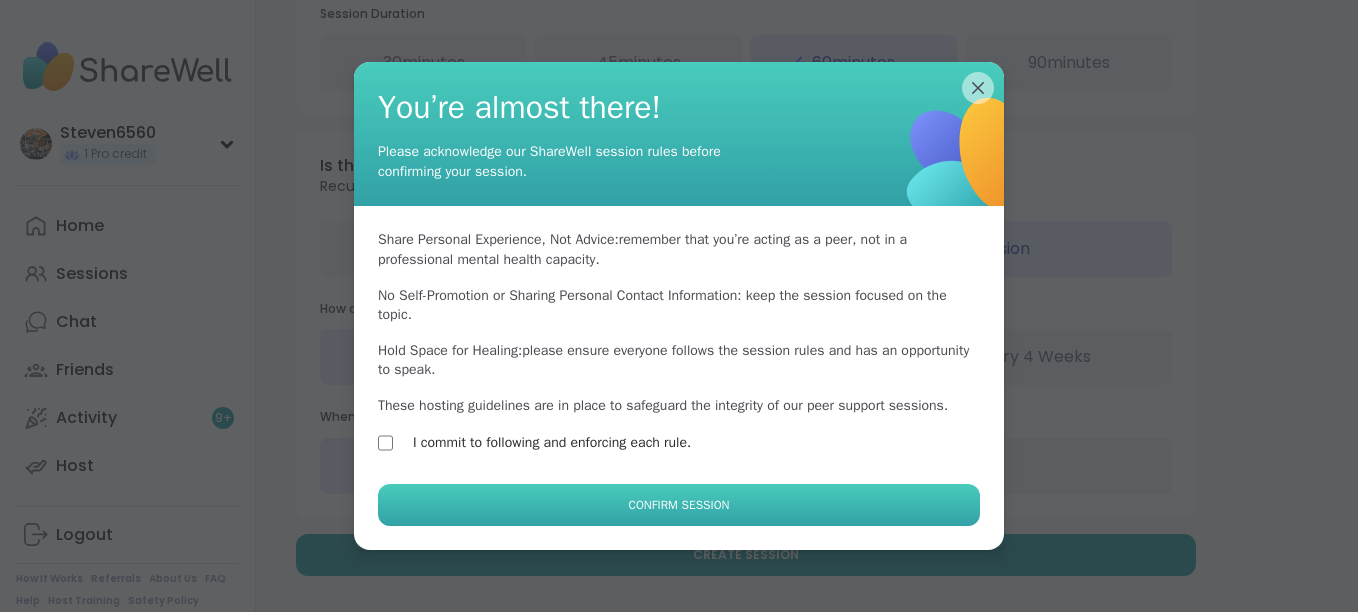 click on "Confirm Session" at bounding box center (679, 505) 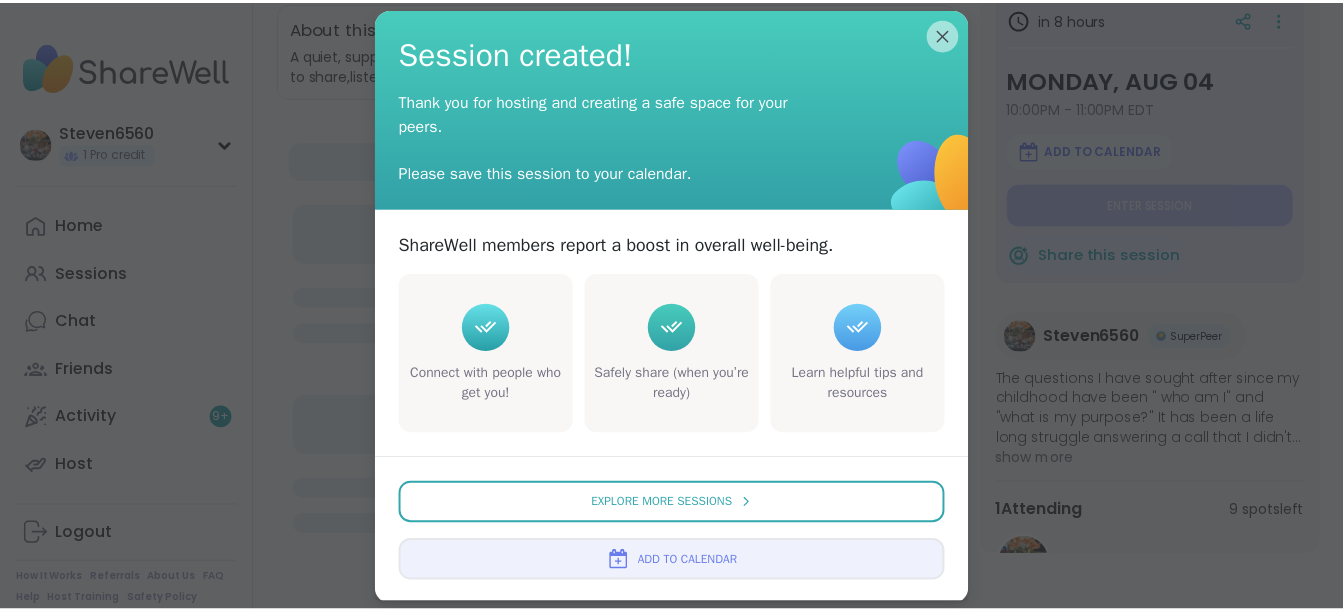 scroll, scrollTop: 0, scrollLeft: 0, axis: both 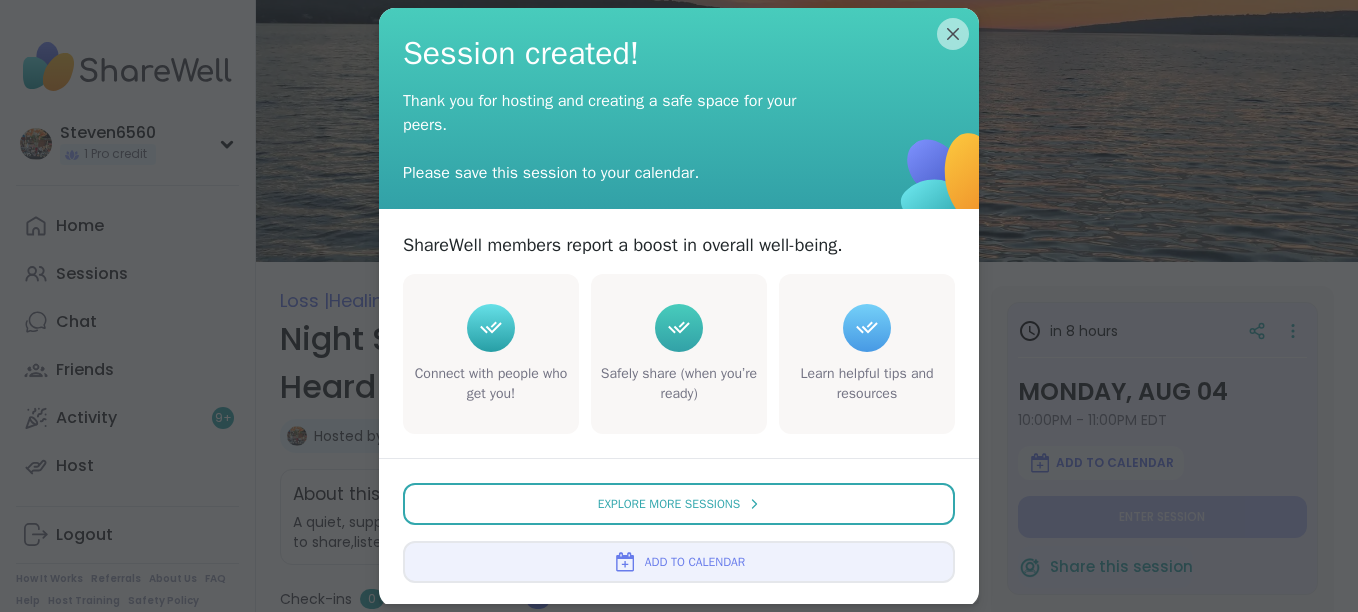 click on "Add to Calendar" at bounding box center (695, 562) 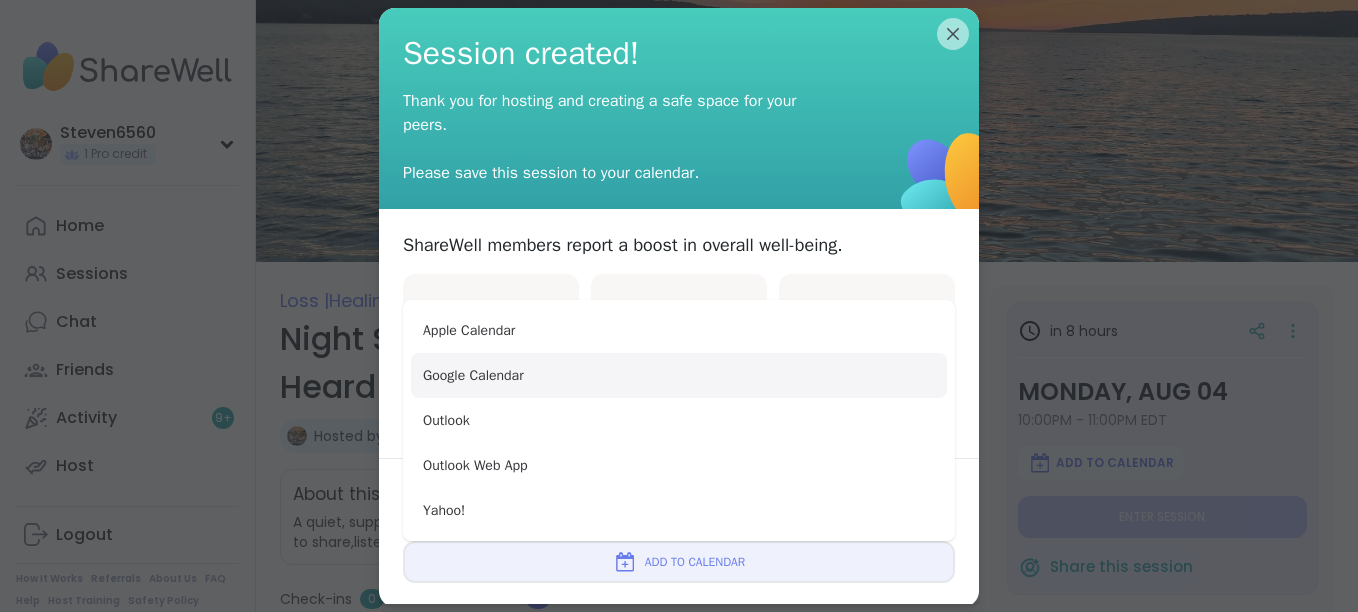 click on "Google Calendar" at bounding box center [679, 375] 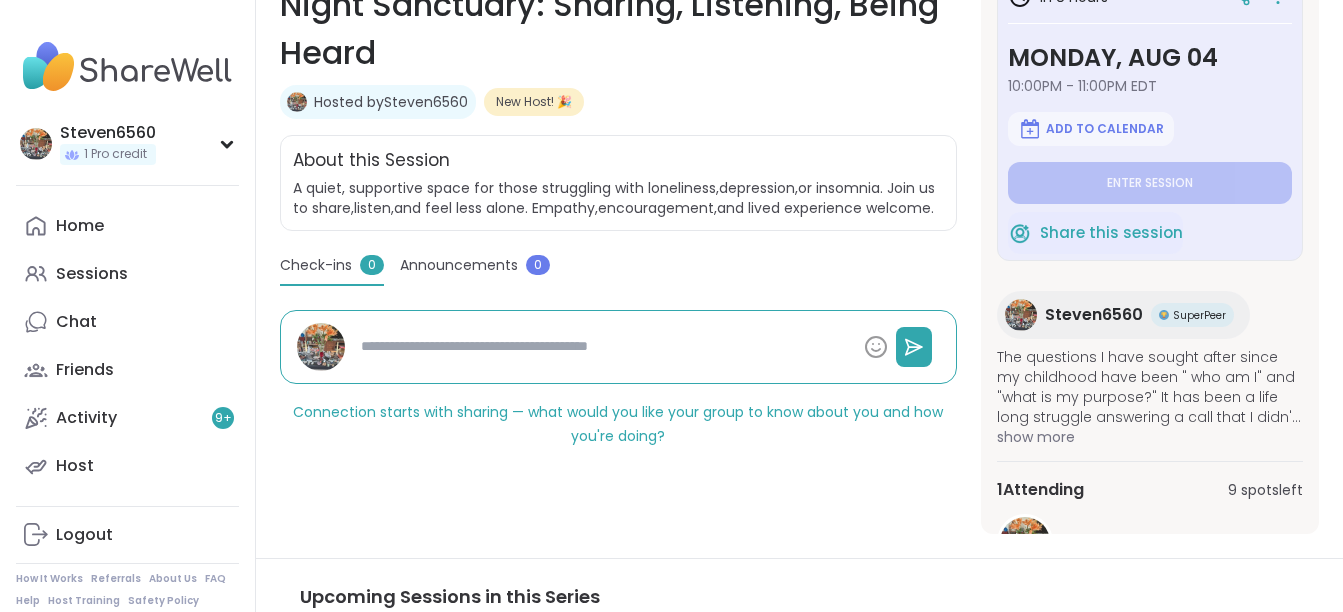 scroll, scrollTop: 374, scrollLeft: 0, axis: vertical 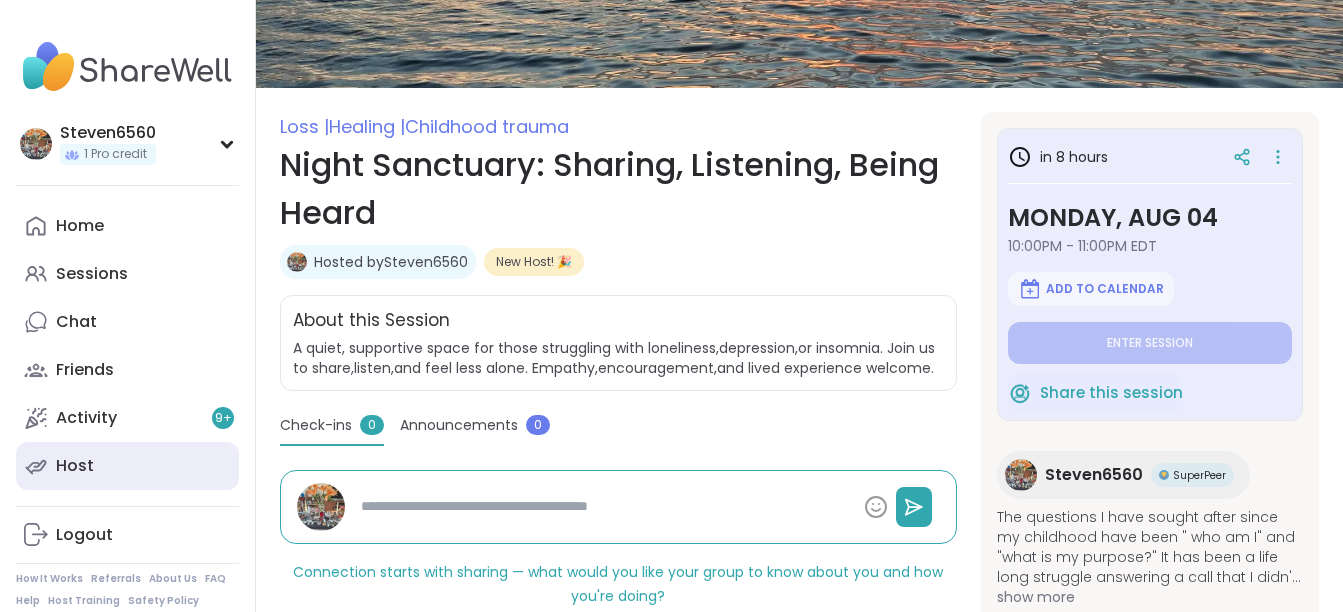 click on "Host" at bounding box center (75, 466) 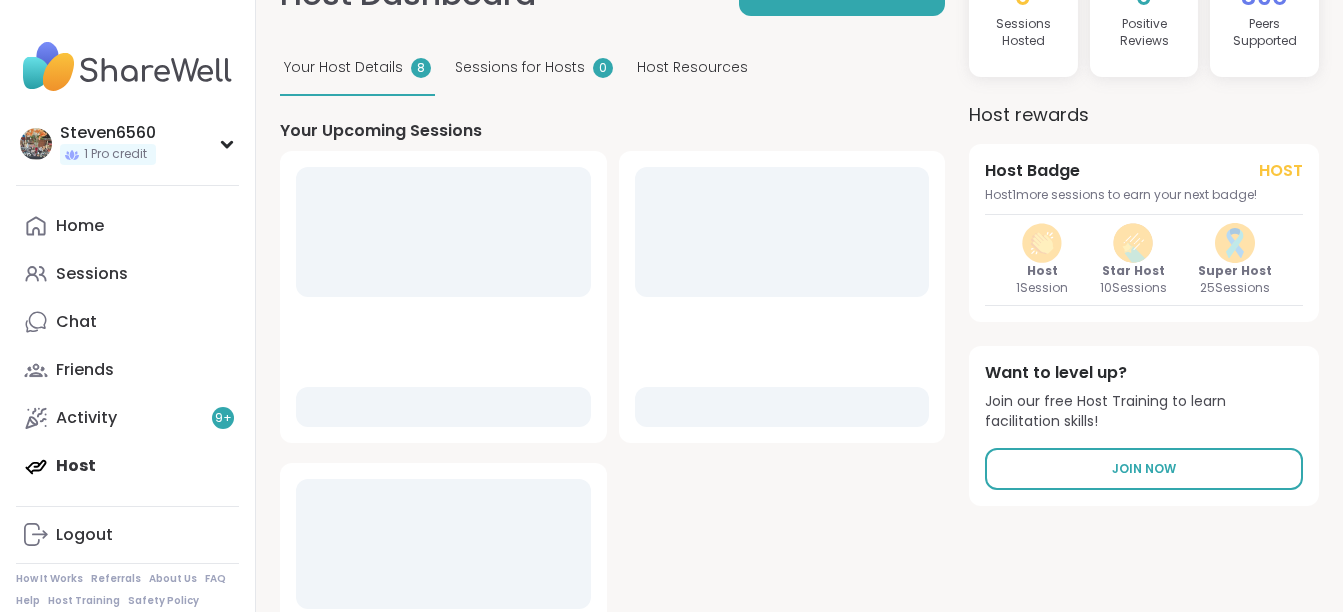 scroll, scrollTop: 0, scrollLeft: 0, axis: both 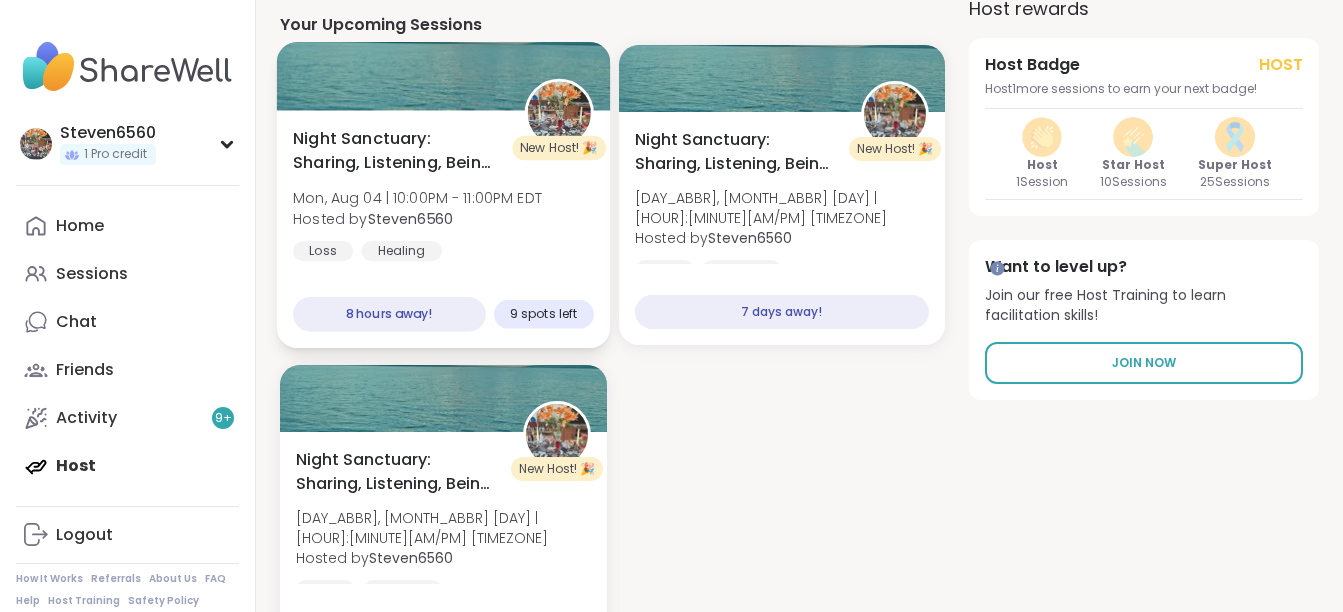 click on "Steven6560" at bounding box center (411, 218) 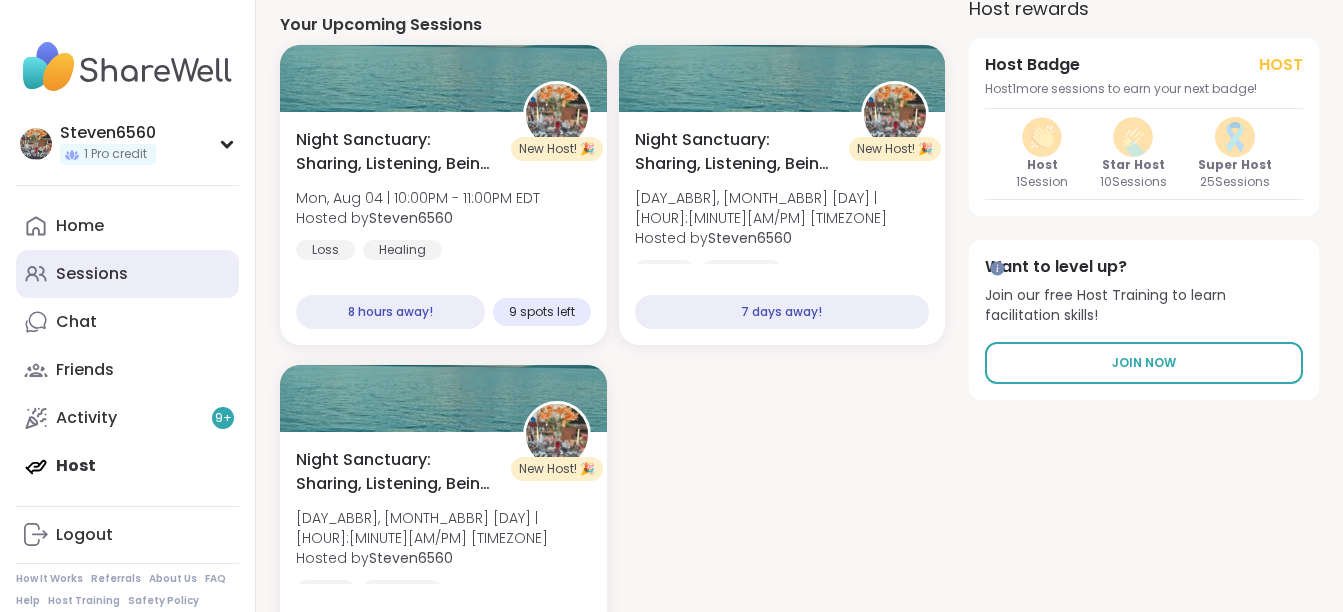click on "Sessions" at bounding box center (92, 274) 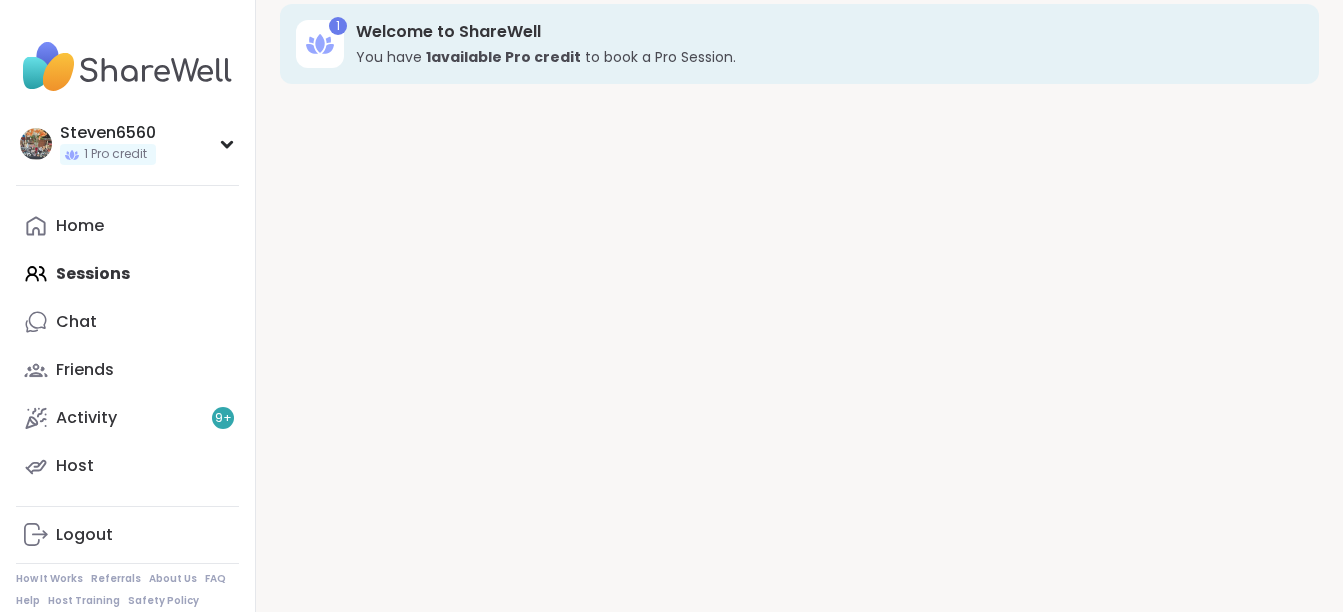 scroll, scrollTop: 0, scrollLeft: 0, axis: both 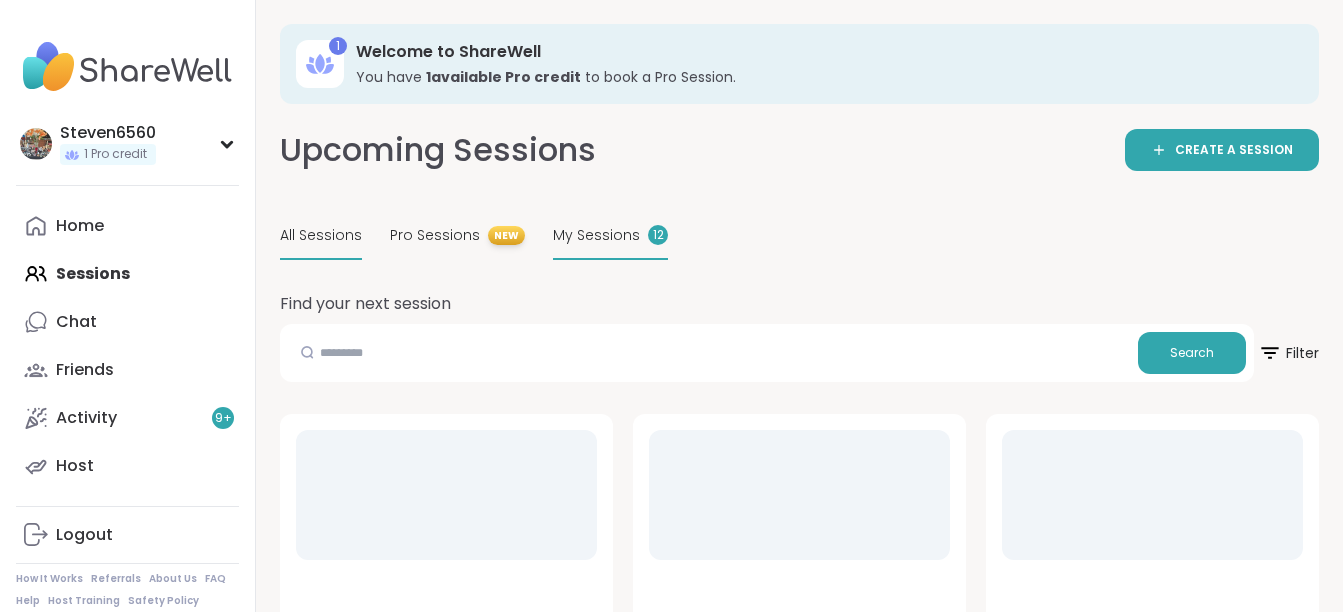 click on "My Sessions" at bounding box center [596, 235] 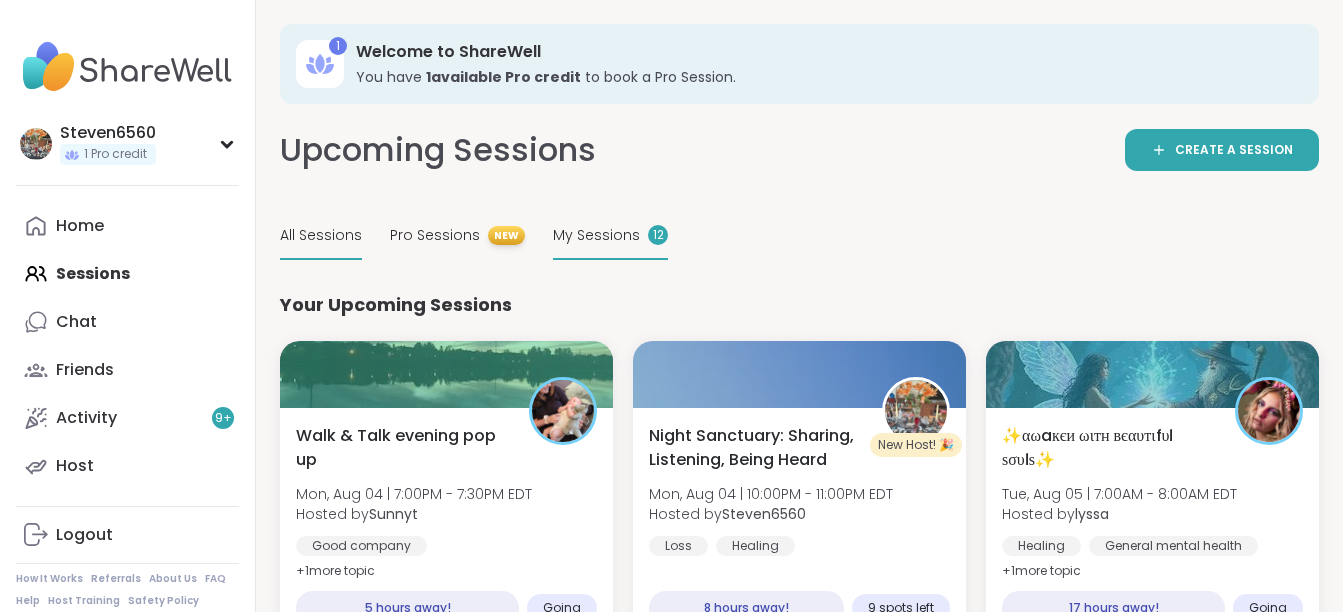 click on "All Sessions" at bounding box center (321, 235) 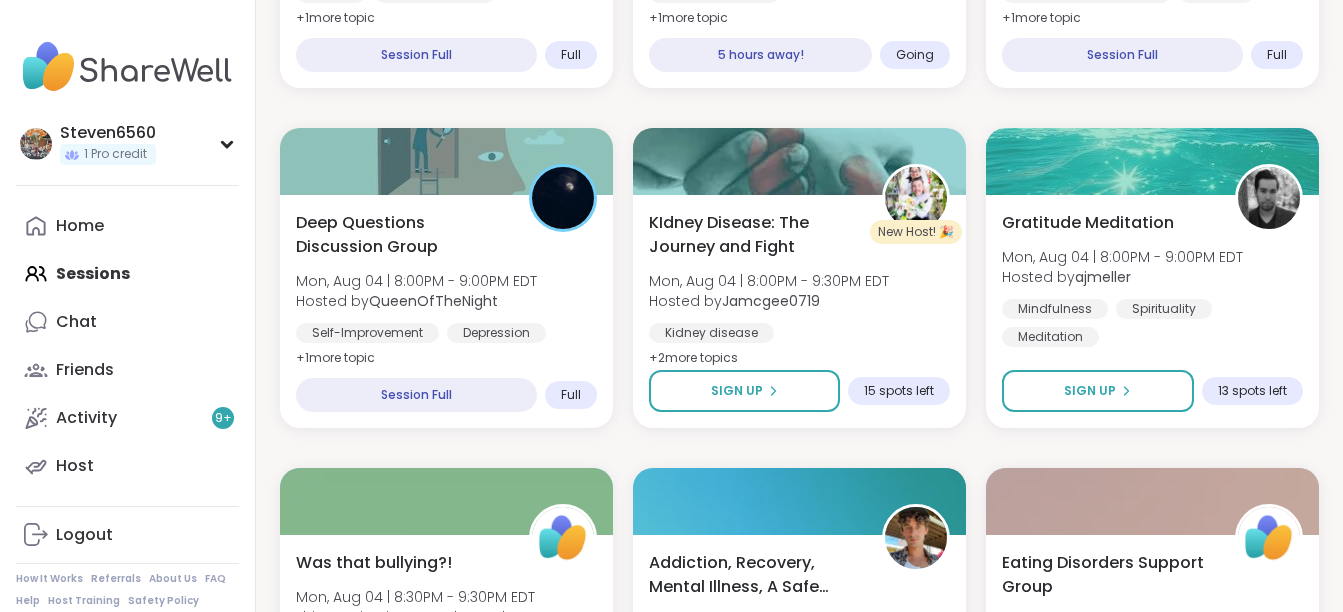 scroll, scrollTop: 2693, scrollLeft: 0, axis: vertical 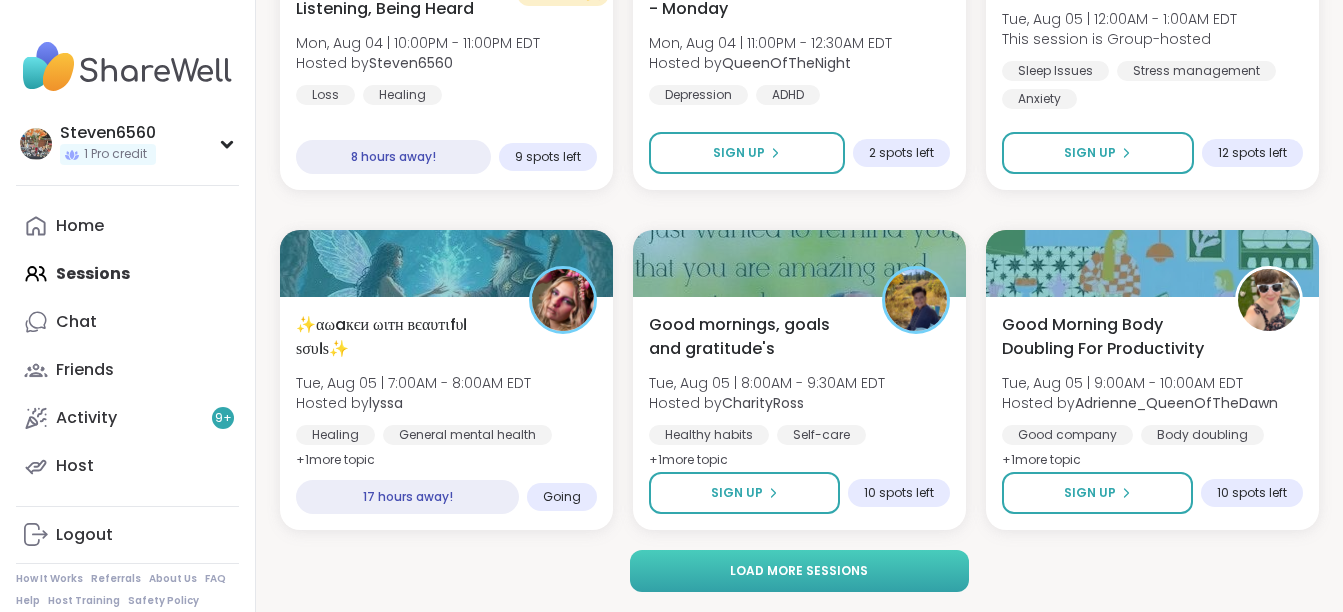 click on "Load more sessions" at bounding box center (799, 571) 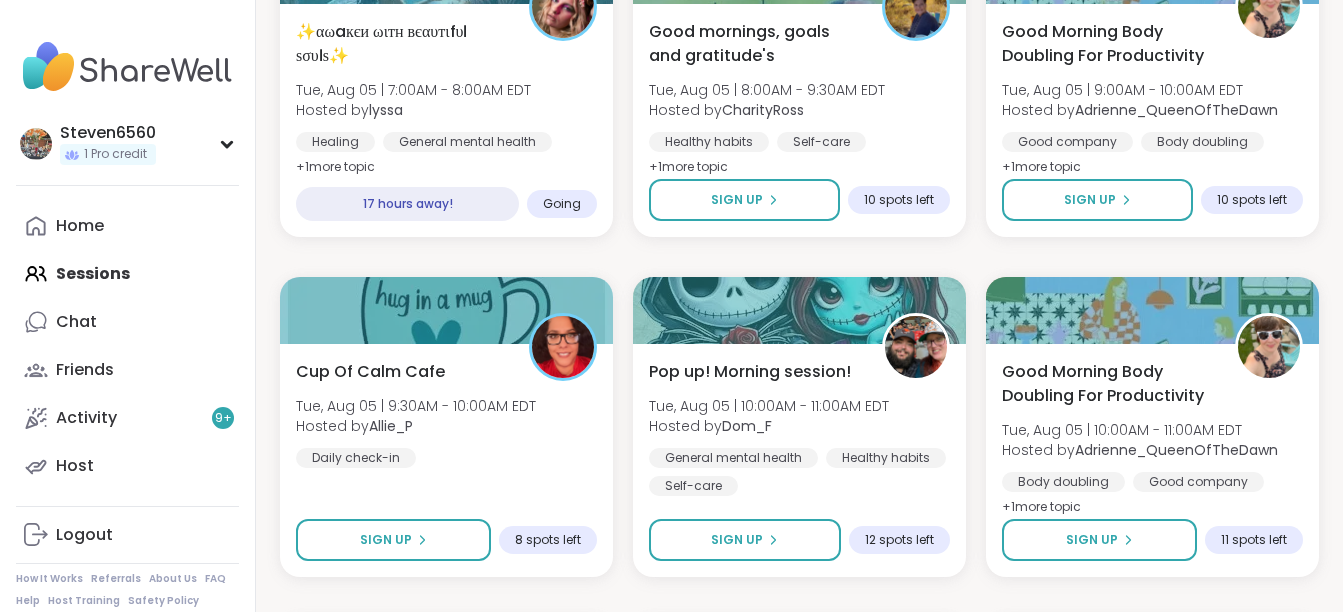scroll, scrollTop: 4231, scrollLeft: 0, axis: vertical 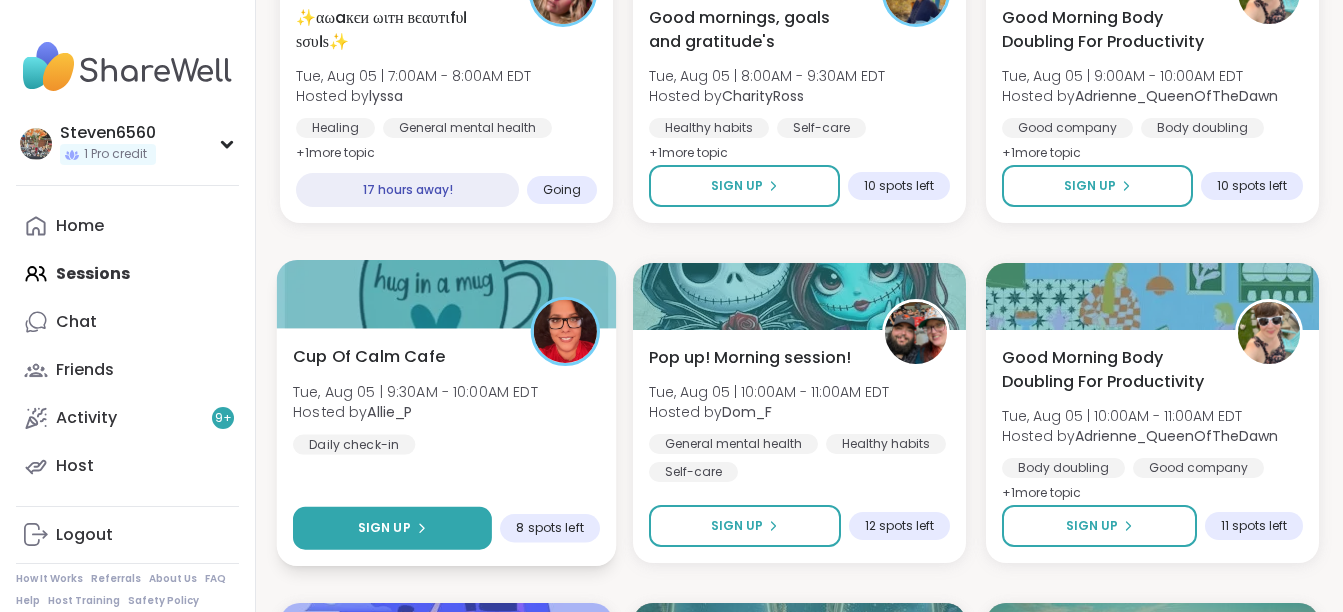 click on "Sign Up" at bounding box center [384, 528] 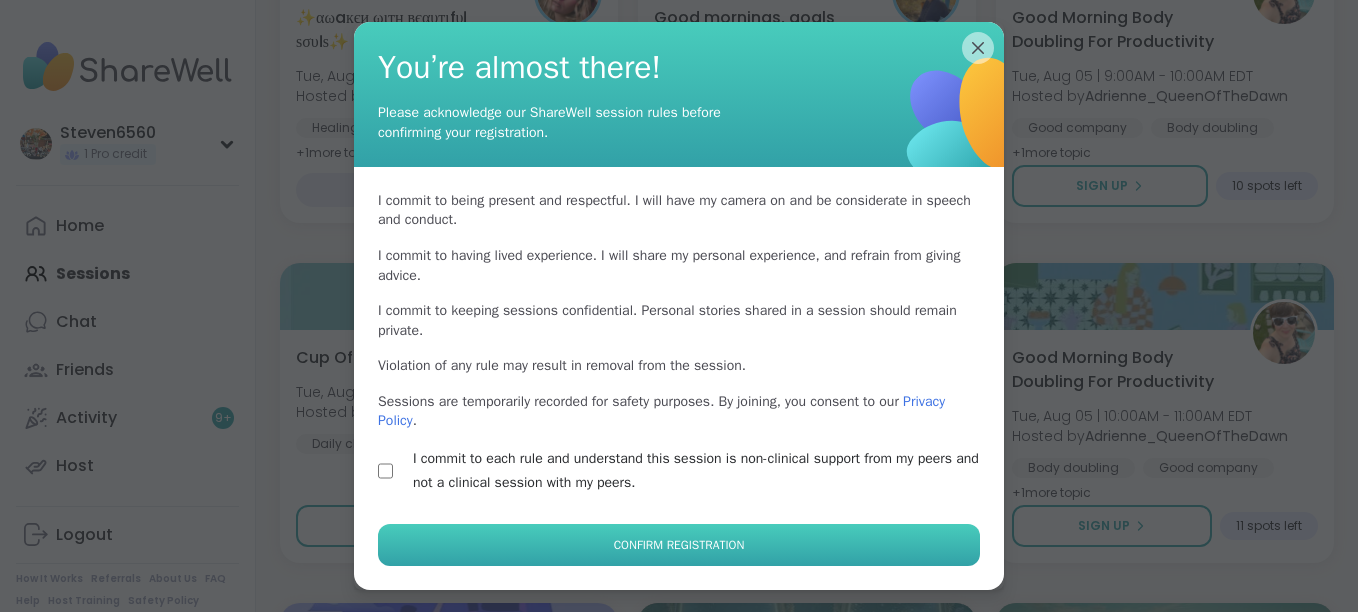 click on "Confirm Registration" at bounding box center [679, 545] 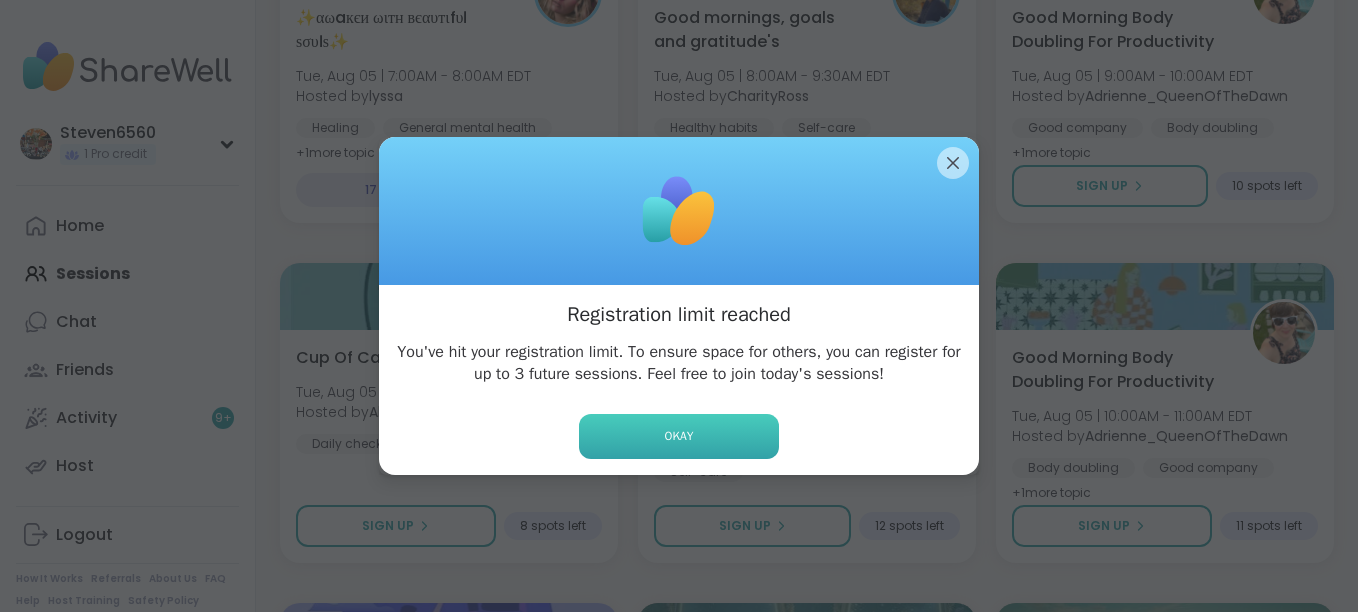 click on "Okay" at bounding box center (679, 436) 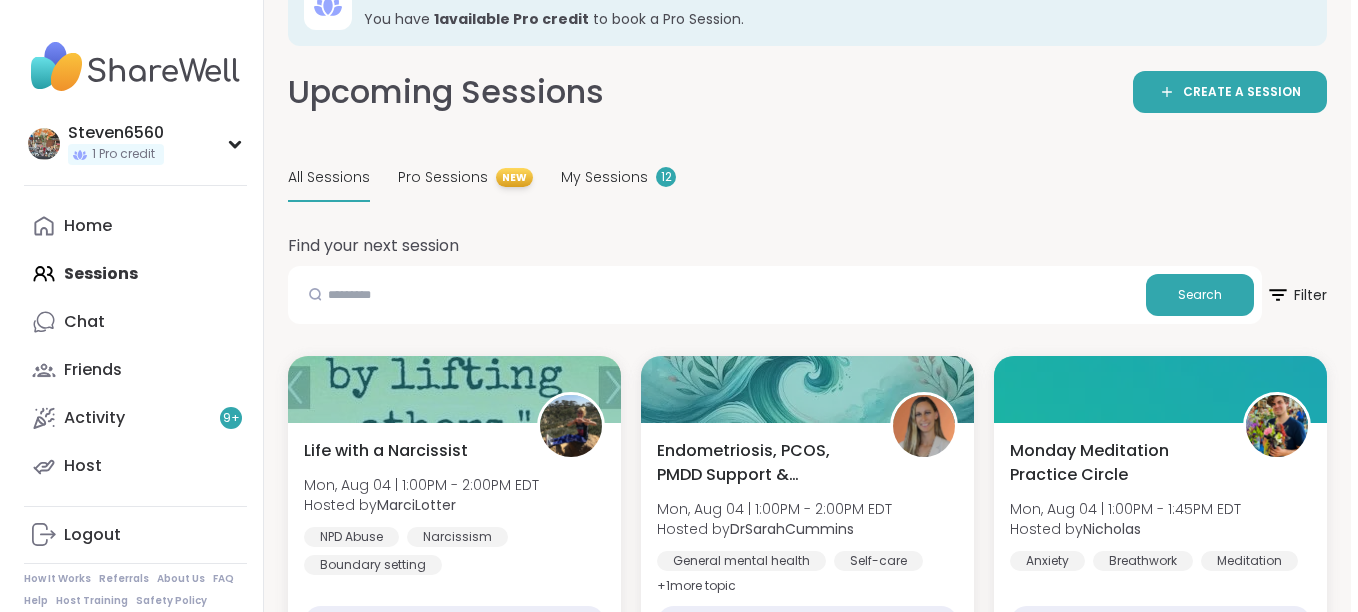 scroll, scrollTop: 0, scrollLeft: 0, axis: both 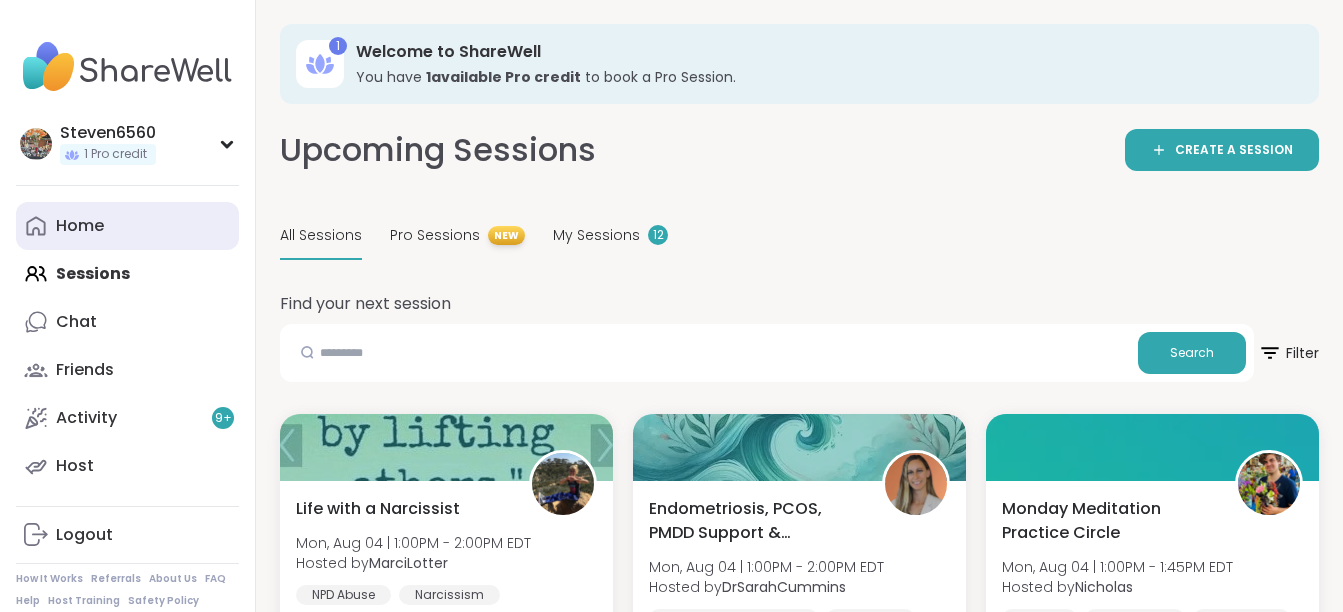 click on "Home" at bounding box center (80, 226) 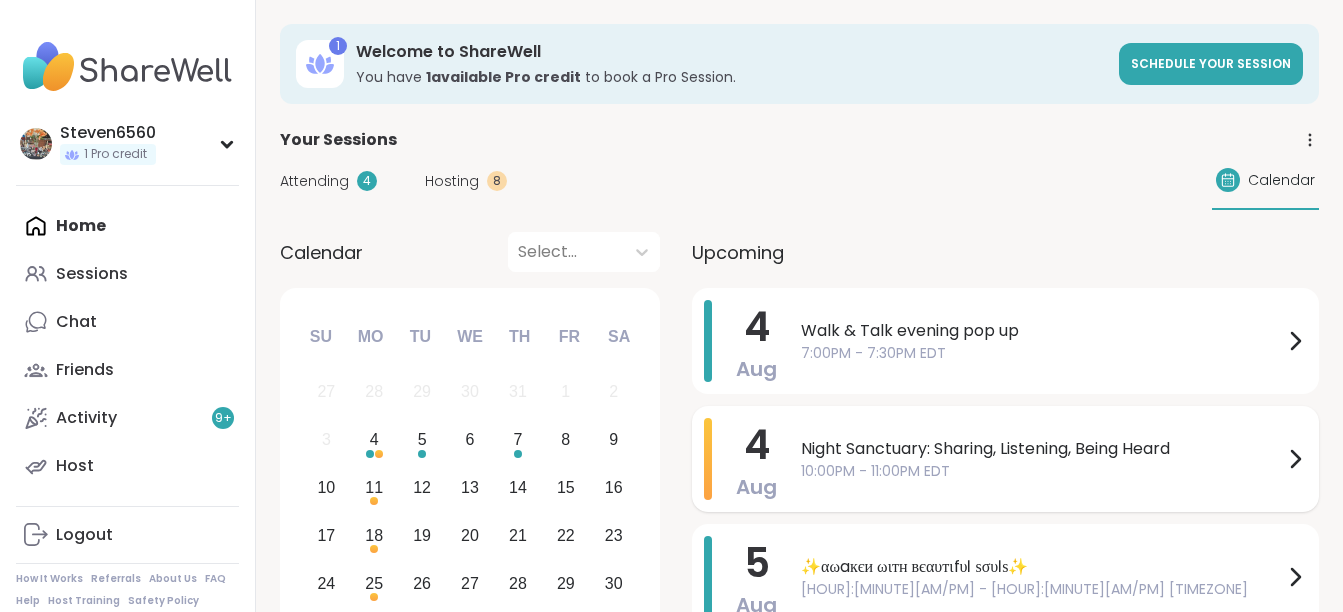 click on "Night Sanctuary: Sharing, Listening, Being Heard" at bounding box center (1042, 449) 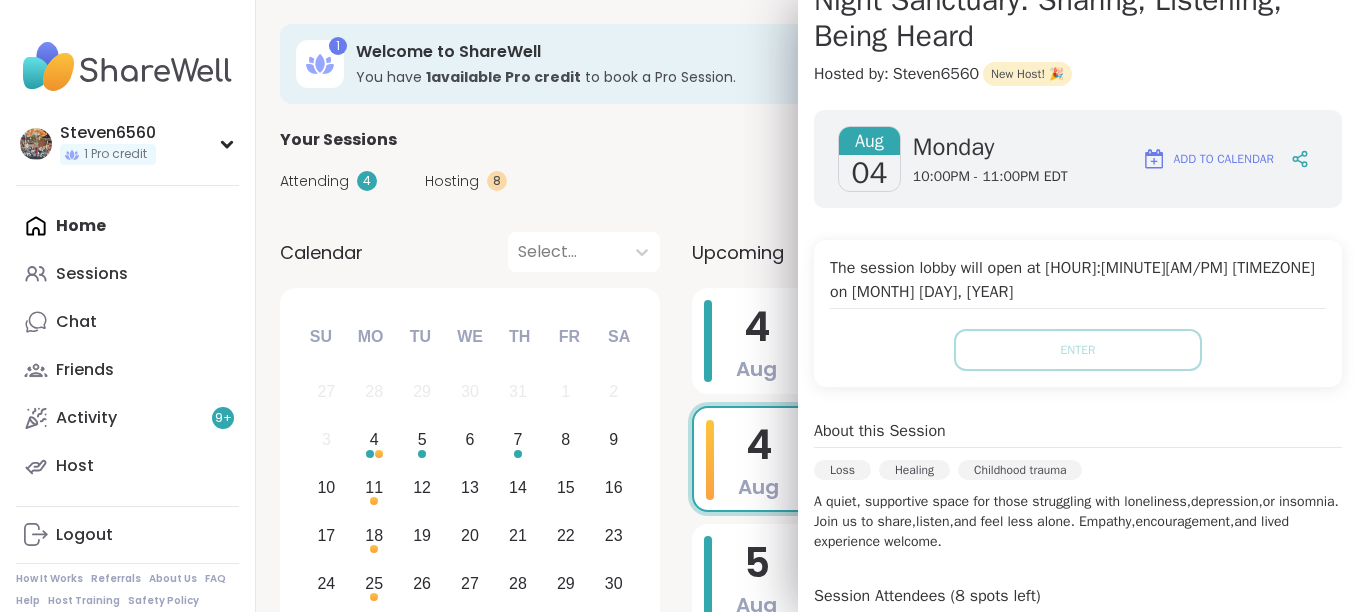 scroll, scrollTop: 280, scrollLeft: 0, axis: vertical 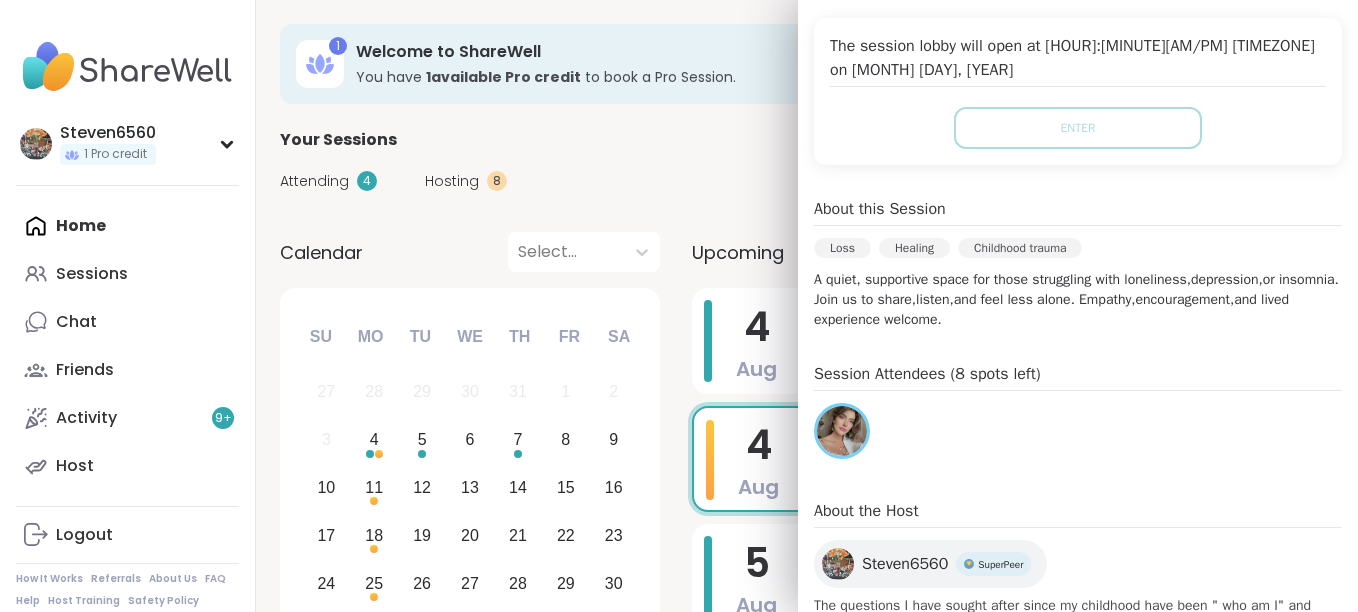 click at bounding box center (842, 431) 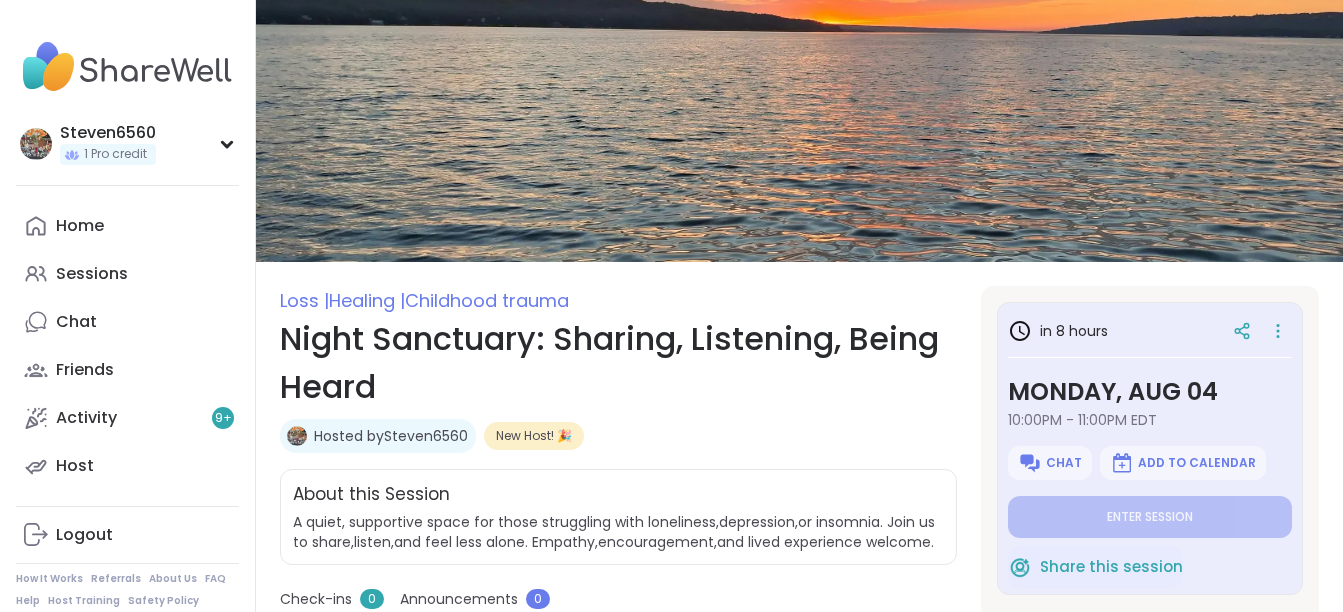 scroll, scrollTop: 0, scrollLeft: 0, axis: both 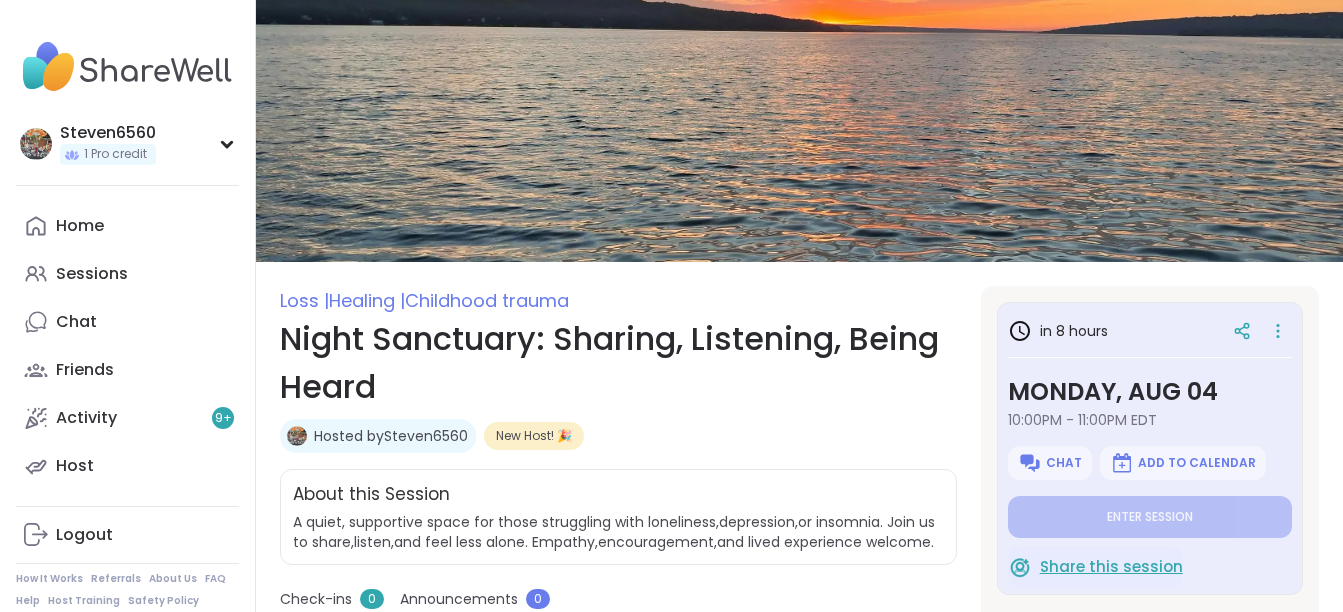 click on "Share this session" at bounding box center (1111, 567) 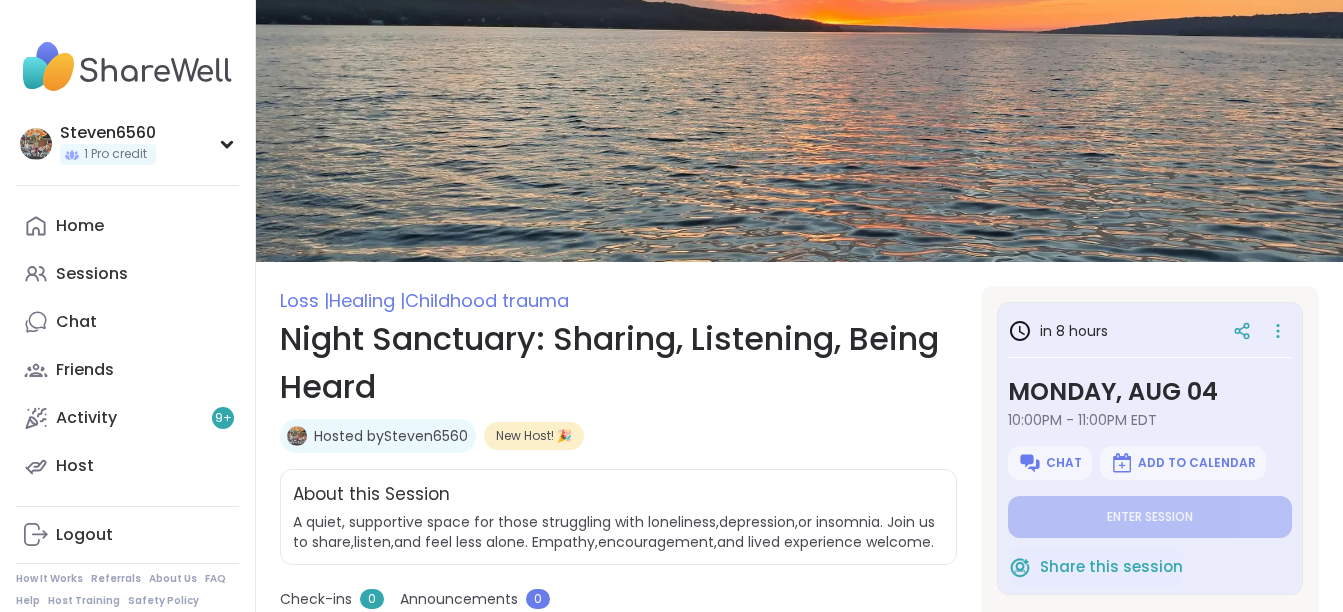 type on "*" 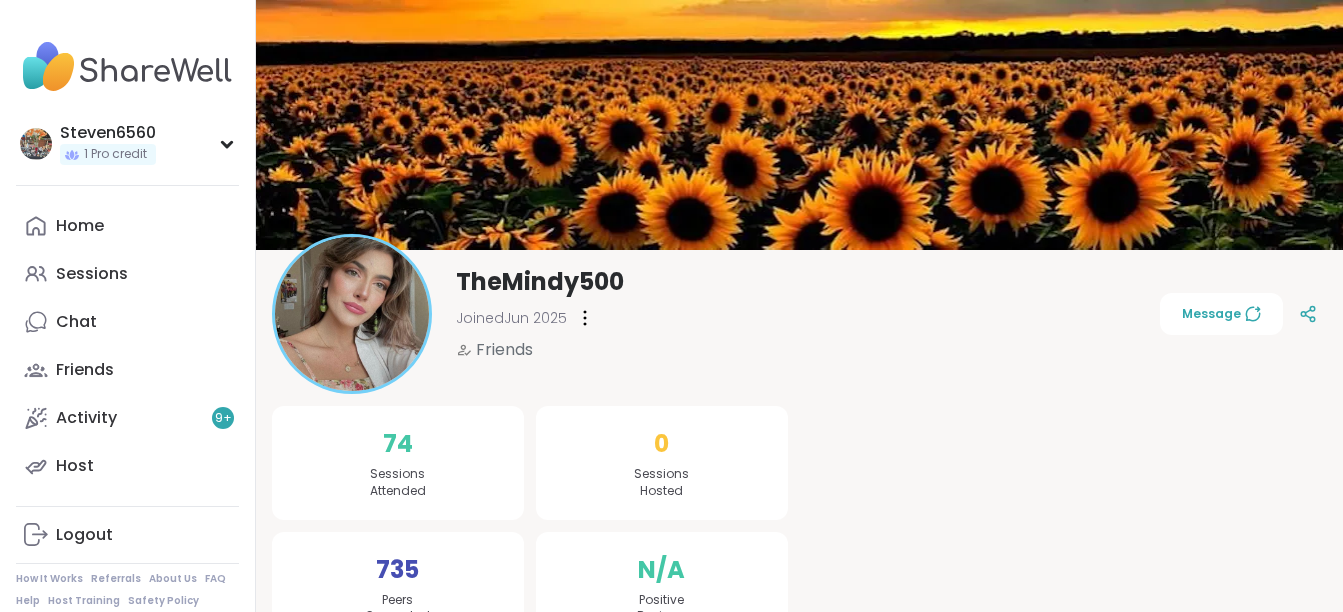 scroll, scrollTop: 0, scrollLeft: 0, axis: both 